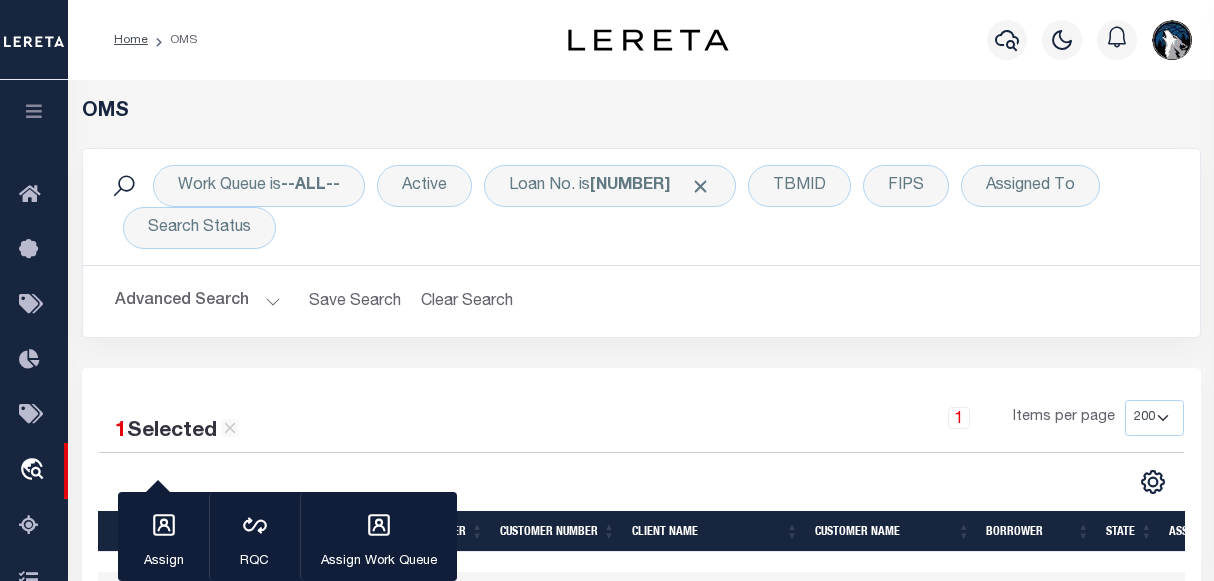 select on "200" 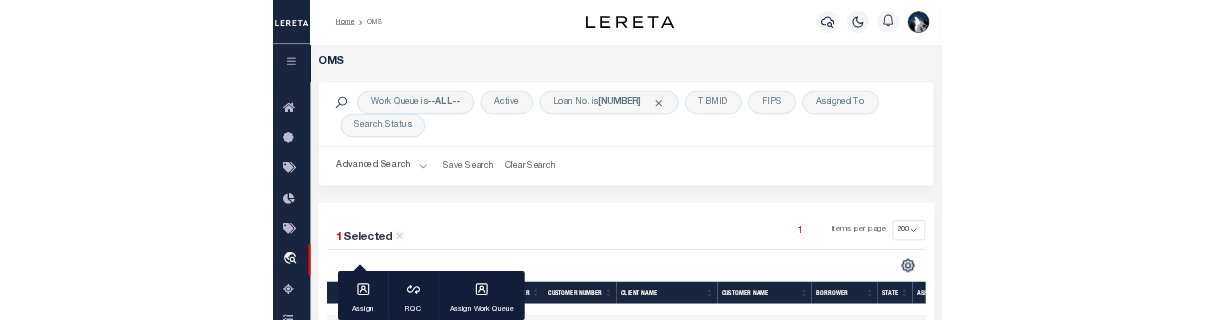 scroll, scrollTop: 0, scrollLeft: 0, axis: both 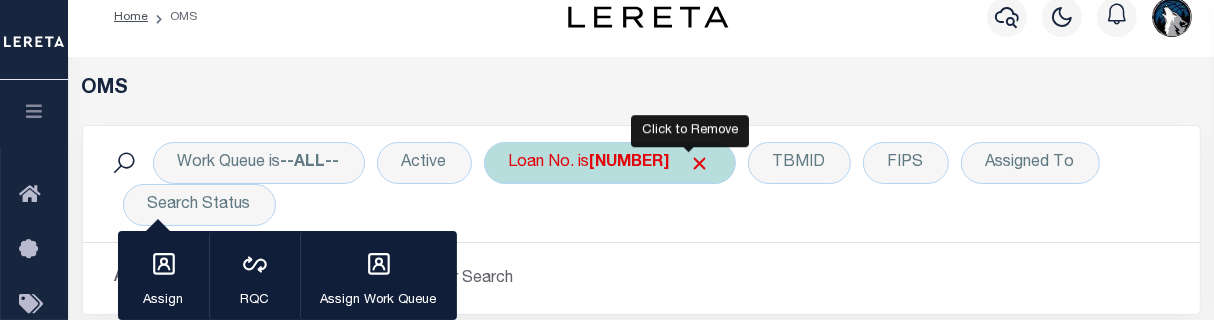 click at bounding box center (700, 163) 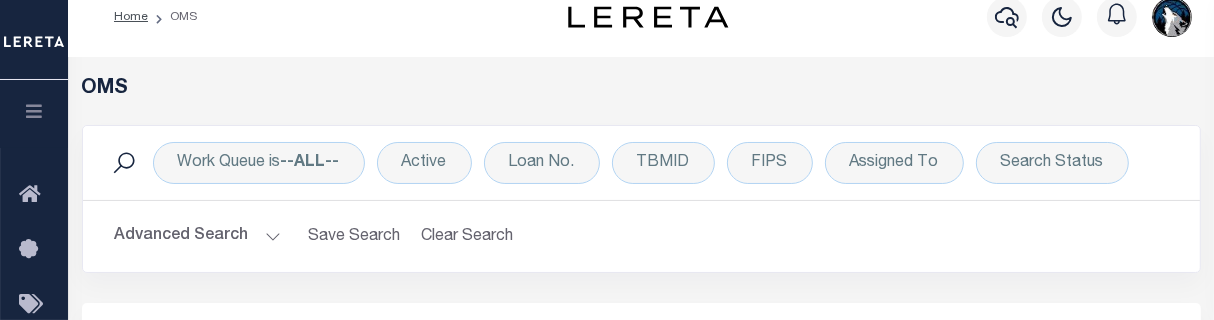 click on "Work Queue is  --ALL--    Active   Loan No.   TBMID   FIPS   Assigned To   Search Status
Search
Advanced Search
Save Search Clear Search
tblSearchTopScreen_dynamictable_____DefaultSaveFilter" at bounding box center (641, 214) 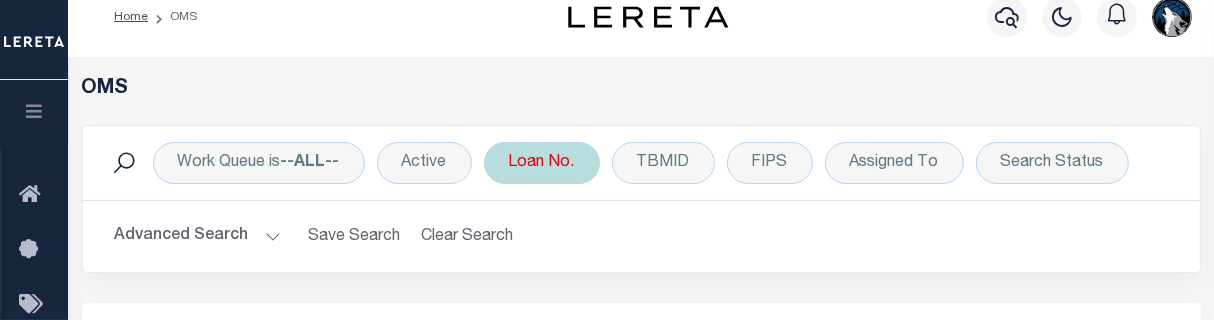 click on "Loan No." at bounding box center (542, 163) 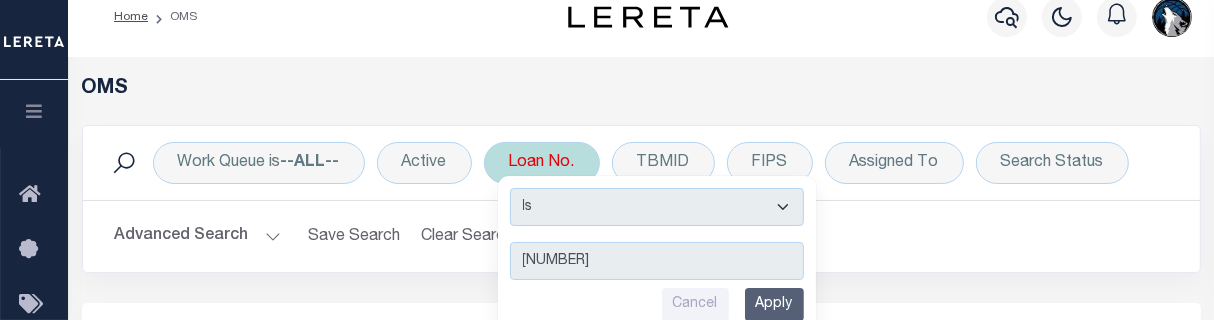 type on "[NUMBER]" 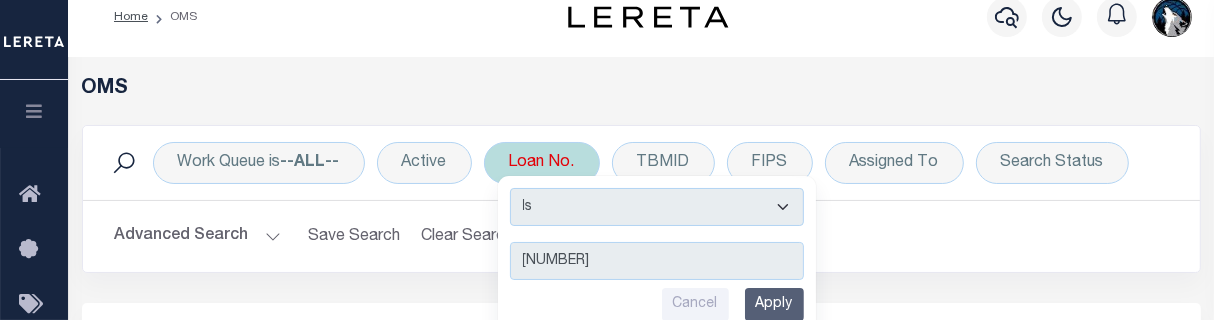 click on "Apply" at bounding box center (774, 304) 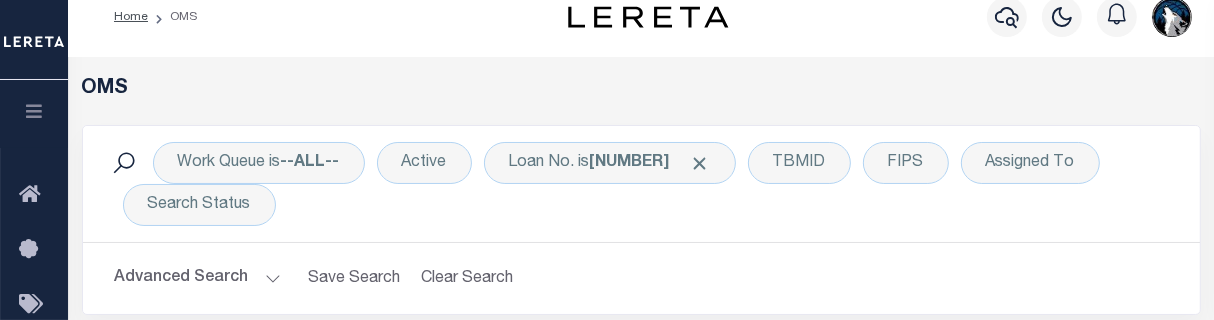 scroll, scrollTop: 386, scrollLeft: 0, axis: vertical 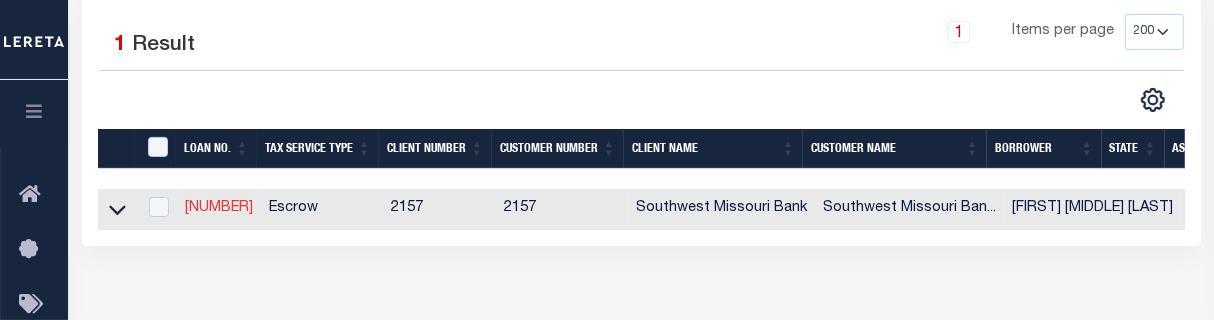 click on "[NUMBER]" at bounding box center (219, 208) 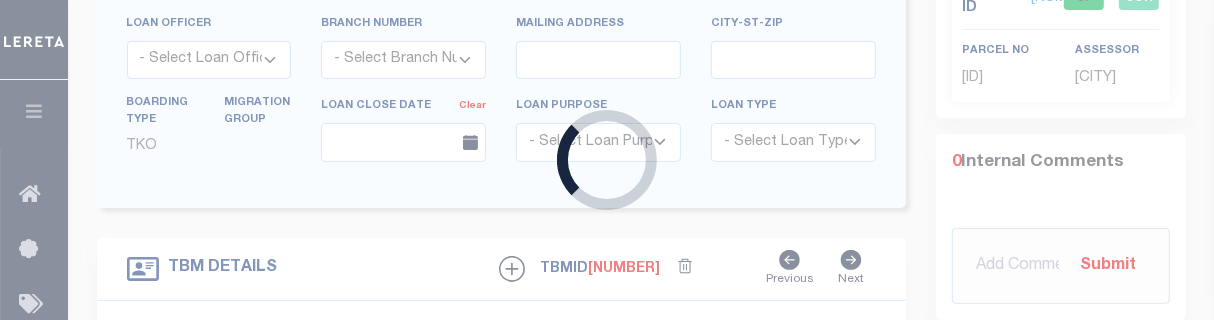 type on "[NUMBER]" 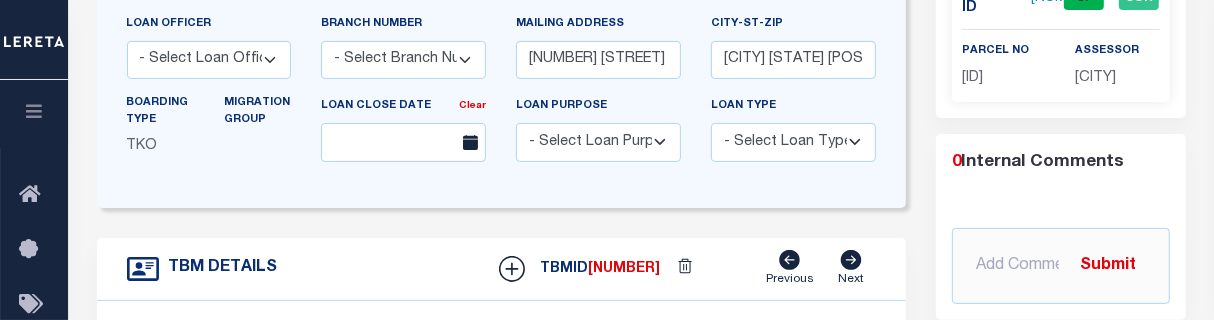 scroll, scrollTop: 320, scrollLeft: 0, axis: vertical 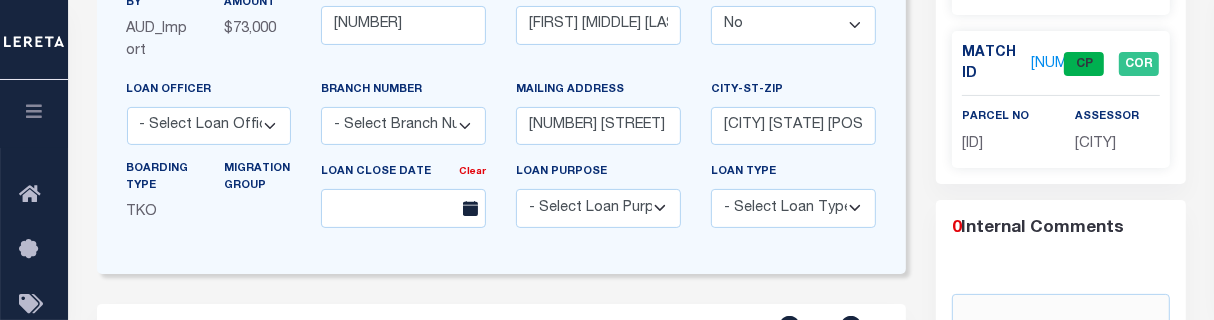type on "[NUMBER] [STREET] - [CITY] [STATE]" 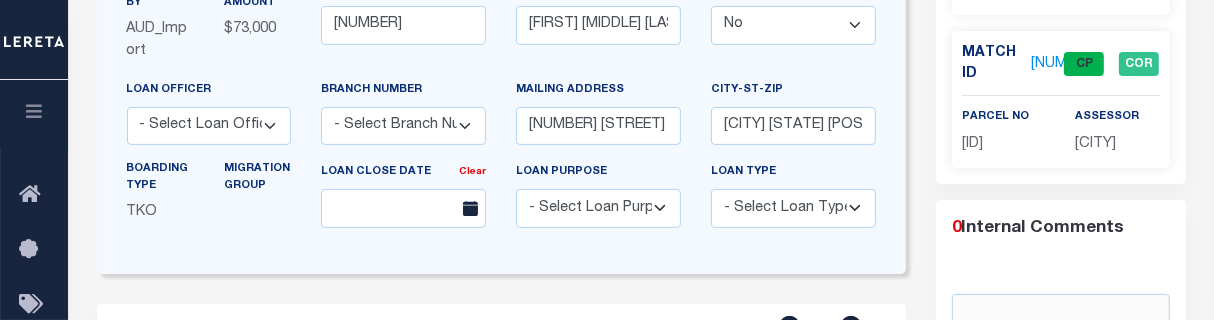type on "[ID]" 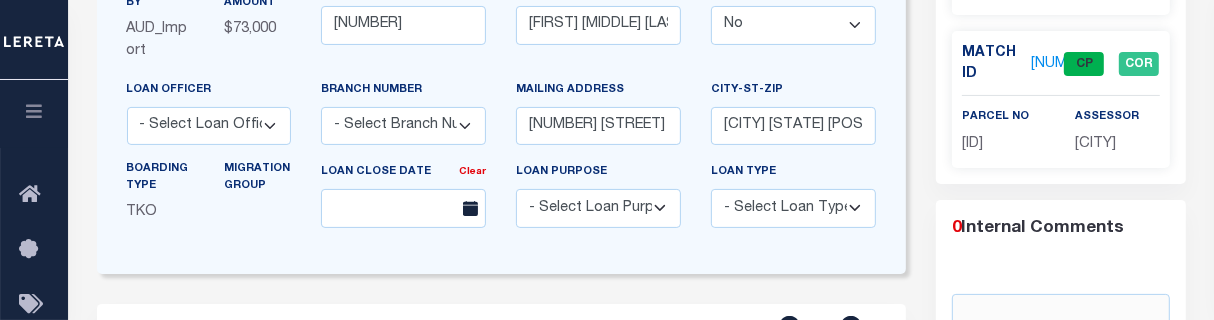 select 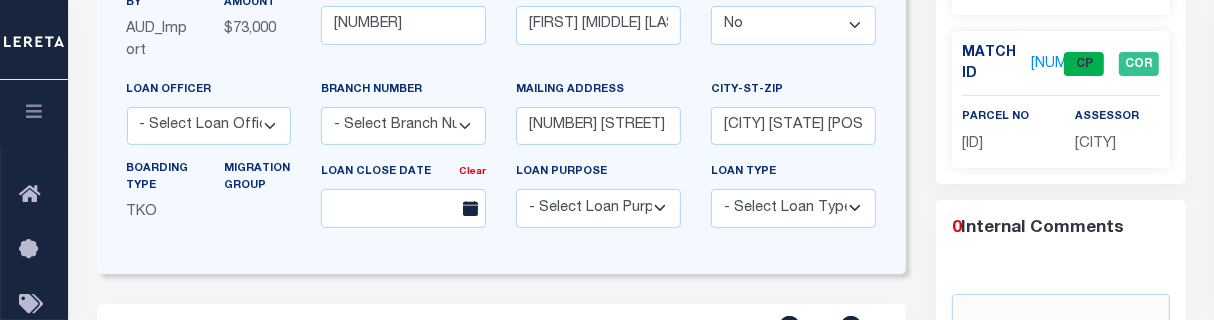 type 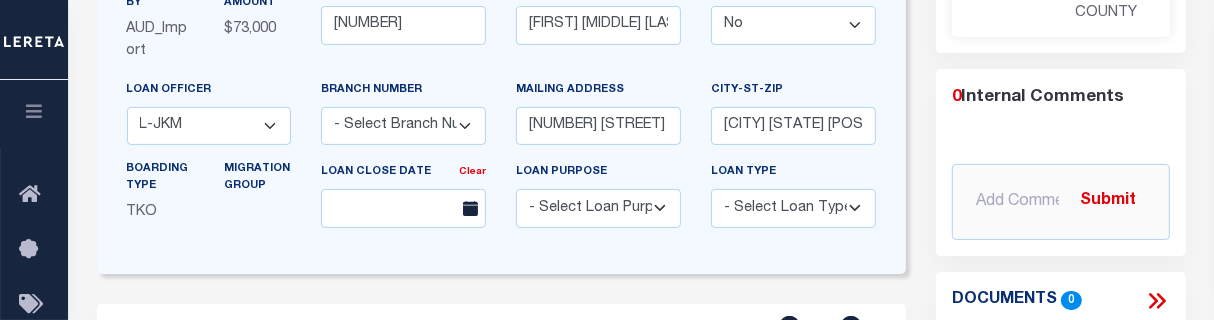 scroll, scrollTop: 0, scrollLeft: 0, axis: both 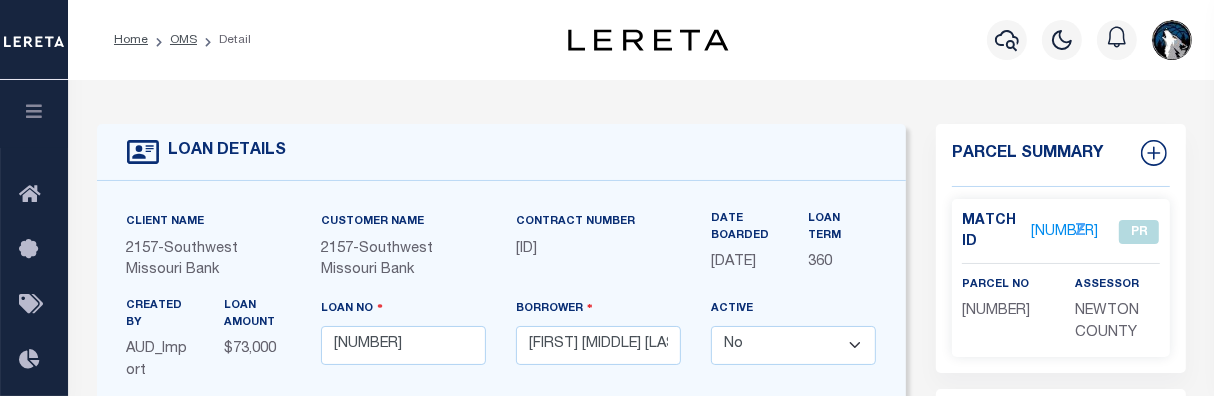 click on "[NUMBER]" at bounding box center [1064, 232] 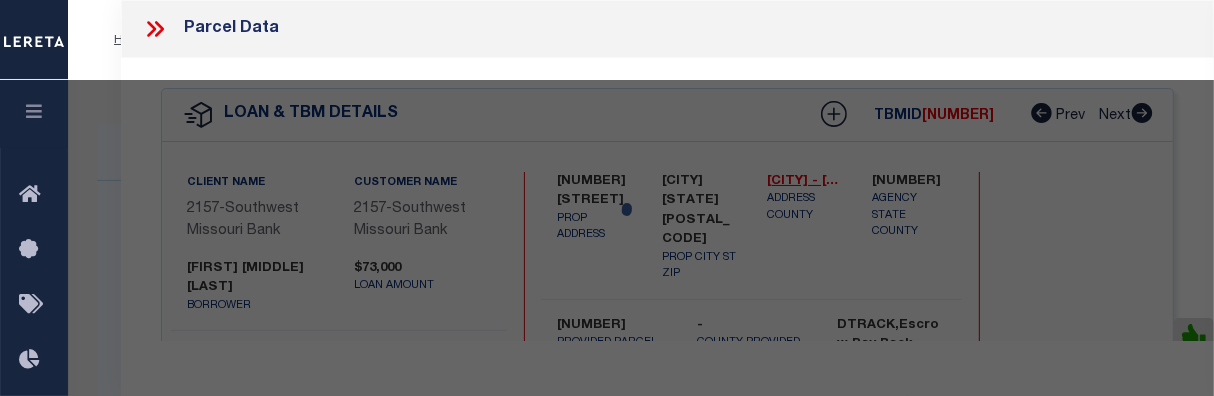 select on "AS" 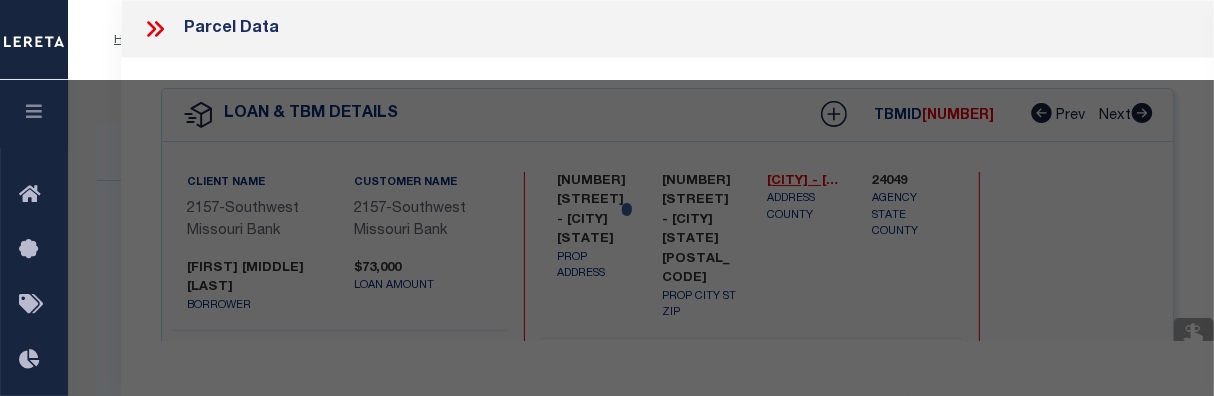 select on "PR" 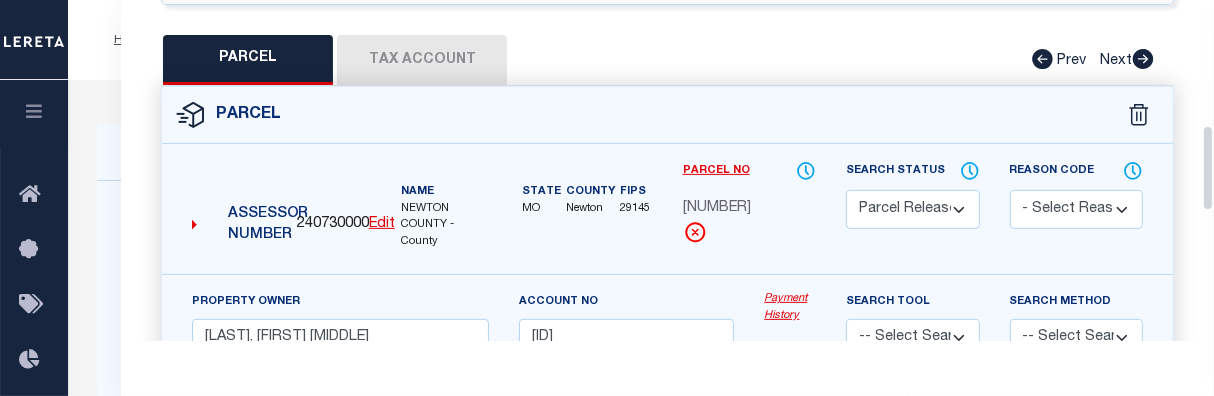 scroll, scrollTop: 490, scrollLeft: 0, axis: vertical 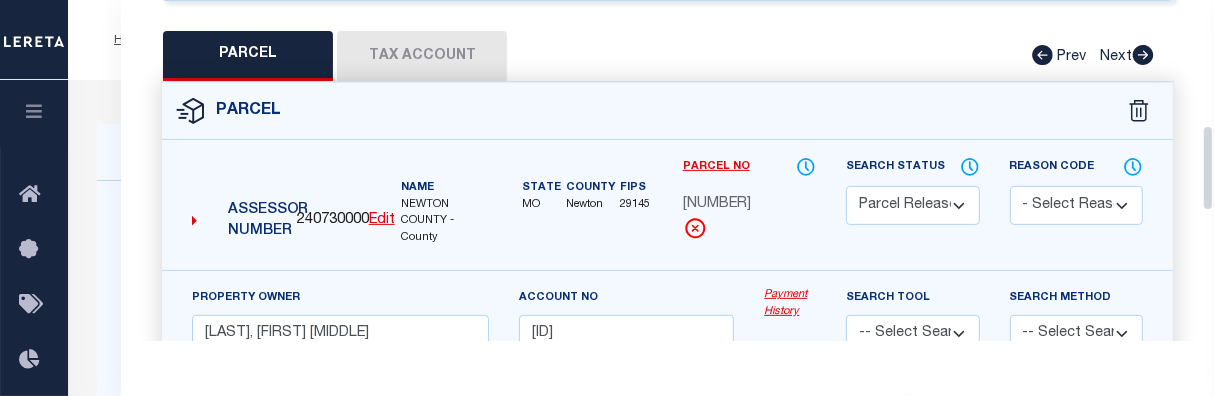 drag, startPoint x: 1207, startPoint y: 35, endPoint x: 1207, endPoint y: 160, distance: 125 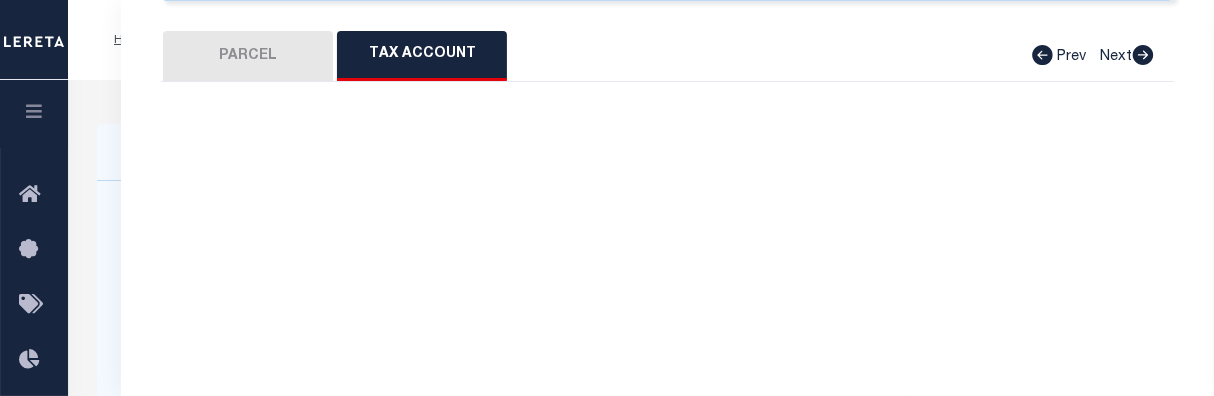 select on "100" 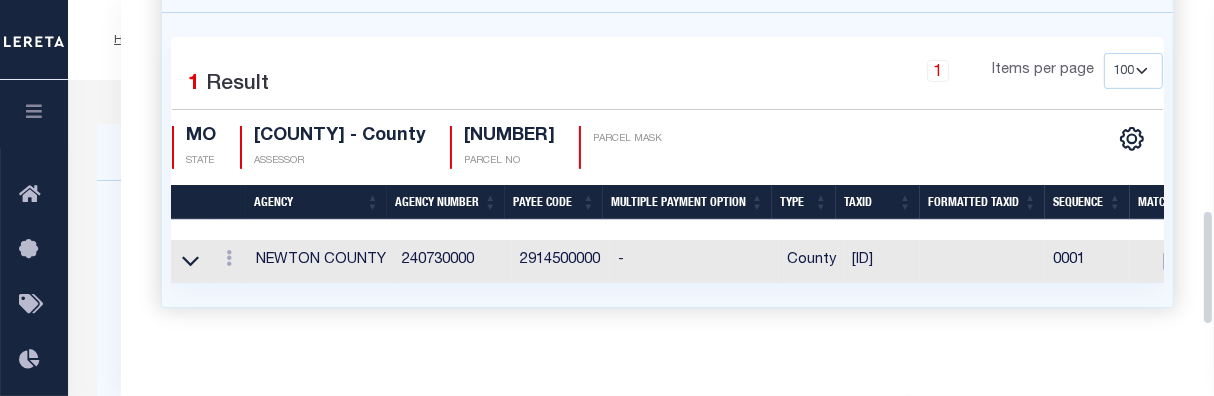 scroll, scrollTop: 648, scrollLeft: 0, axis: vertical 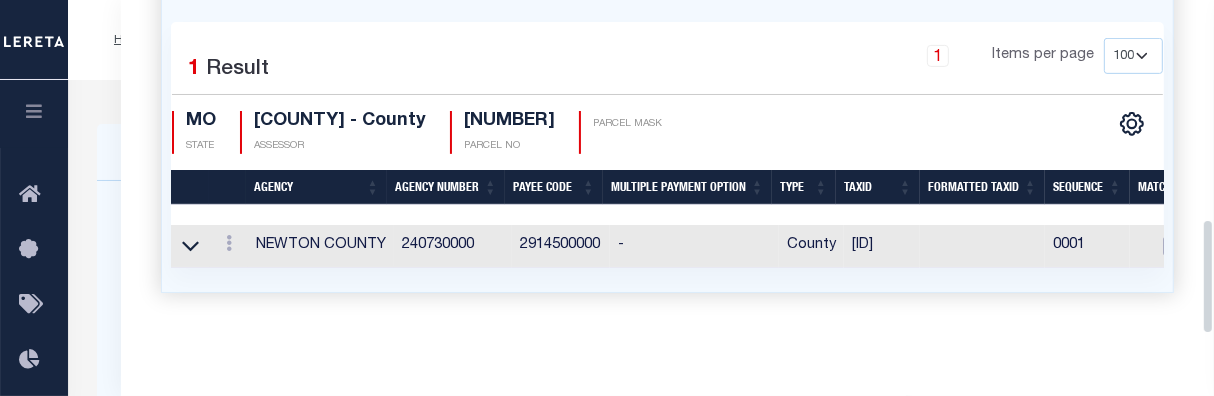drag, startPoint x: 1208, startPoint y: 187, endPoint x: 1201, endPoint y: 242, distance: 55.443665 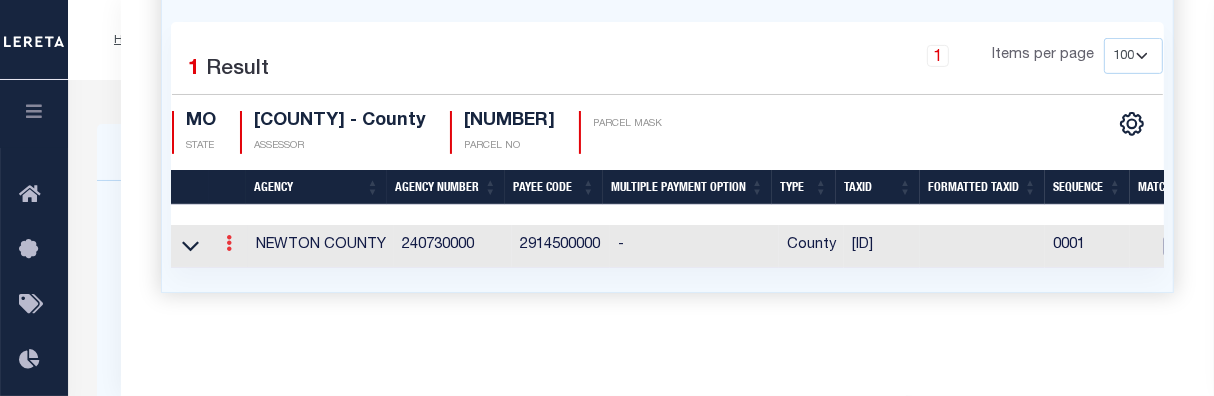 click at bounding box center (229, 246) 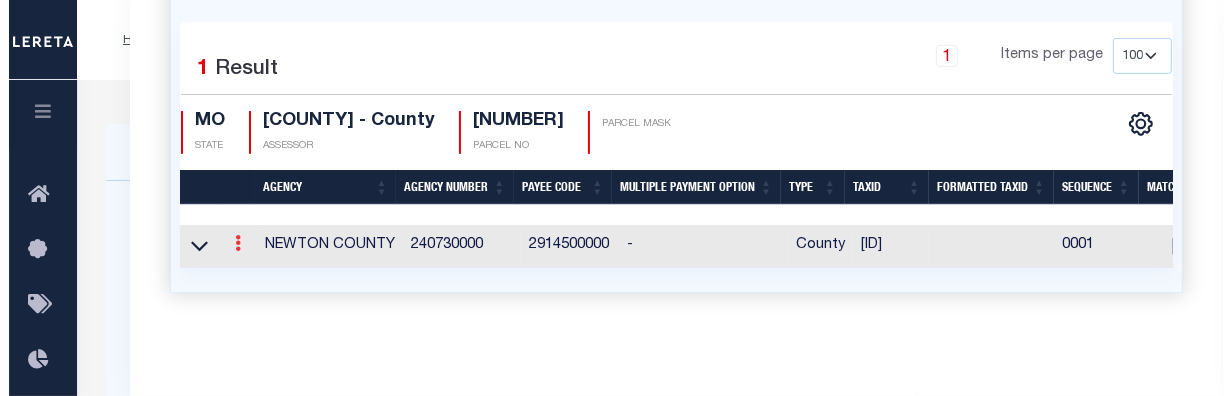 scroll, scrollTop: 637, scrollLeft: 0, axis: vertical 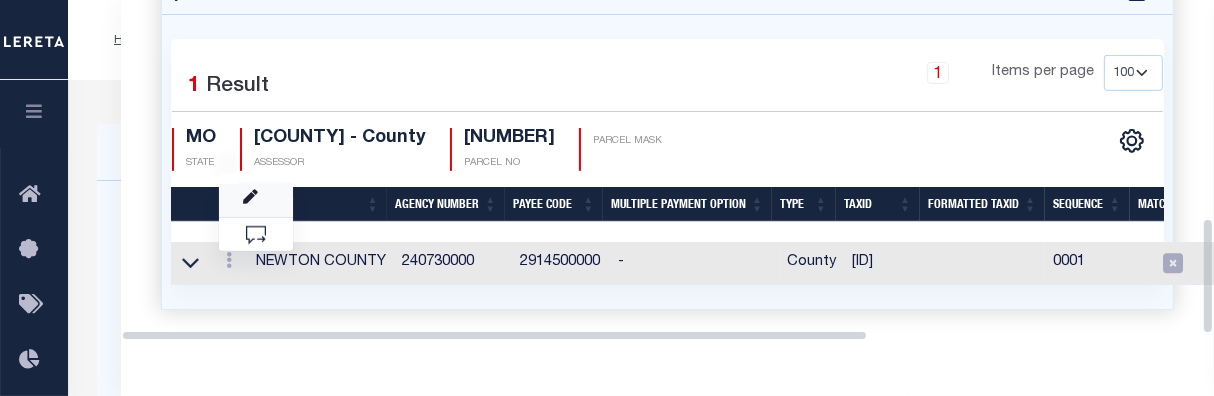 click at bounding box center (256, 200) 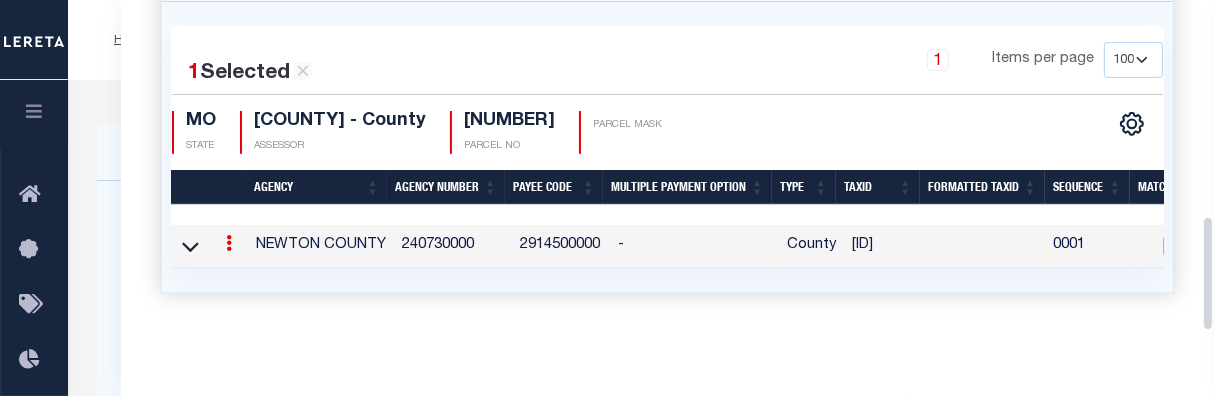 type on "[ID]" 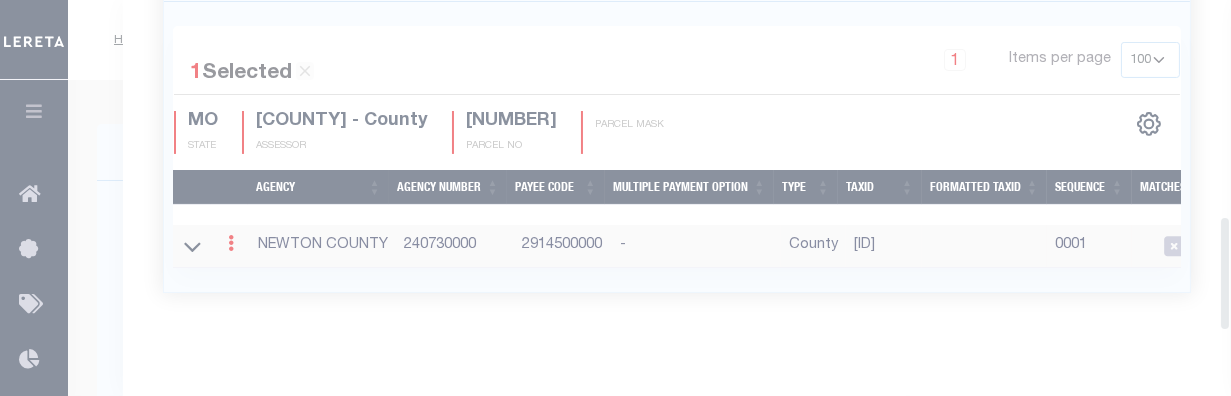 scroll, scrollTop: 0, scrollLeft: 0, axis: both 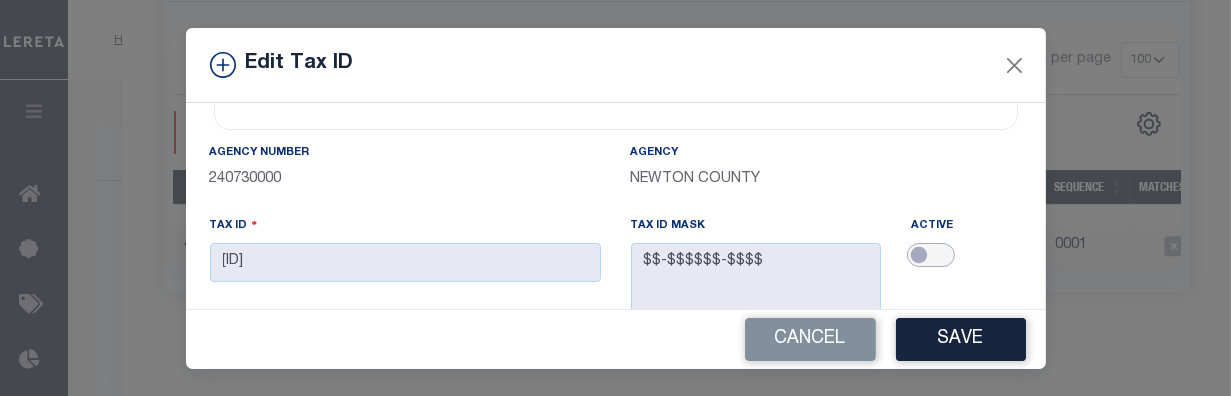 click at bounding box center [931, 255] 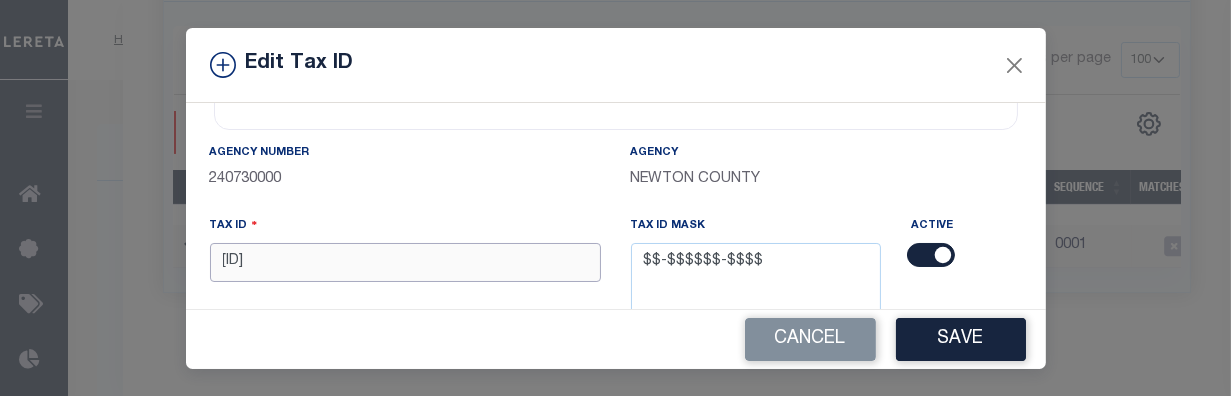 click on "[ID]" at bounding box center (405, 262) 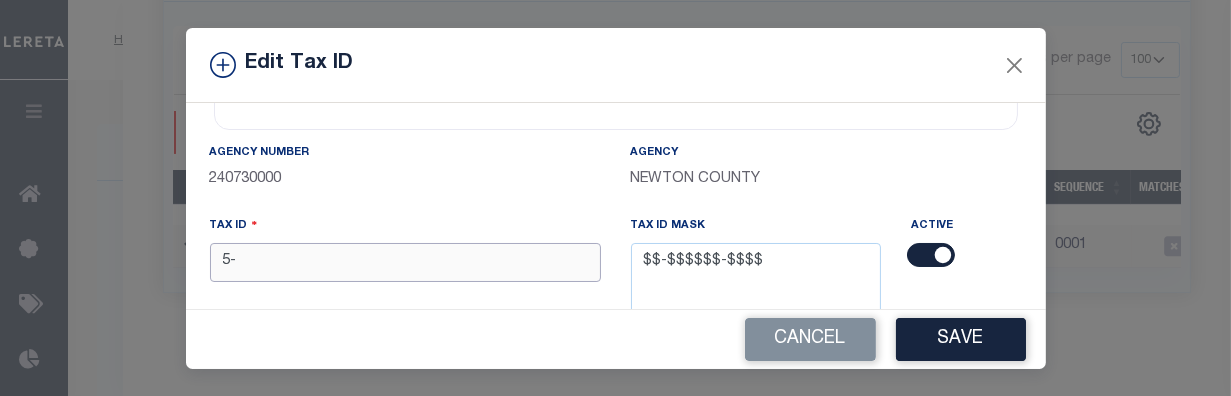 type on "5" 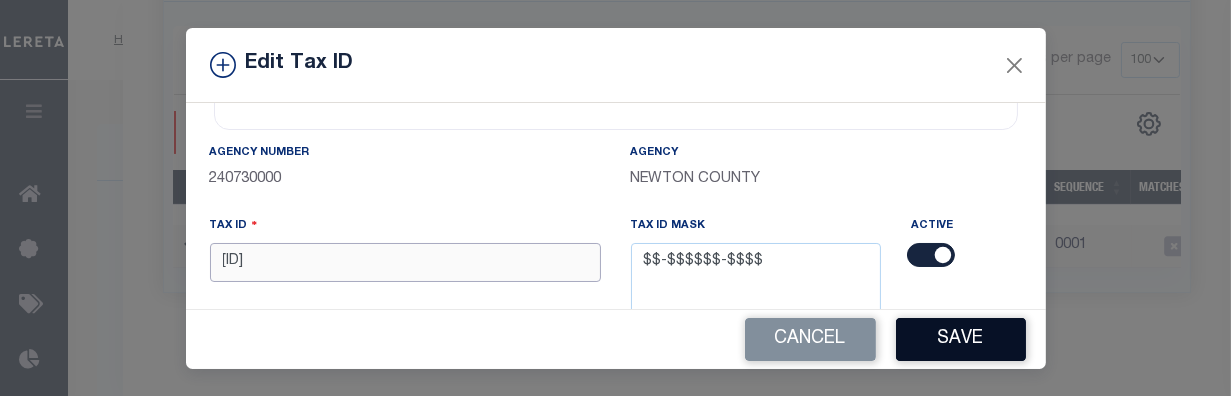 type on "[ID]" 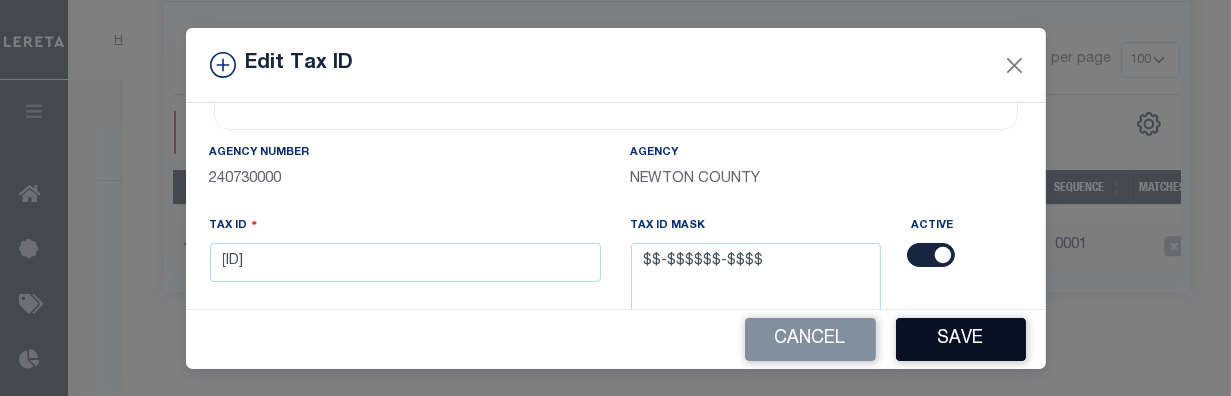 click on "Save" at bounding box center (961, 339) 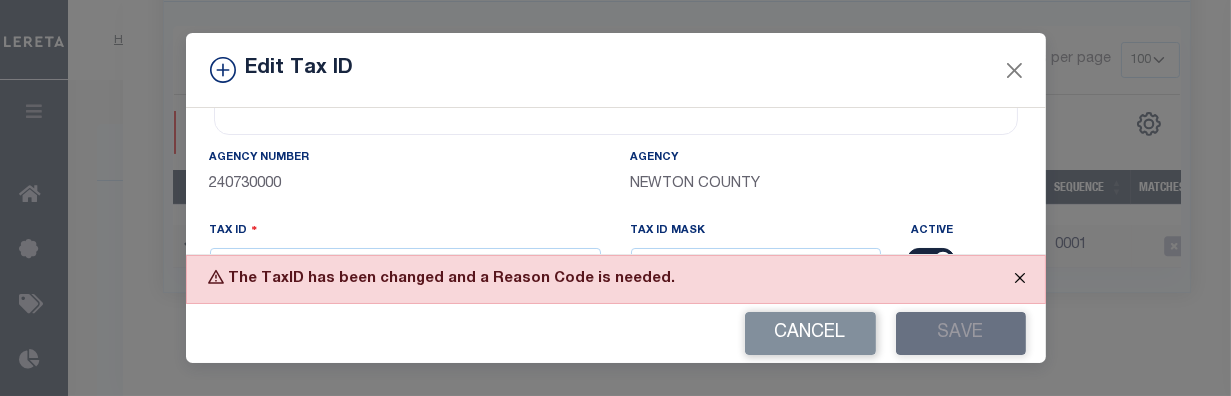 click at bounding box center (1020, 278) 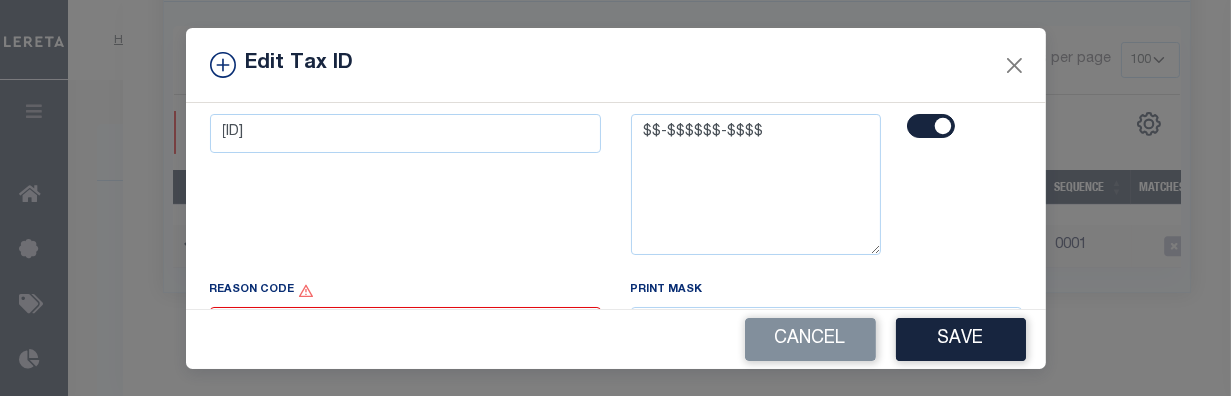 scroll, scrollTop: 262, scrollLeft: 0, axis: vertical 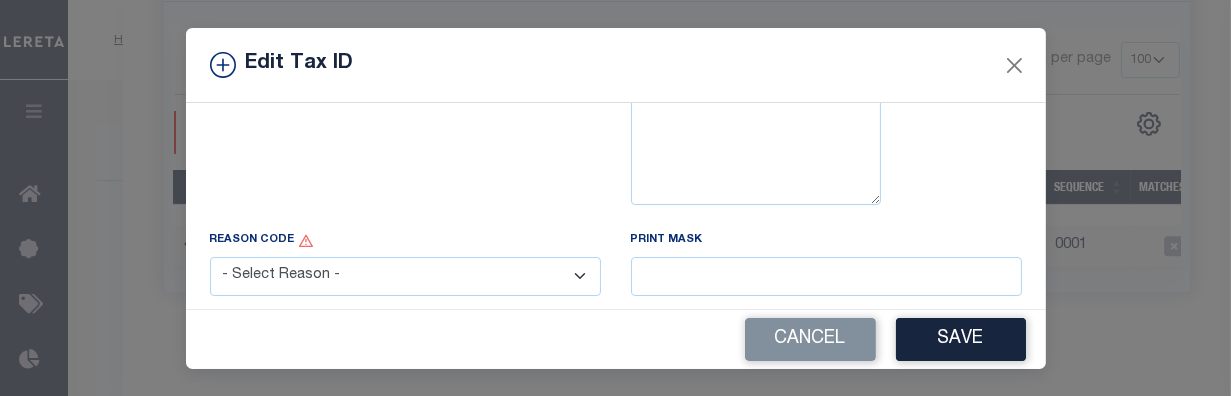 click on "- Select Reason -
099 - Other (Provide additional detail)
ACT - Agency Changed Tax ID or Tax ID Format
CMB - Parcel/Lien combined with another on collateral.
ICR - Lender Requested Installment Change
PPR - PCL Split (Covered by LGL)" at bounding box center (405, 276) 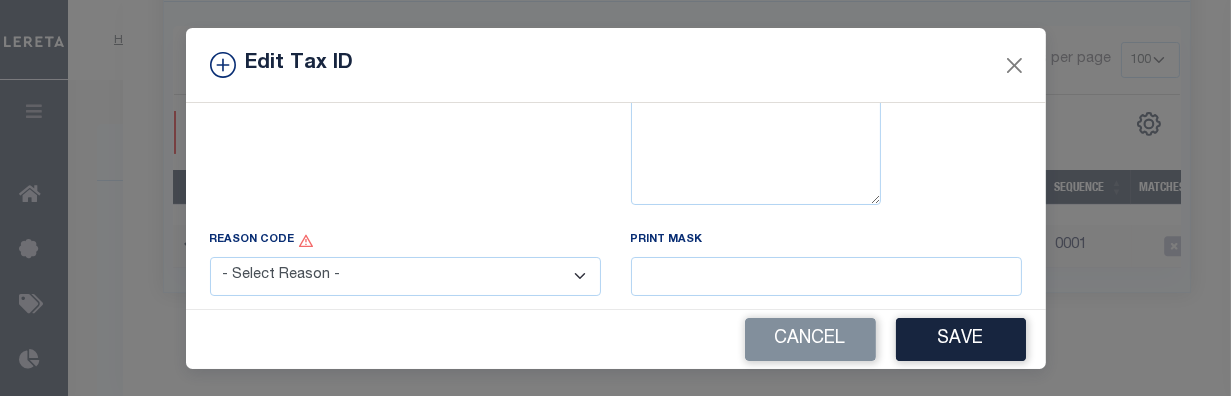 select on "099" 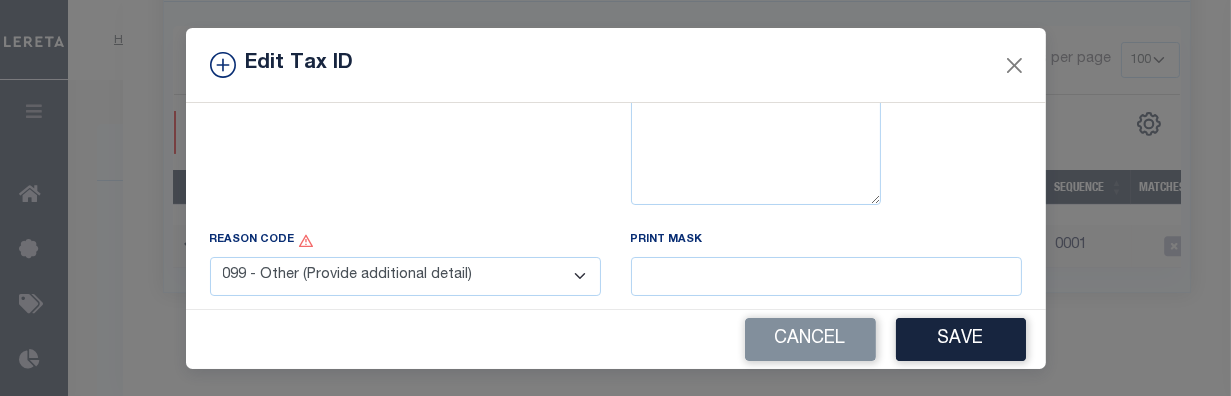 click on "- Select Reason -
099 - Other (Provide additional detail)
ACT - Agency Changed Tax ID or Tax ID Format
CMB - Parcel/Lien combined with another on collateral.
ICR - Lender Requested Installment Change
PPR - PCL Split (Covered by LGL)" at bounding box center [405, 276] 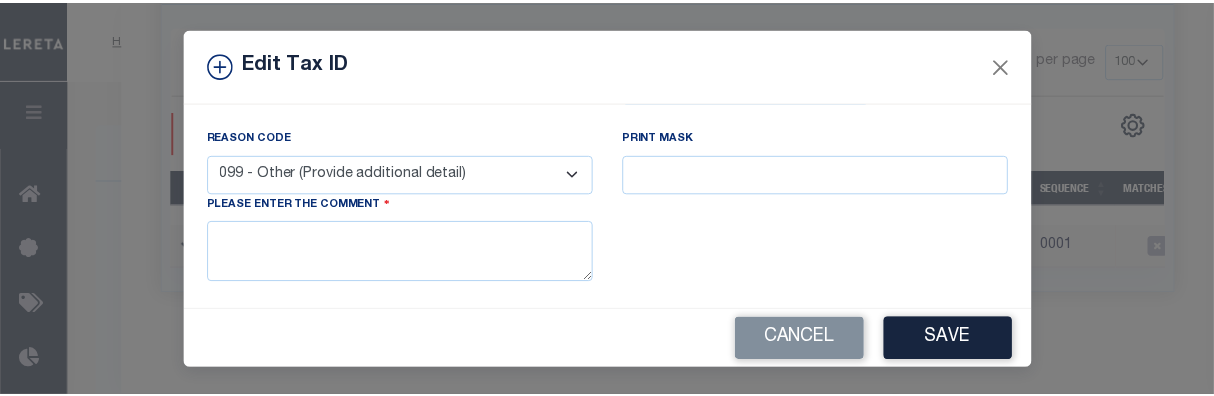 scroll, scrollTop: 369, scrollLeft: 0, axis: vertical 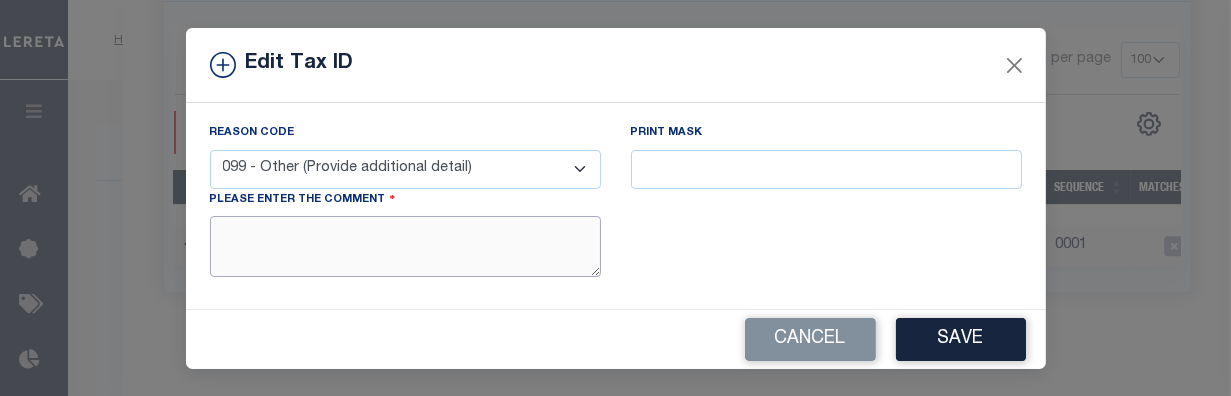 click at bounding box center [405, 246] 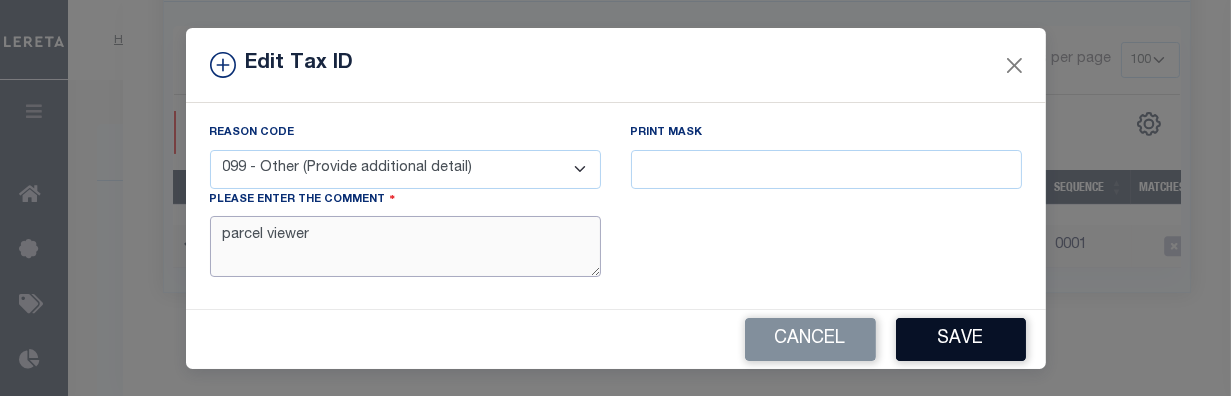 type on "parcel viewer" 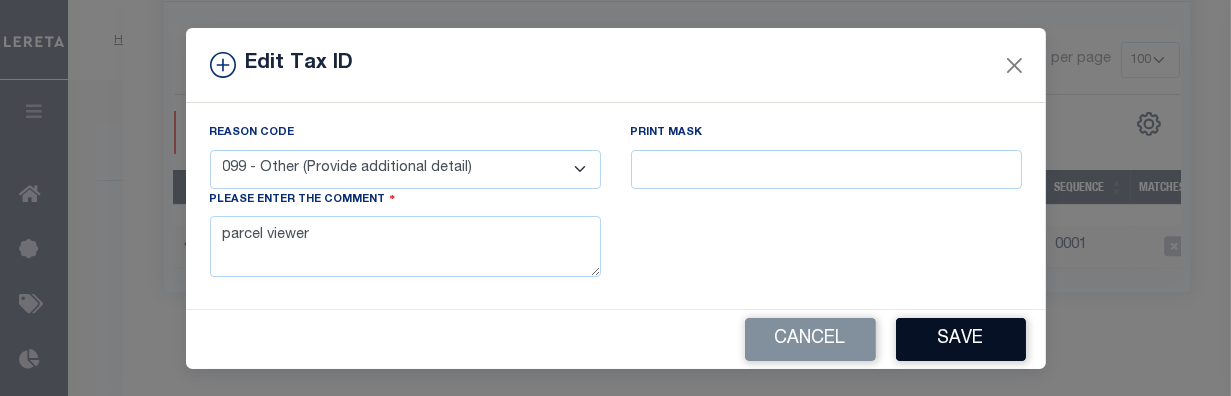 click on "Save" at bounding box center (961, 339) 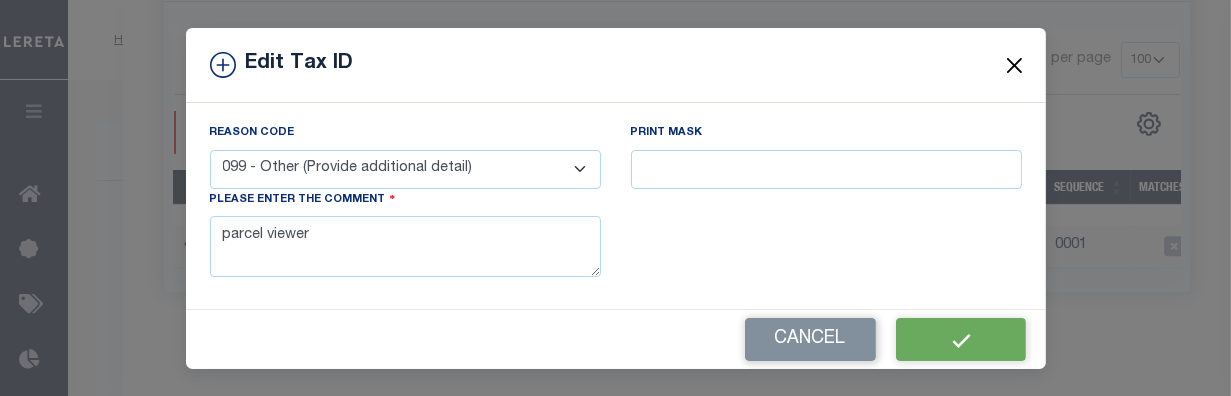 click at bounding box center (1014, 65) 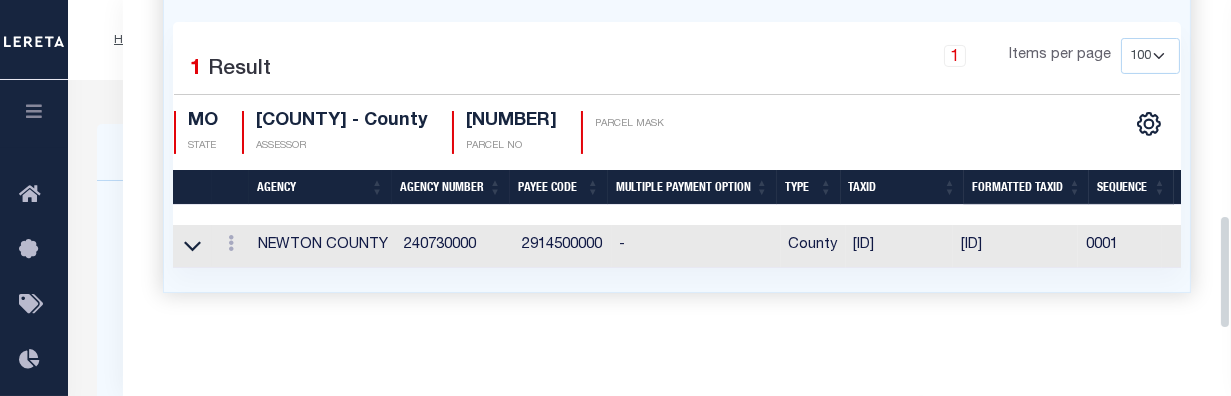 select 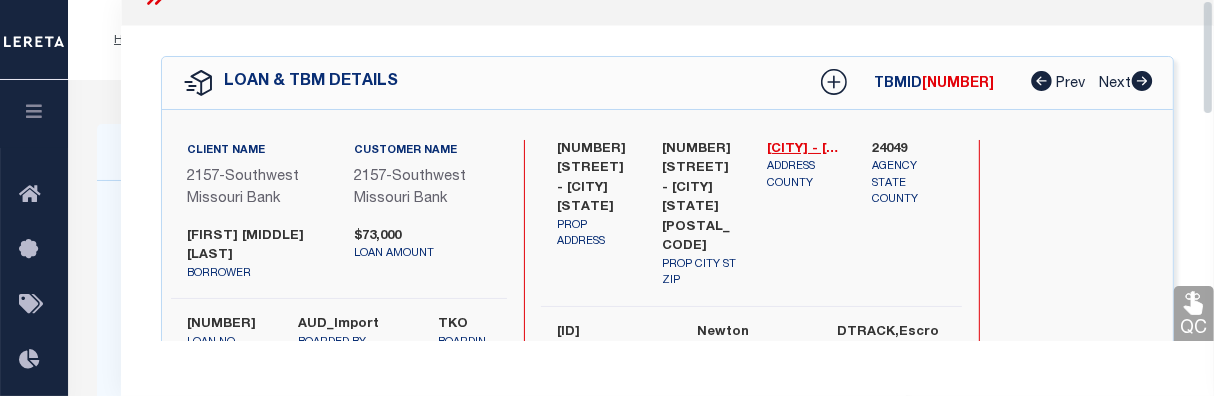 scroll, scrollTop: 0, scrollLeft: 0, axis: both 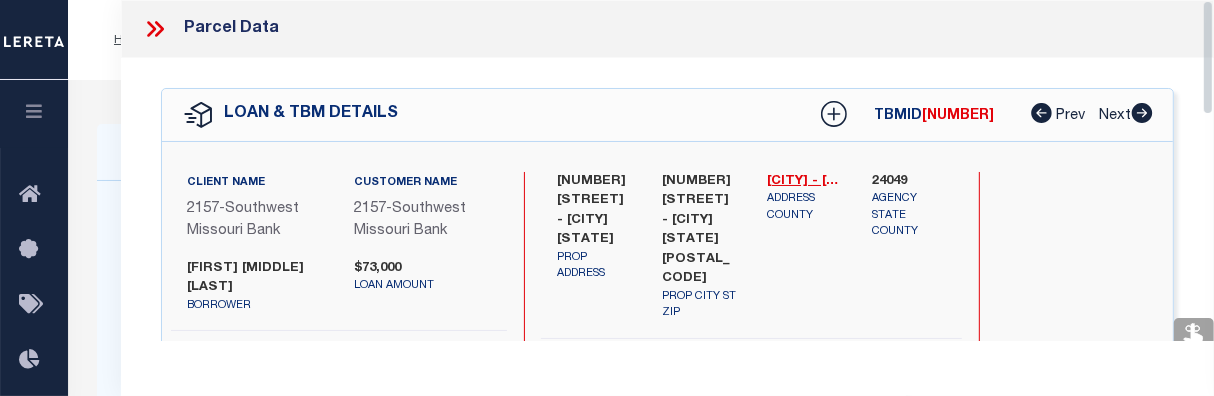 drag, startPoint x: 1205, startPoint y: 262, endPoint x: 1225, endPoint y: -5, distance: 267.74802 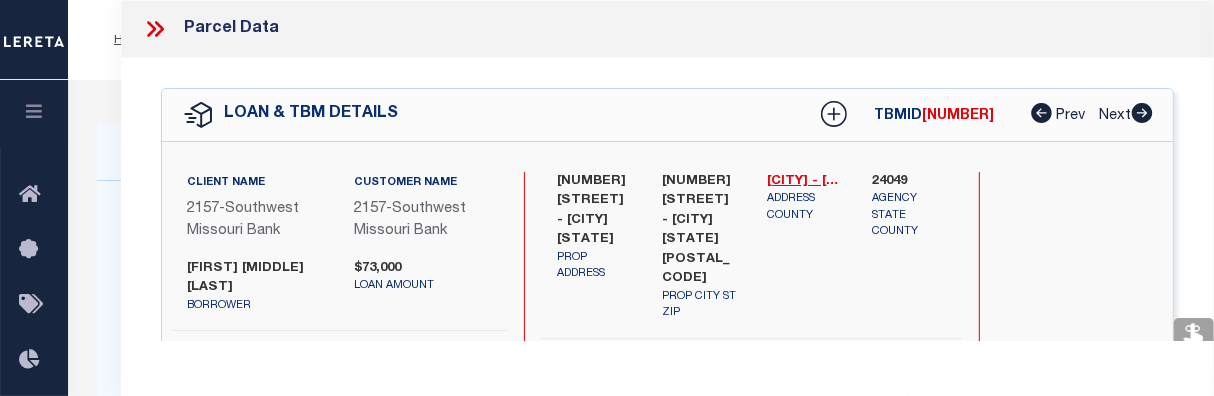 click 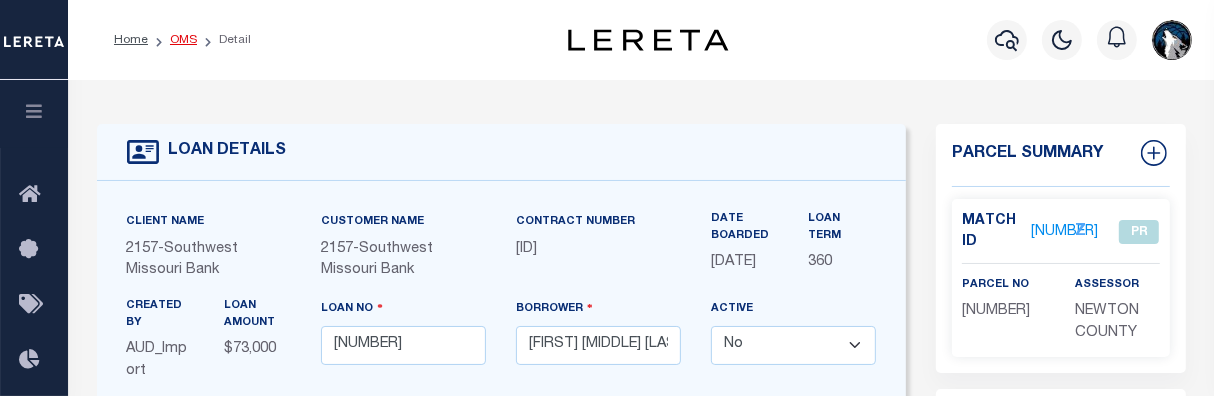 click on "OMS" at bounding box center (183, 40) 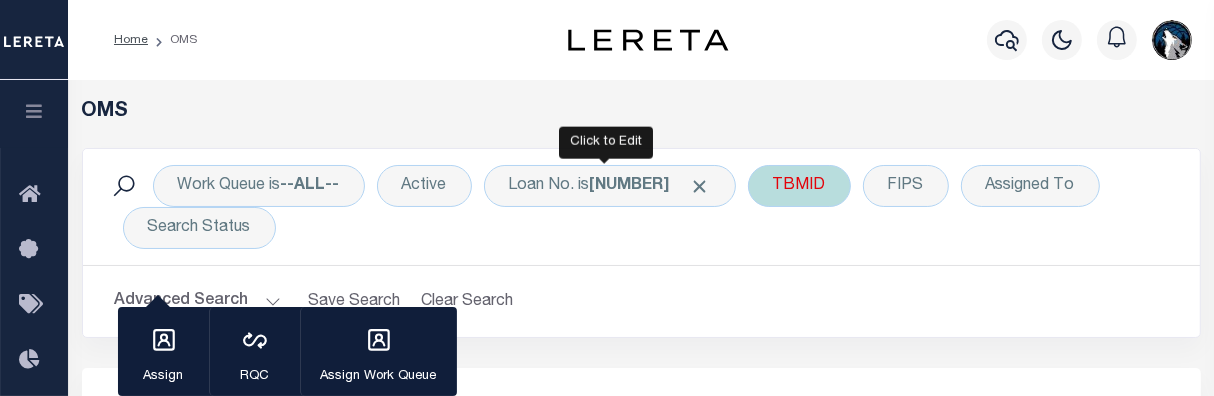 click at bounding box center [700, 186] 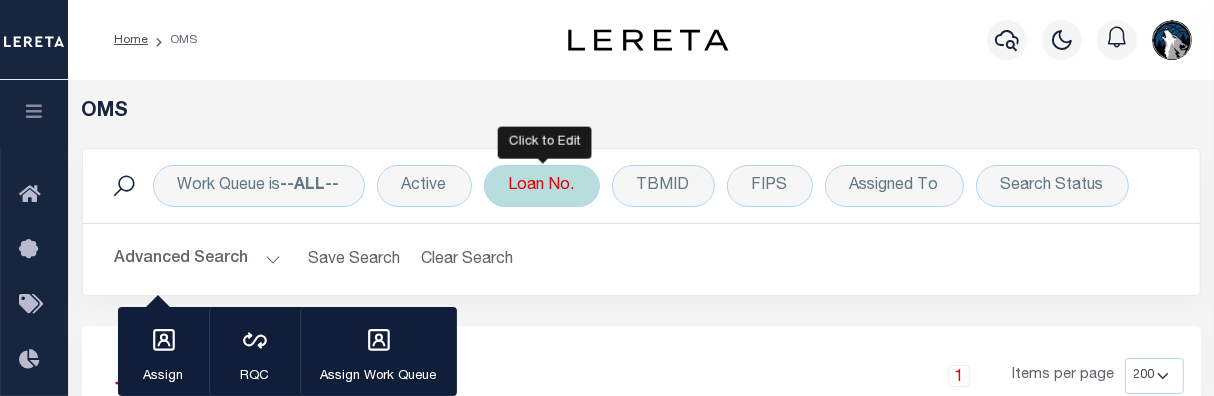 click on "Loan No." at bounding box center (542, 186) 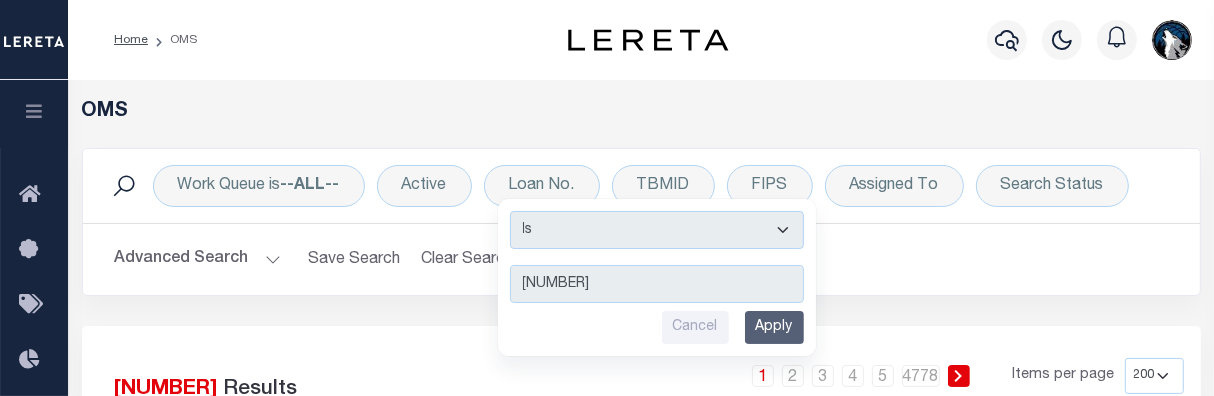 type on "[NUMBER]" 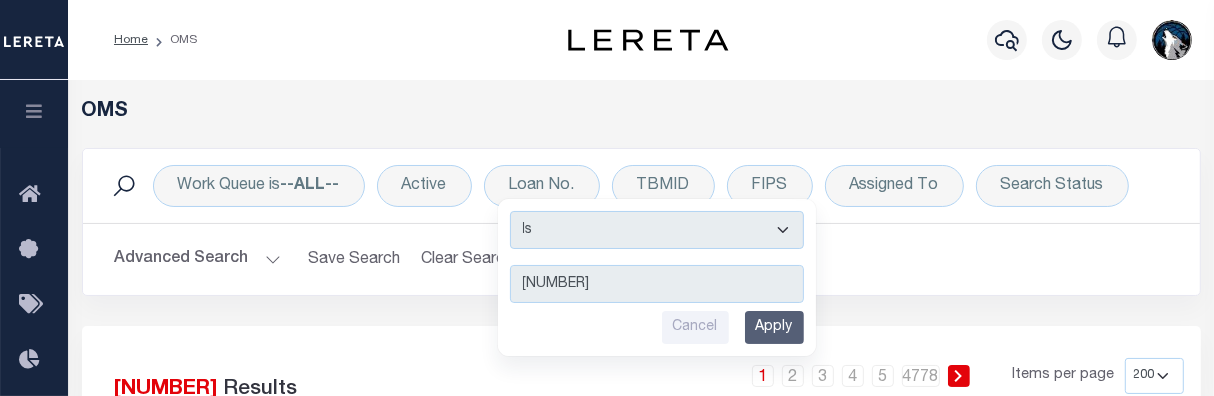 click on "Apply" at bounding box center (774, 327) 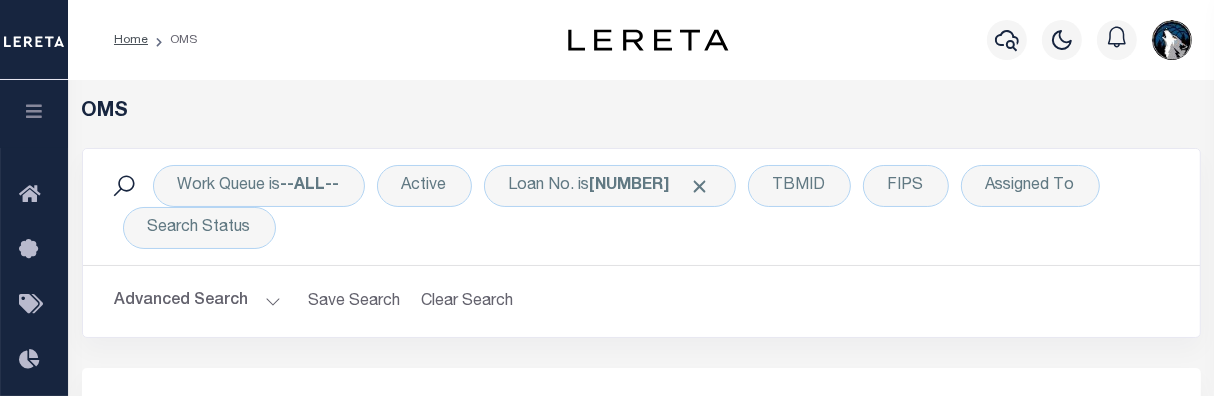 scroll, scrollTop: 328, scrollLeft: 0, axis: vertical 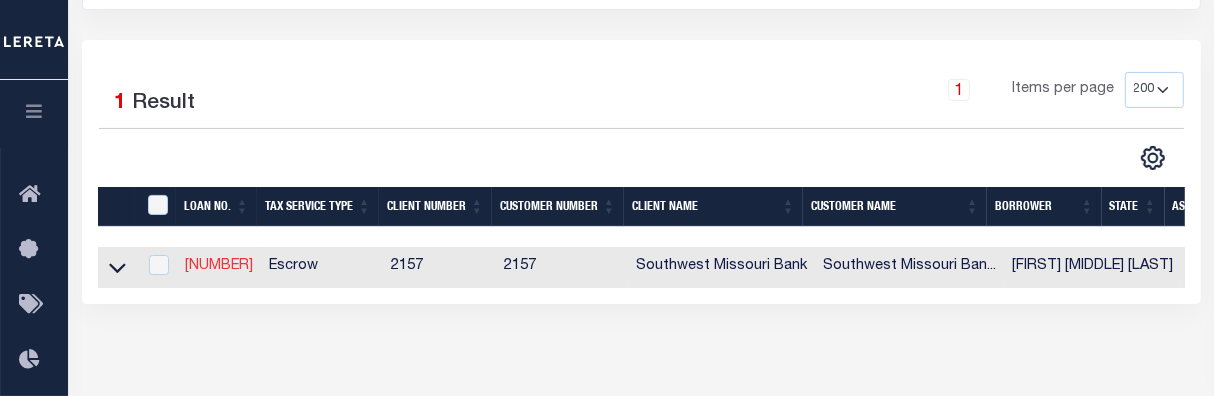 click on "[NUMBER]" at bounding box center (219, 266) 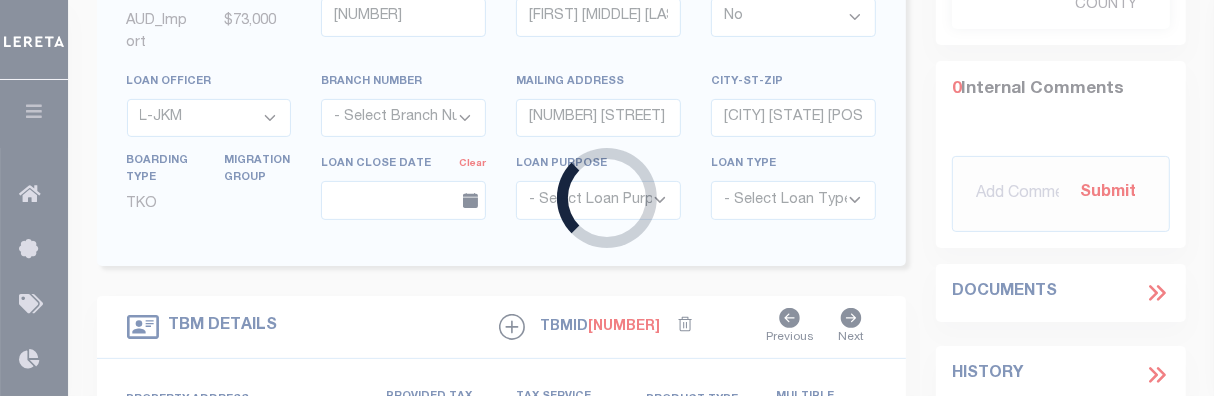 select 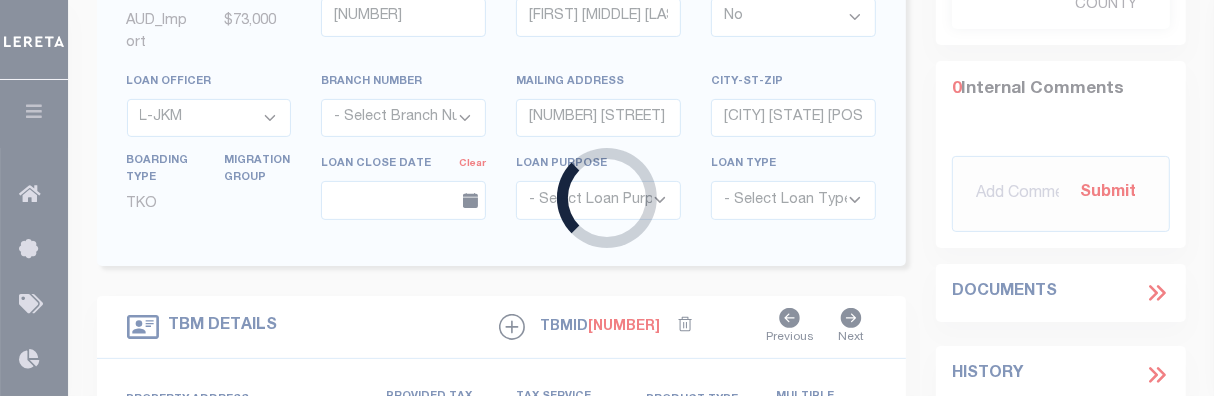 select 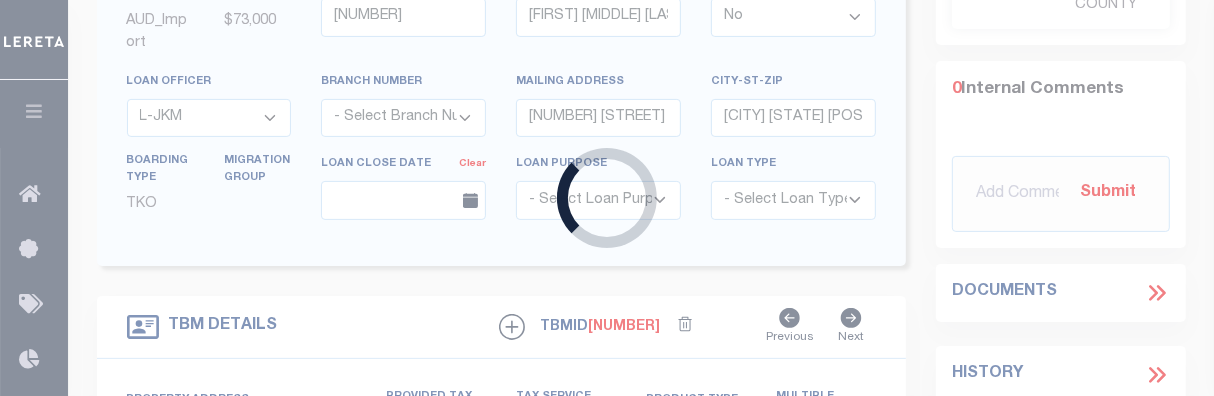 select on "9532" 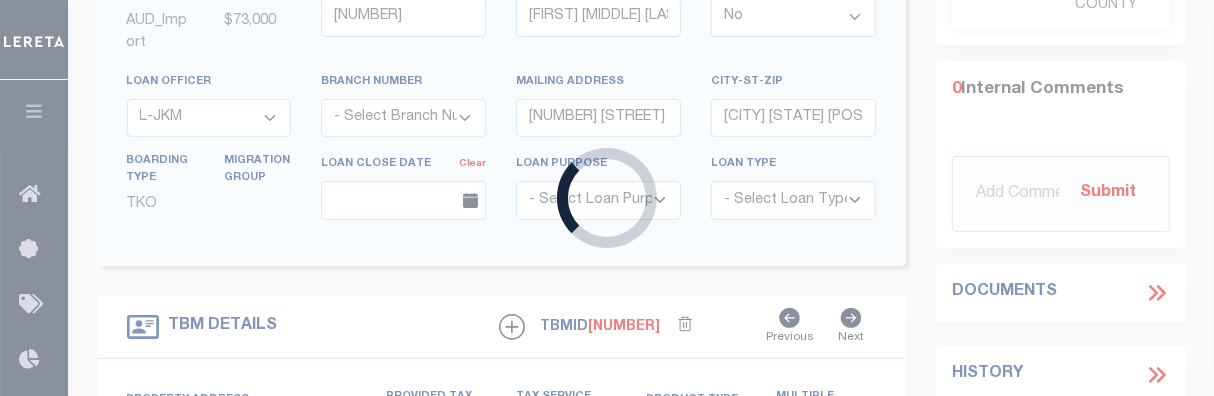 select on "[NUMBER]" 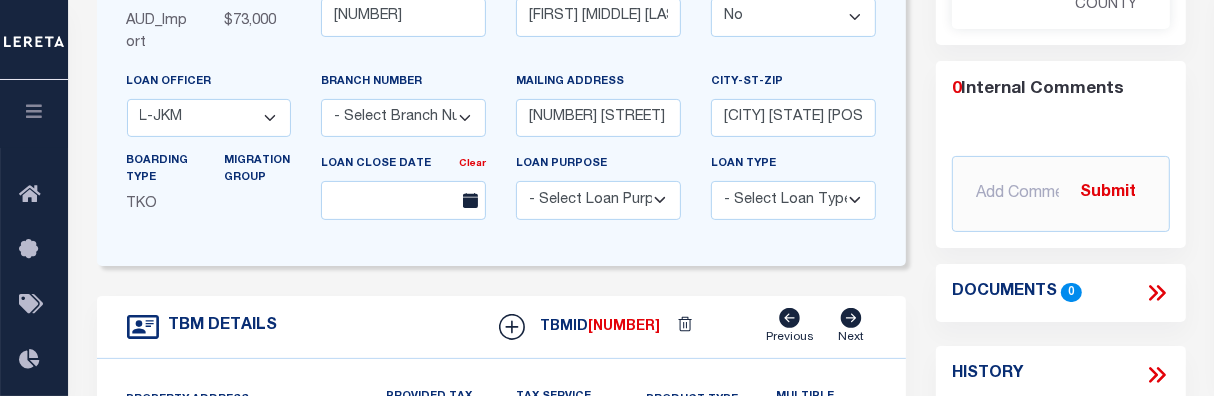 scroll, scrollTop: 0, scrollLeft: 0, axis: both 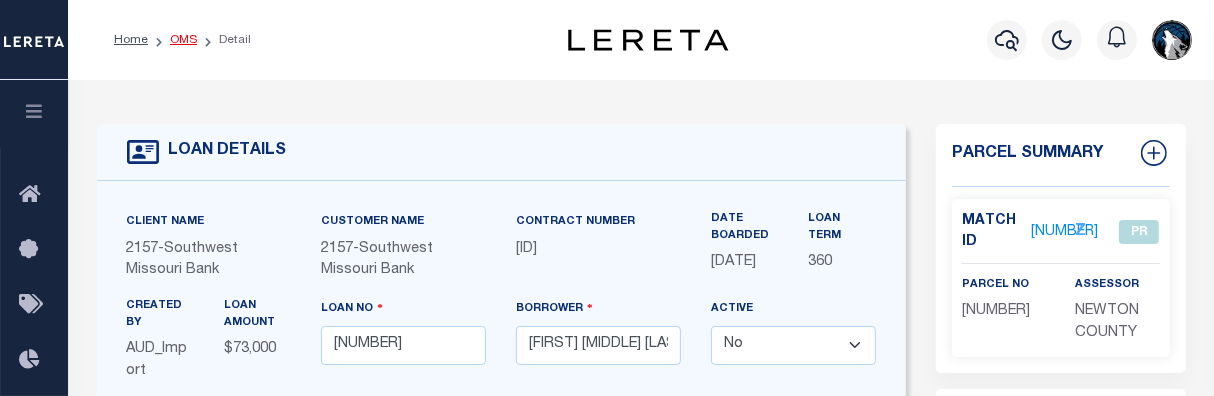 click on "OMS" at bounding box center [183, 40] 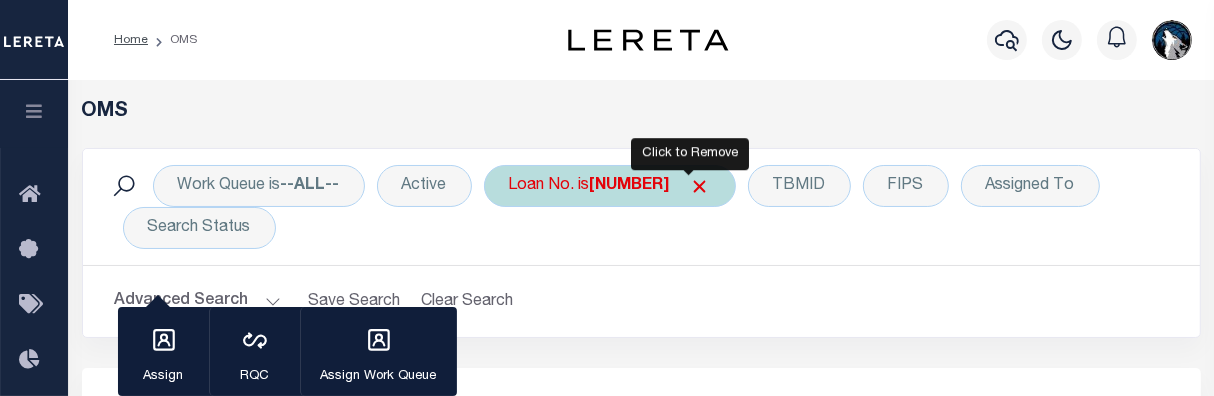 click at bounding box center (700, 186) 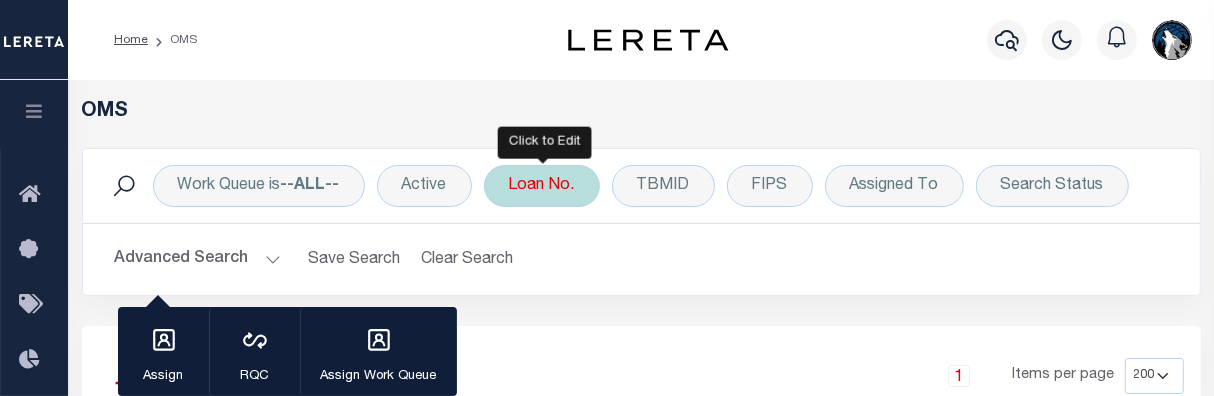 click on "Loan No." at bounding box center [542, 186] 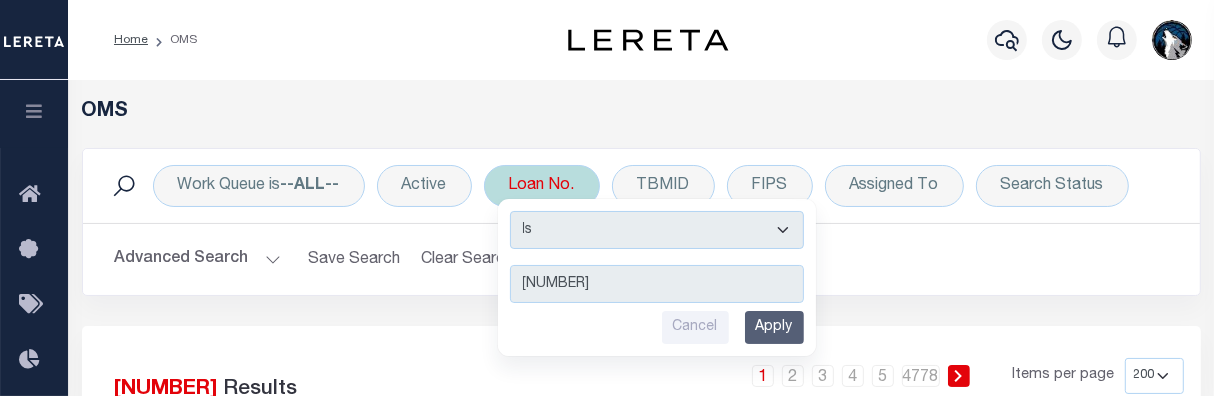 type on "[NUMBER]" 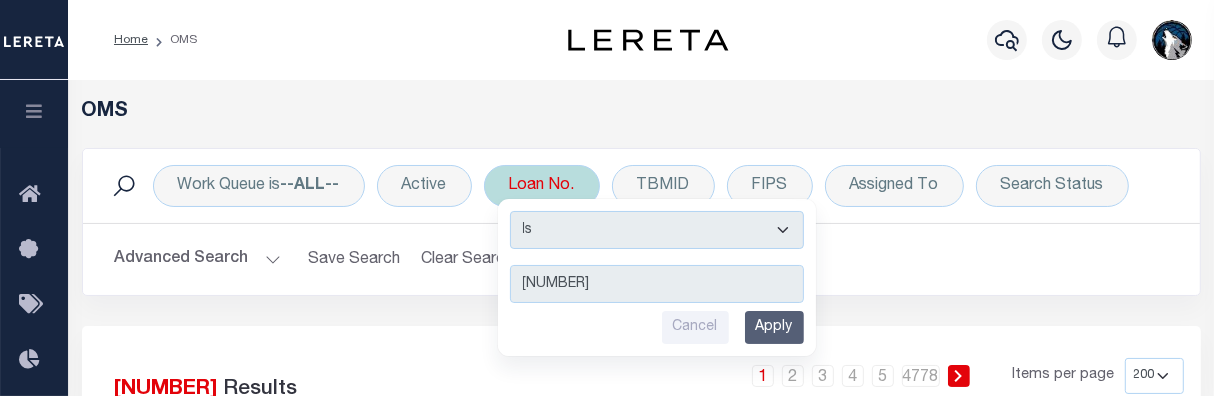 click on "Apply" at bounding box center [774, 327] 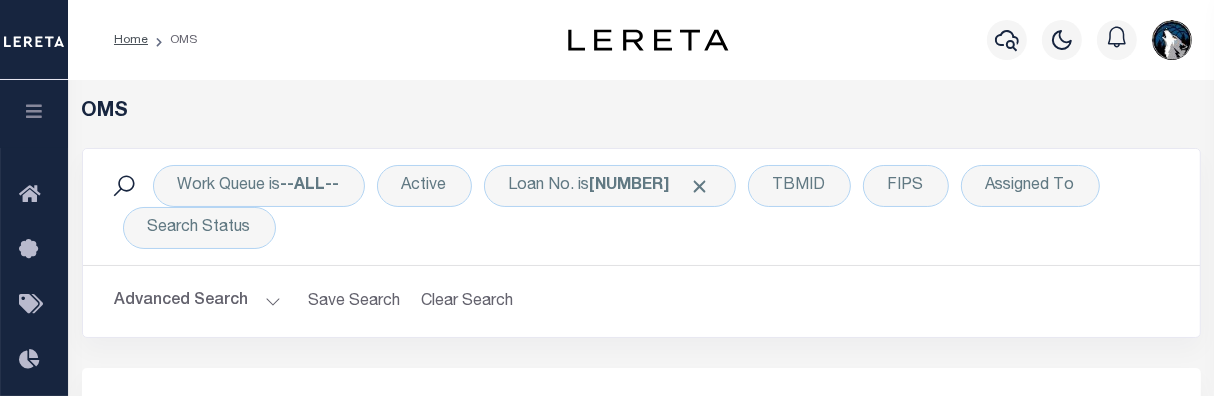 scroll, scrollTop: 286, scrollLeft: 0, axis: vertical 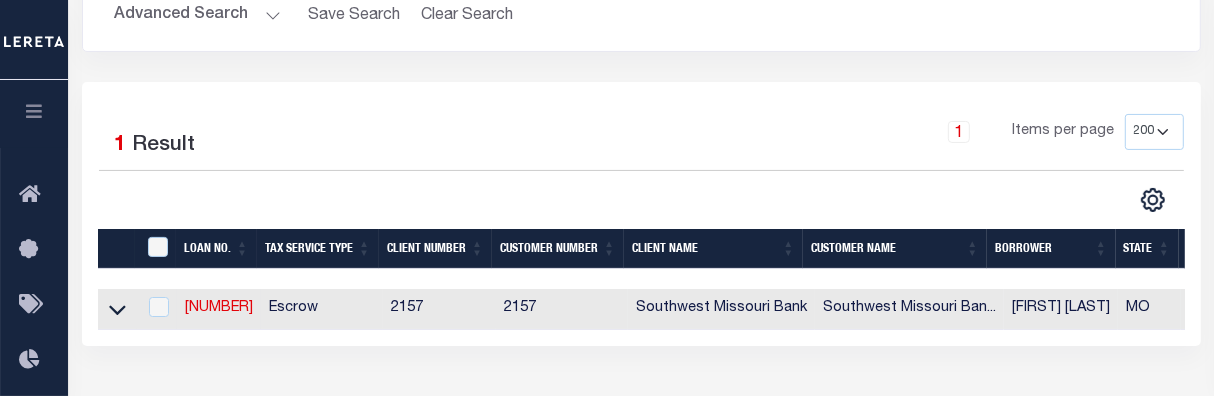 click on "[NUMBER]" at bounding box center [219, 309] 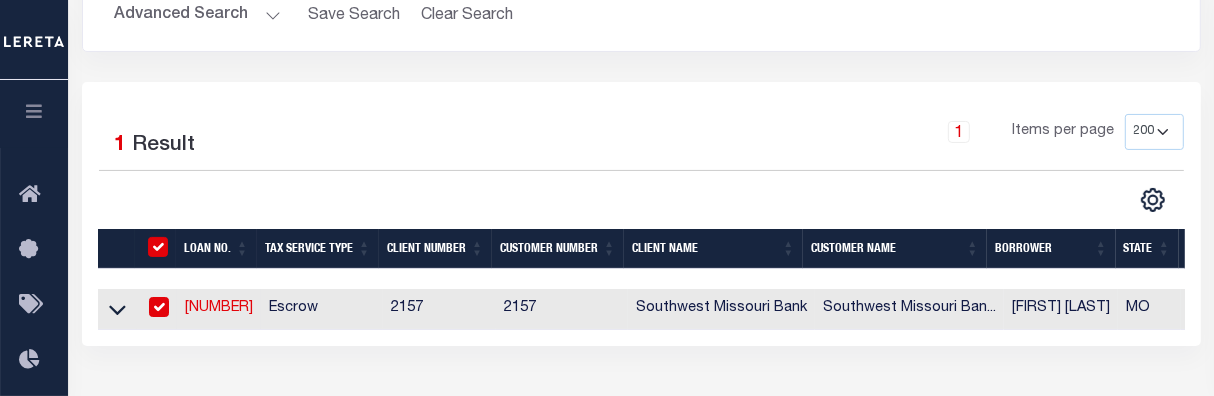 checkbox on "true" 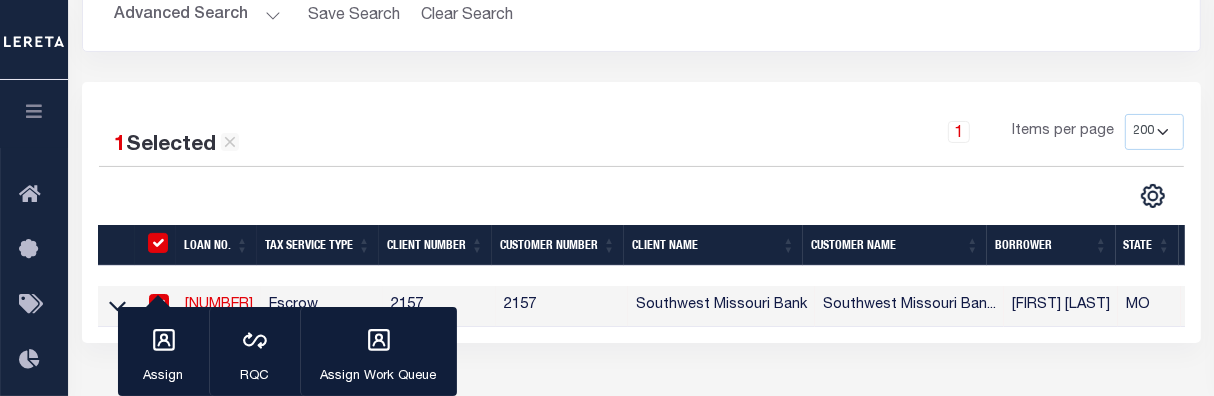 click on "1  Selected
1   Result
1
Items per page   10 25 50 100 200" at bounding box center (641, 212) 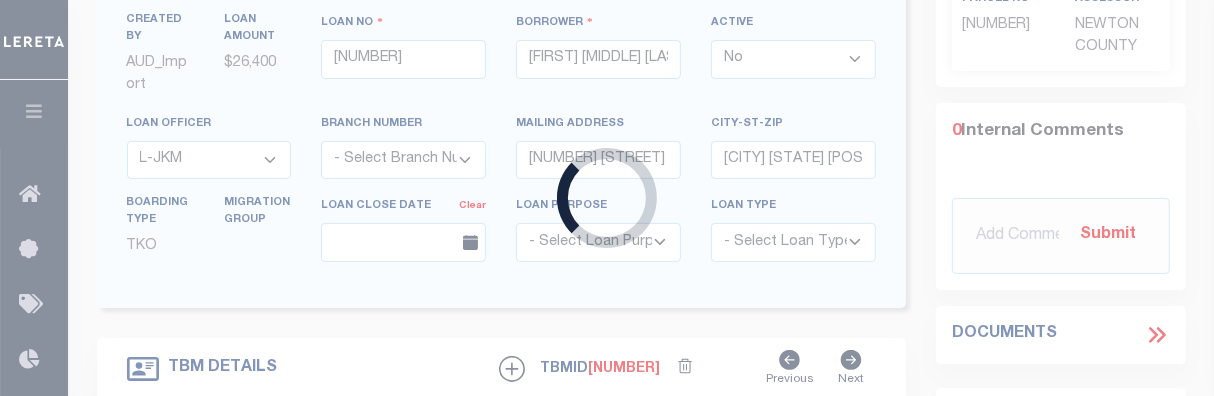type on "[NUMBER]" 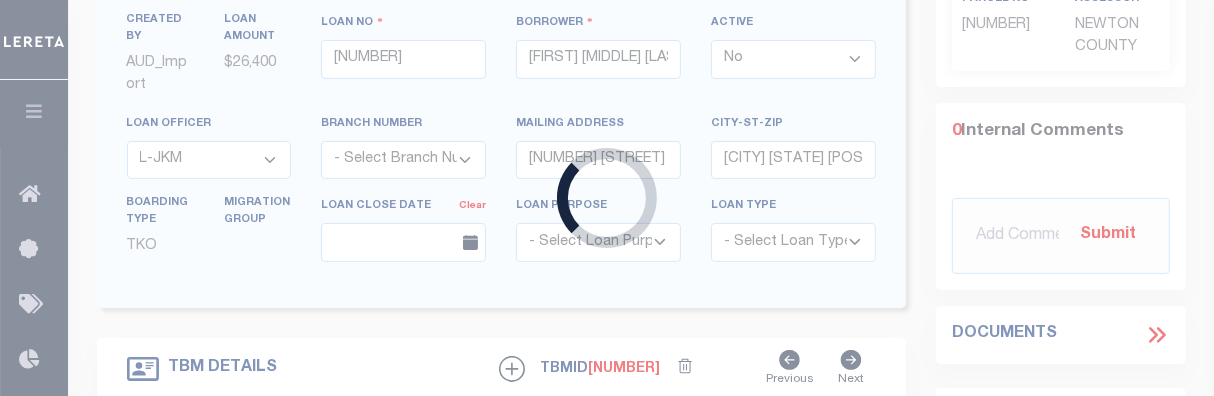 type on "[FIRST] [LAST]" 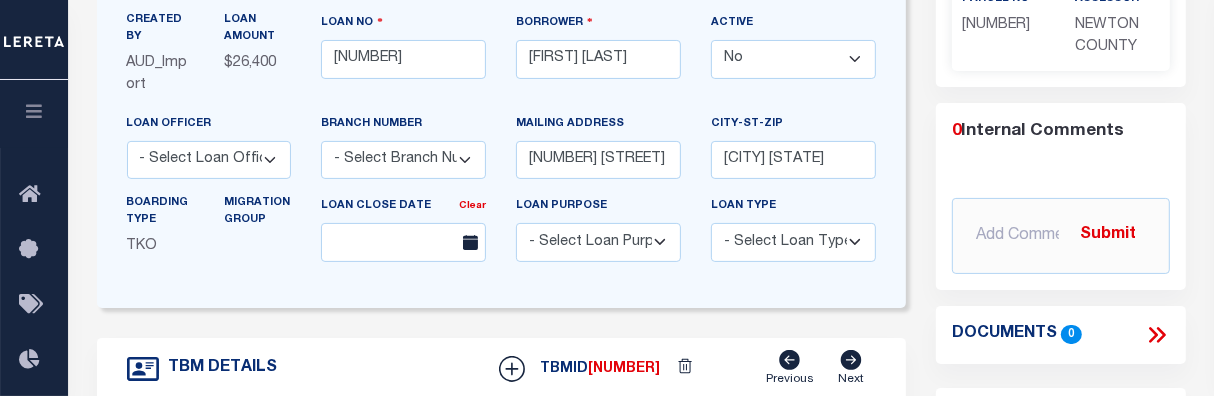 select on "9532" 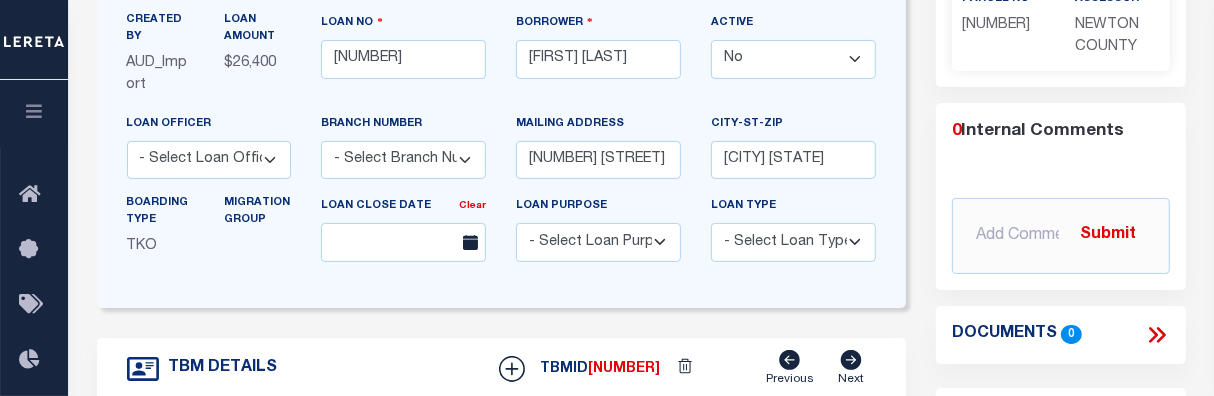 select on "[NUMBER]" 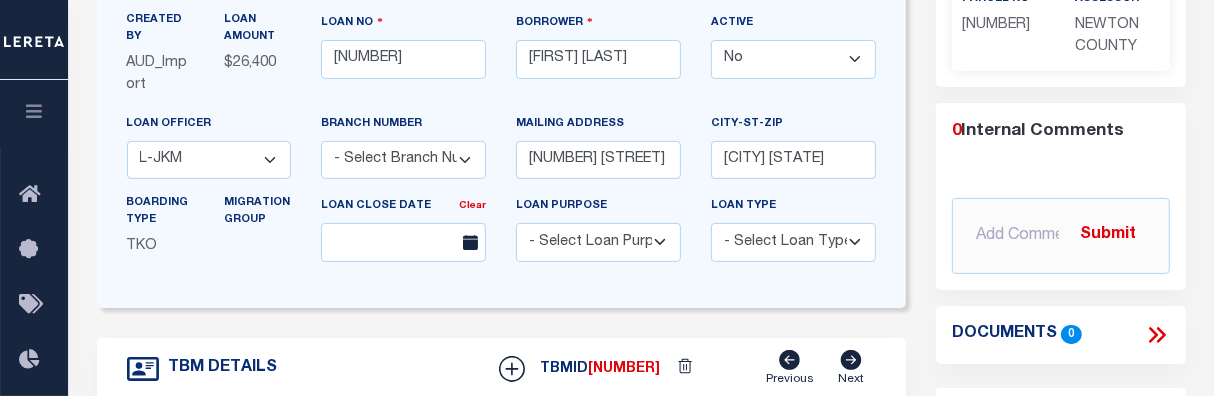 select 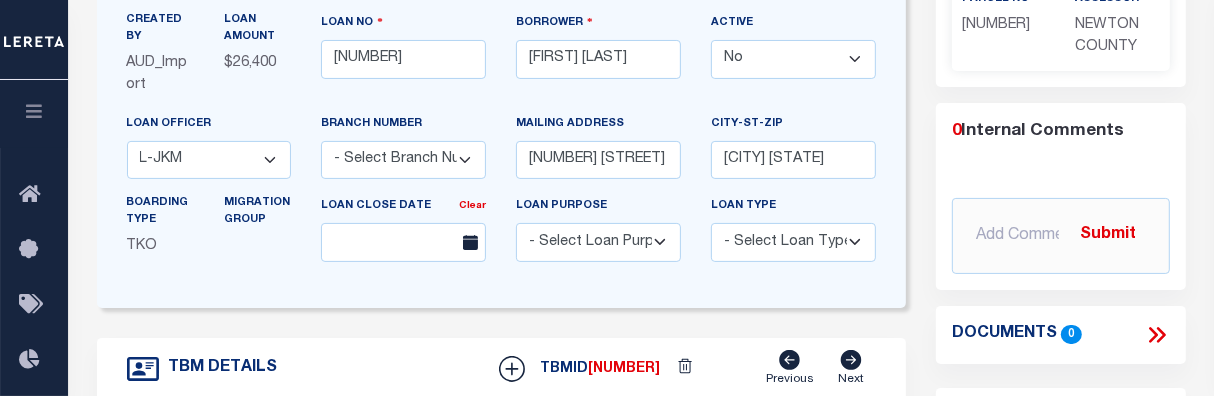 type 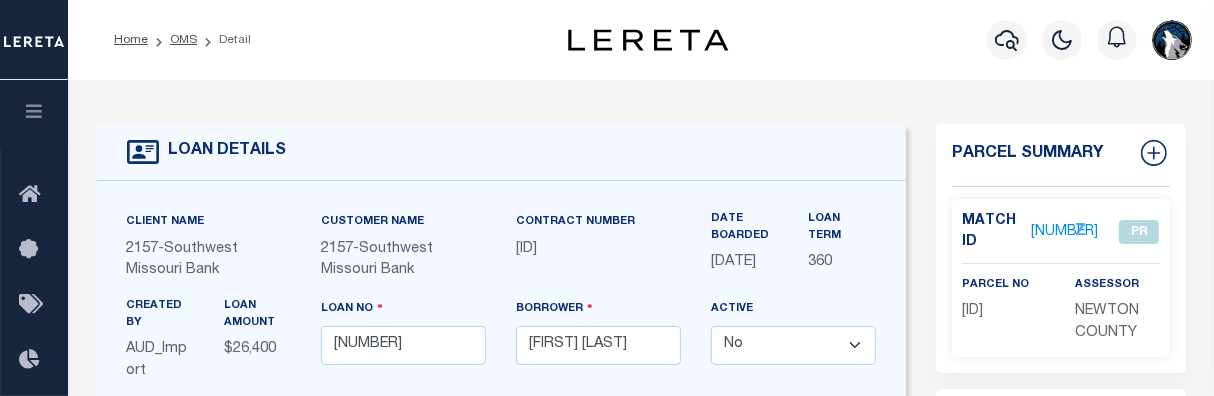 drag, startPoint x: 1085, startPoint y: 258, endPoint x: 1050, endPoint y: 233, distance: 43.011627 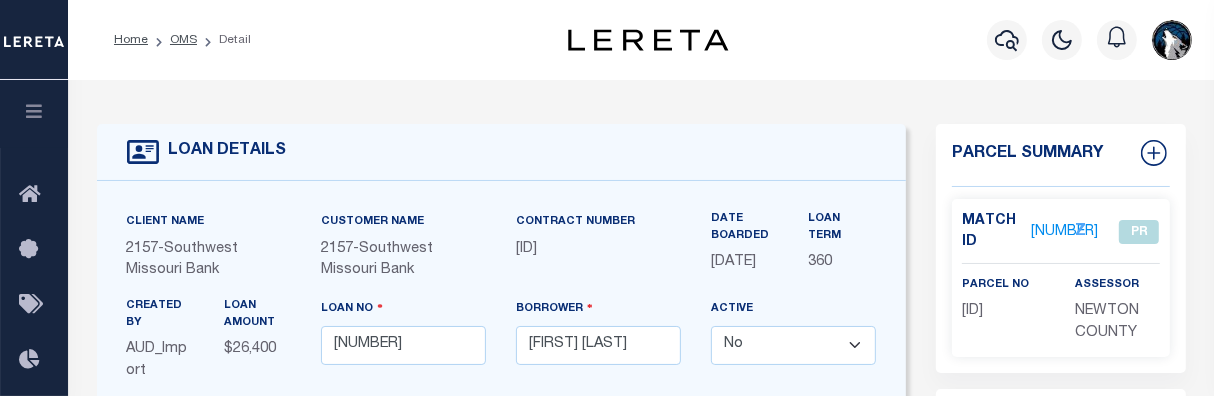 click on "[NUMBER]" at bounding box center (1064, 232) 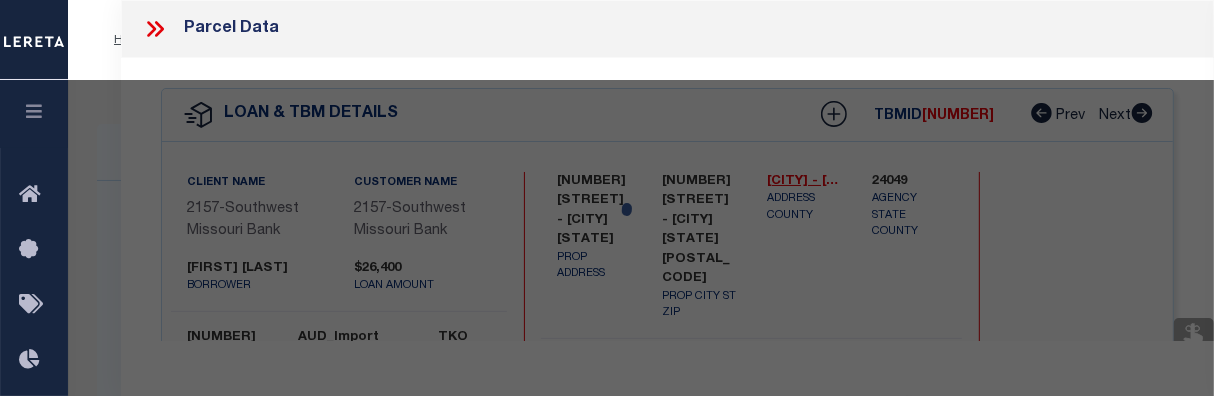 select on "AS" 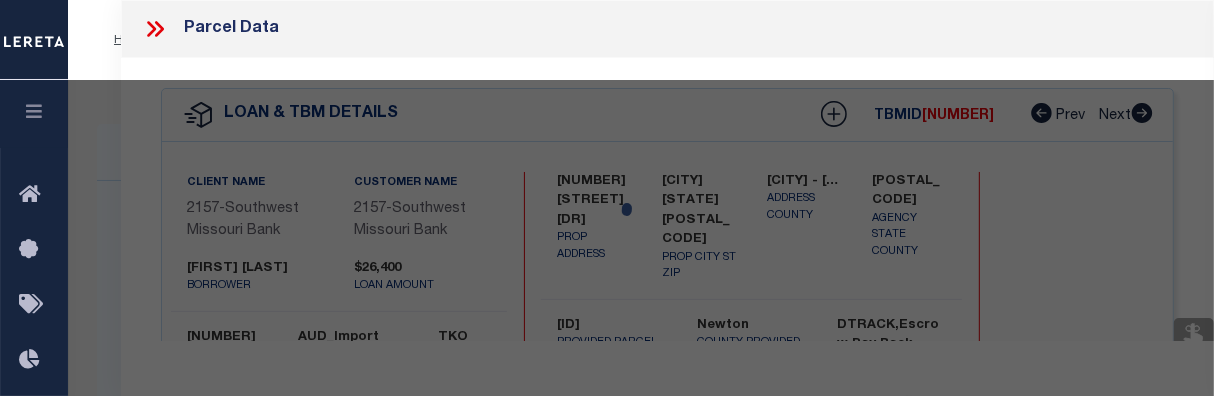 select on "PR" 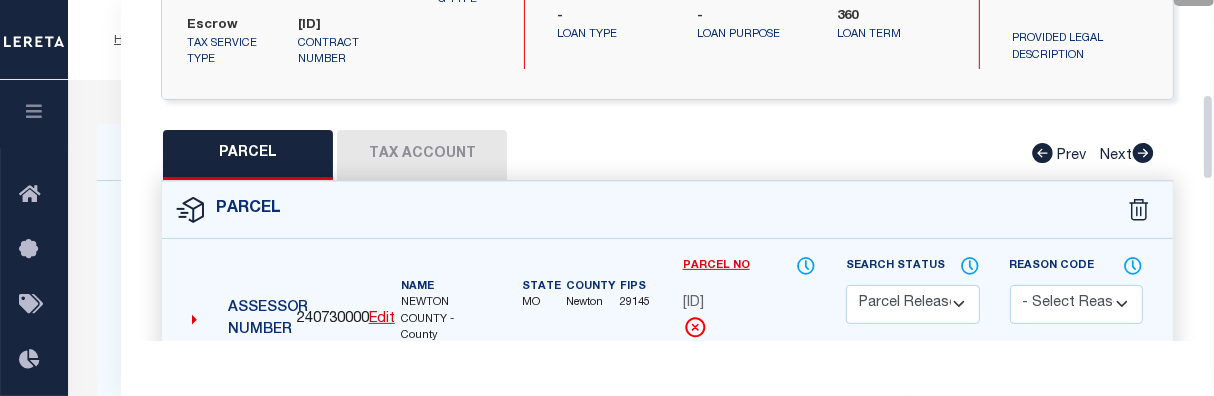 scroll, scrollTop: 443, scrollLeft: 0, axis: vertical 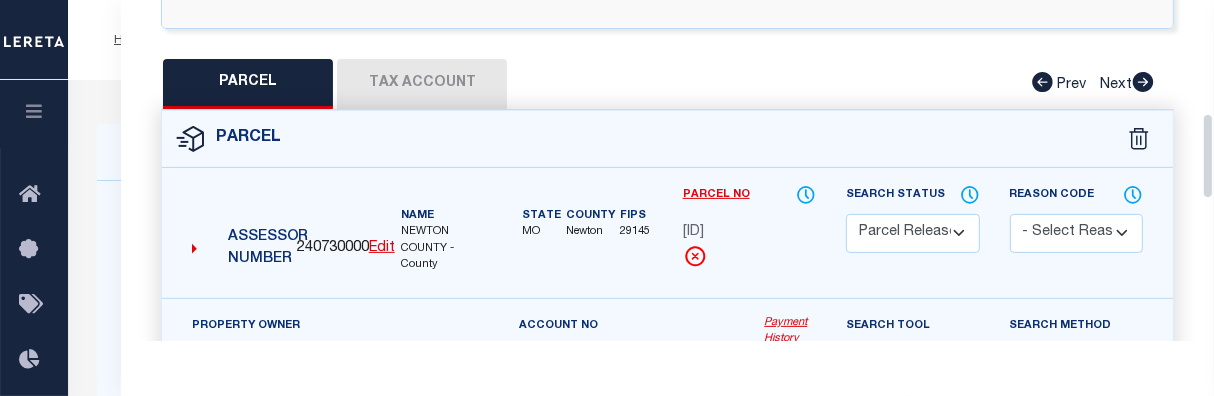 drag, startPoint x: 1208, startPoint y: 43, endPoint x: 1227, endPoint y: 156, distance: 114.58621 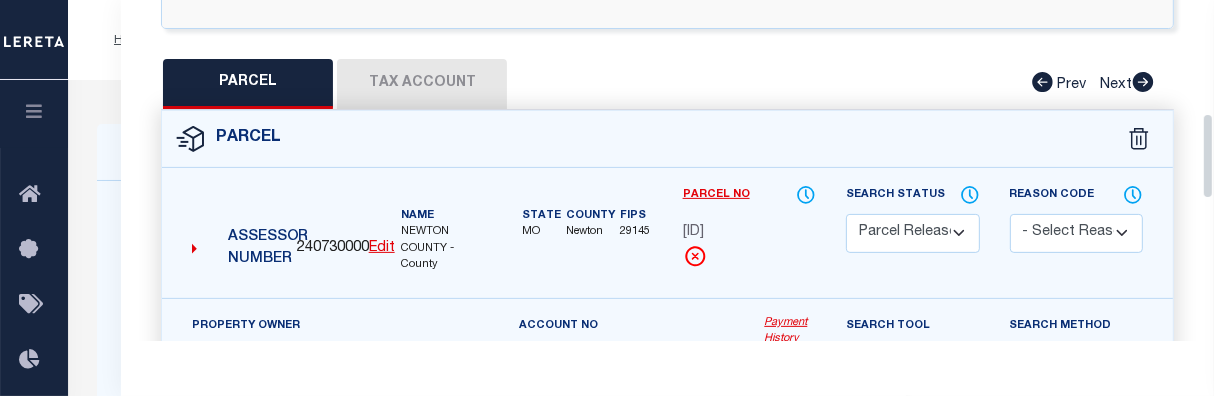 click on "Tax Account" at bounding box center [422, 84] 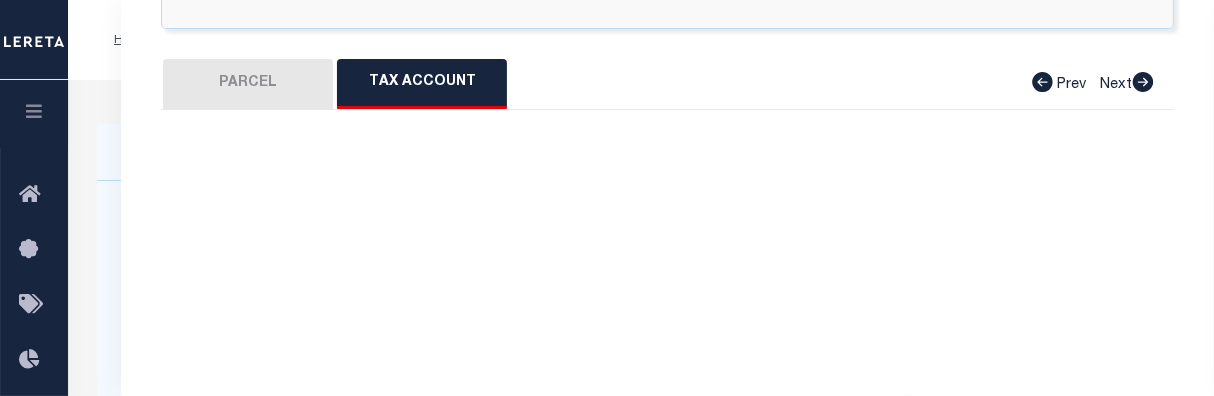 select on "100" 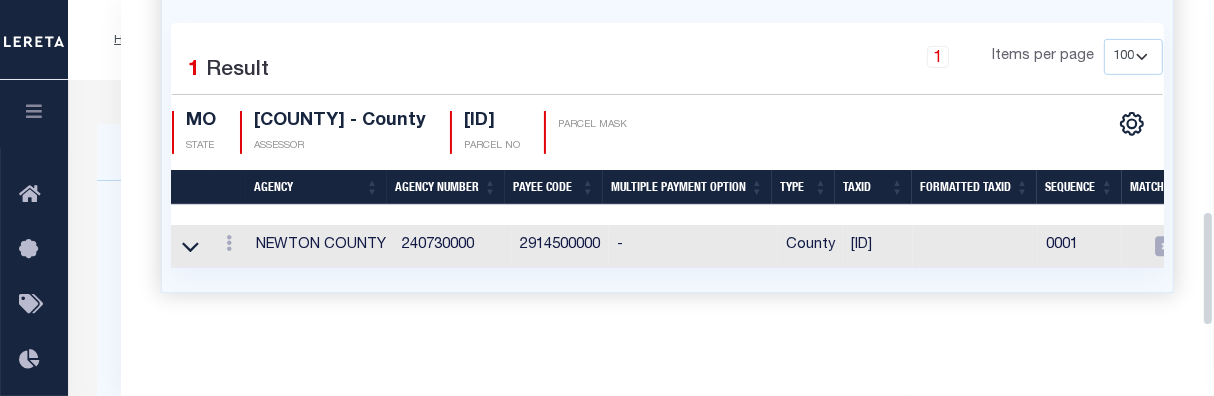 scroll, scrollTop: 626, scrollLeft: 0, axis: vertical 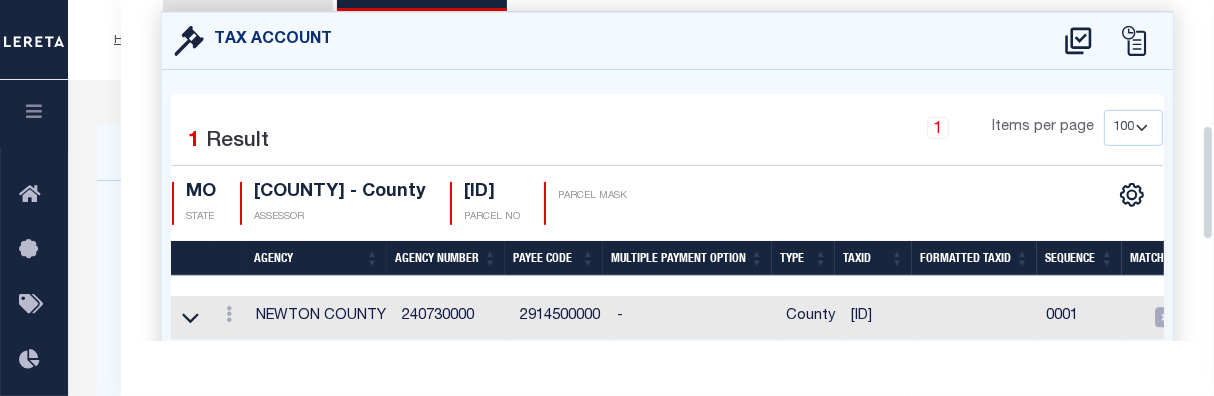 drag, startPoint x: 1212, startPoint y: 236, endPoint x: 1218, endPoint y: 211, distance: 25.70992 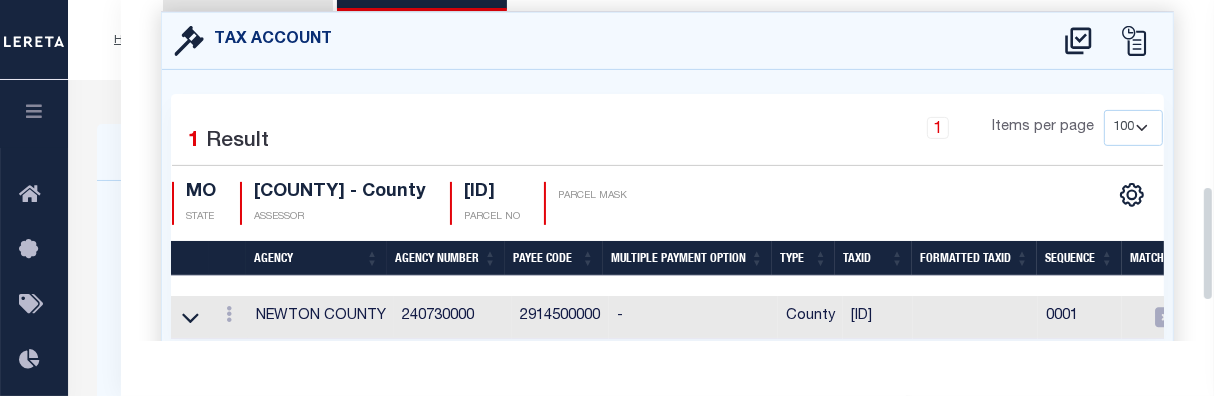 scroll, scrollTop: 550, scrollLeft: 0, axis: vertical 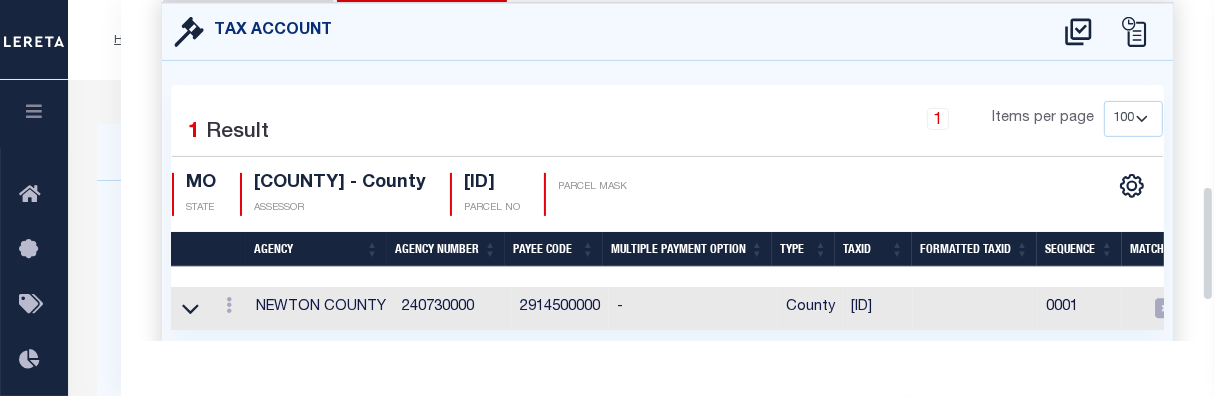 drag, startPoint x: 1203, startPoint y: 226, endPoint x: 1207, endPoint y: 247, distance: 21.377558 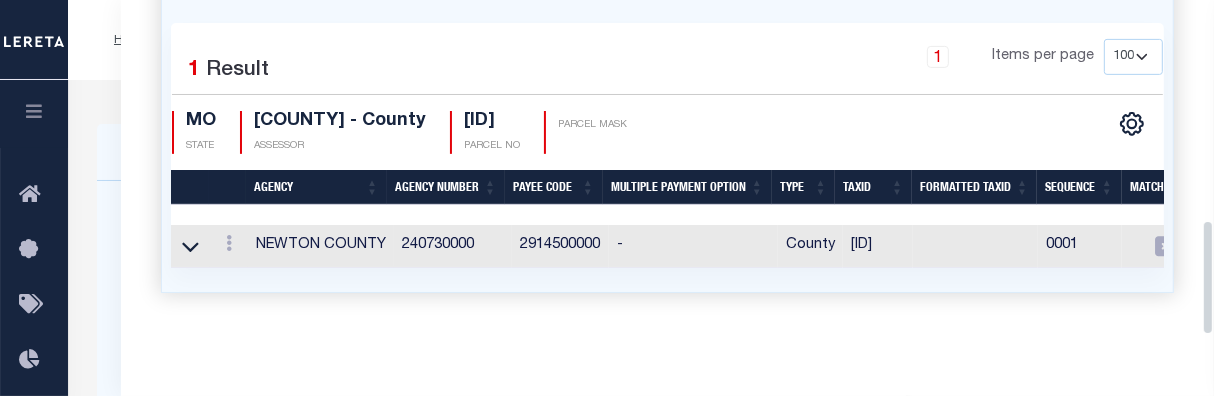scroll, scrollTop: 644, scrollLeft: 0, axis: vertical 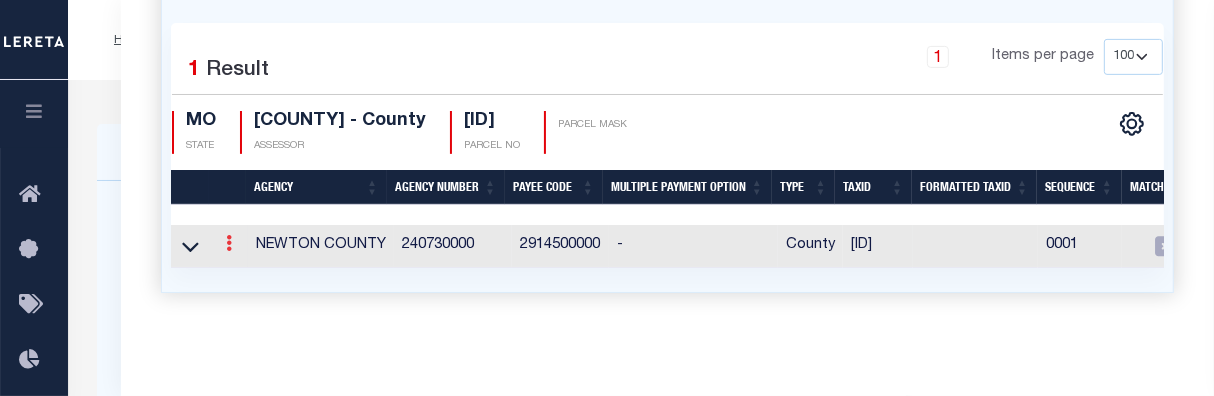 click at bounding box center (229, 243) 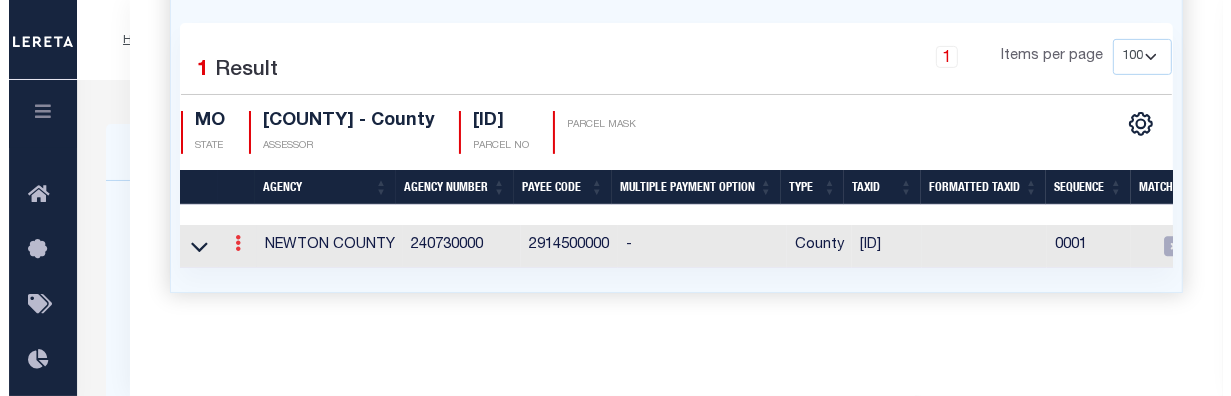 scroll, scrollTop: 637, scrollLeft: 0, axis: vertical 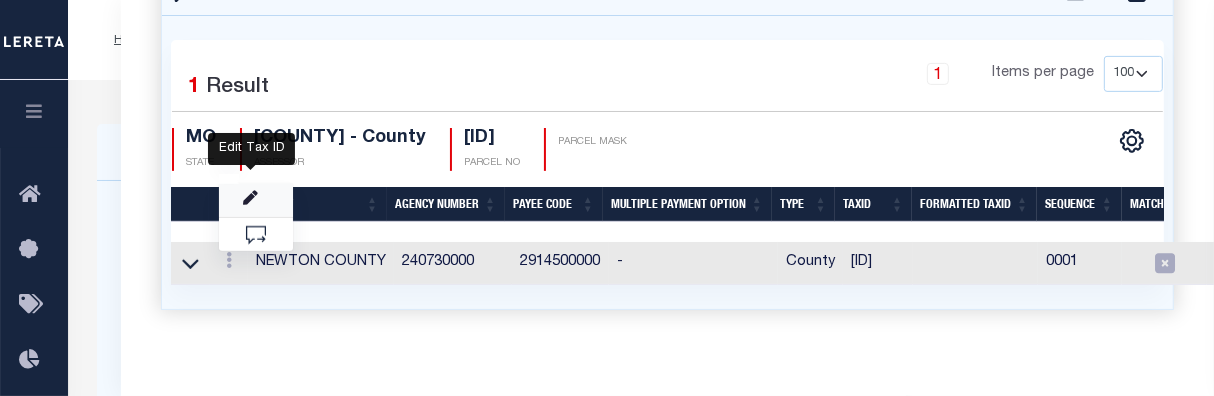 click at bounding box center (250, 198) 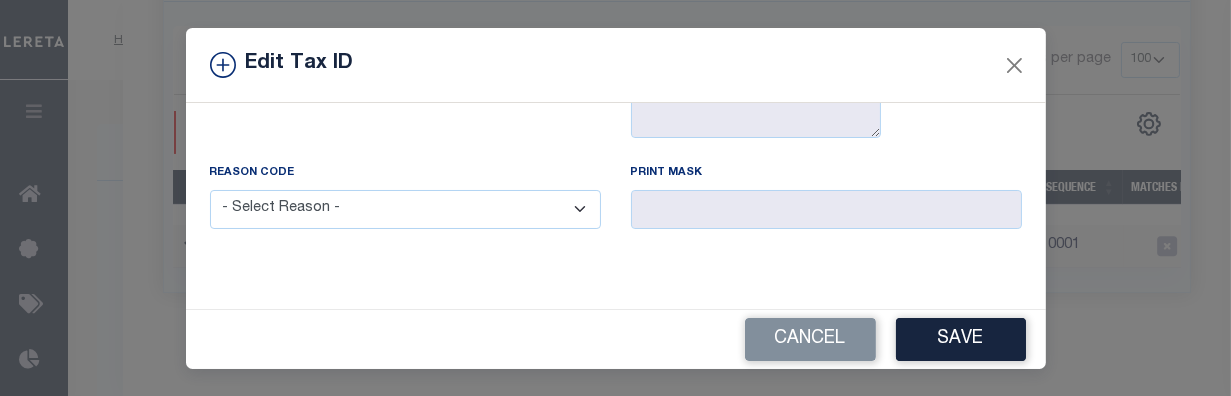 scroll, scrollTop: 0, scrollLeft: 0, axis: both 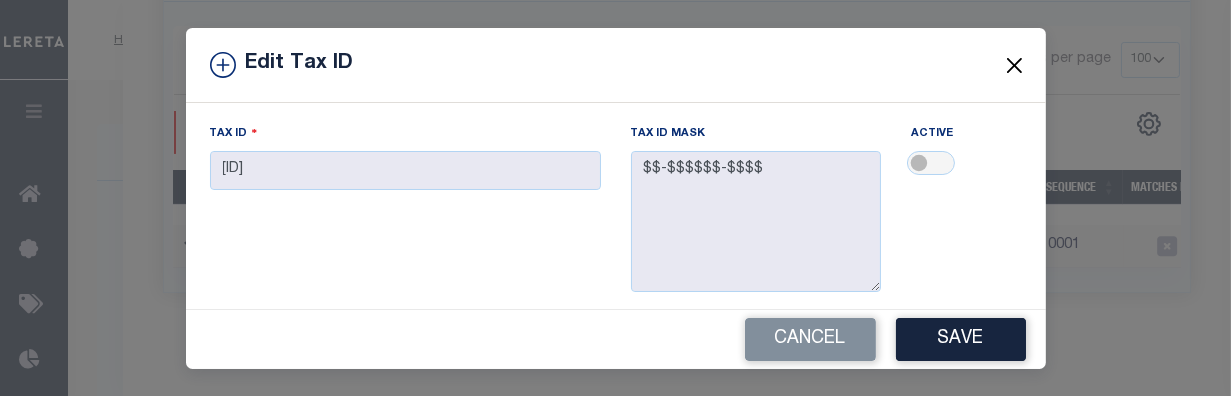 click at bounding box center [1014, 65] 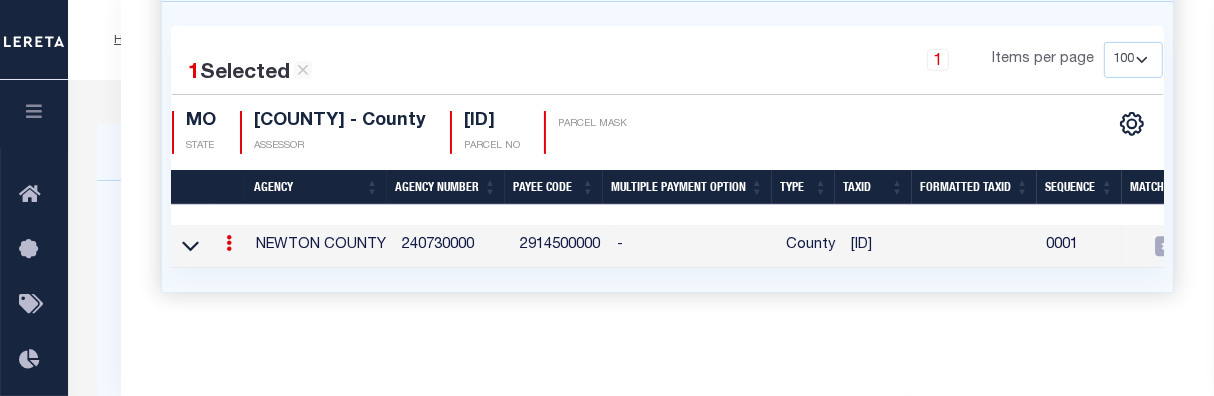 click at bounding box center (229, 246) 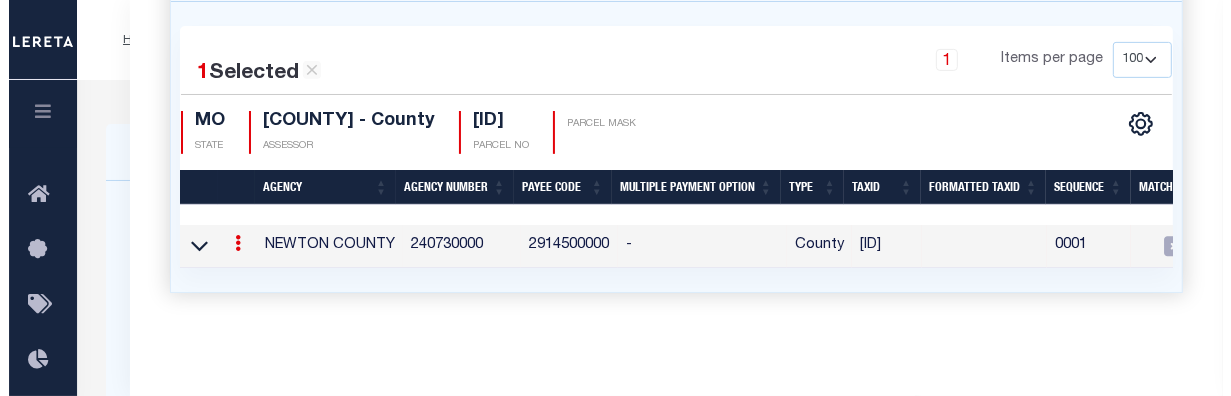 scroll, scrollTop: 633, scrollLeft: 0, axis: vertical 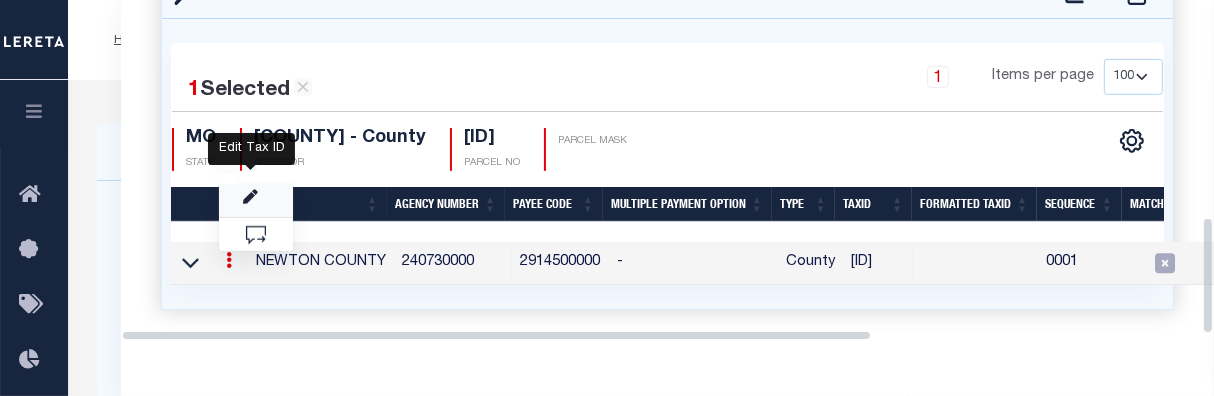 click at bounding box center [250, 197] 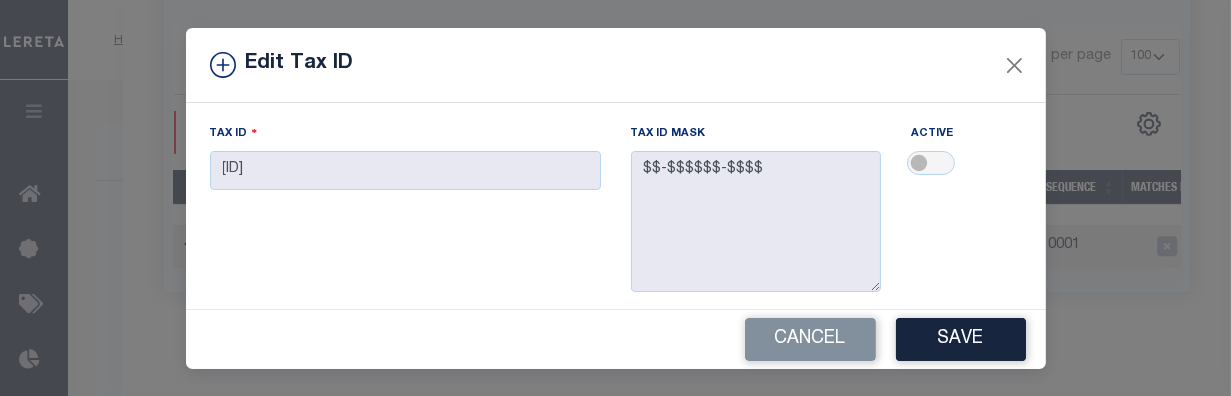 scroll, scrollTop: 0, scrollLeft: 0, axis: both 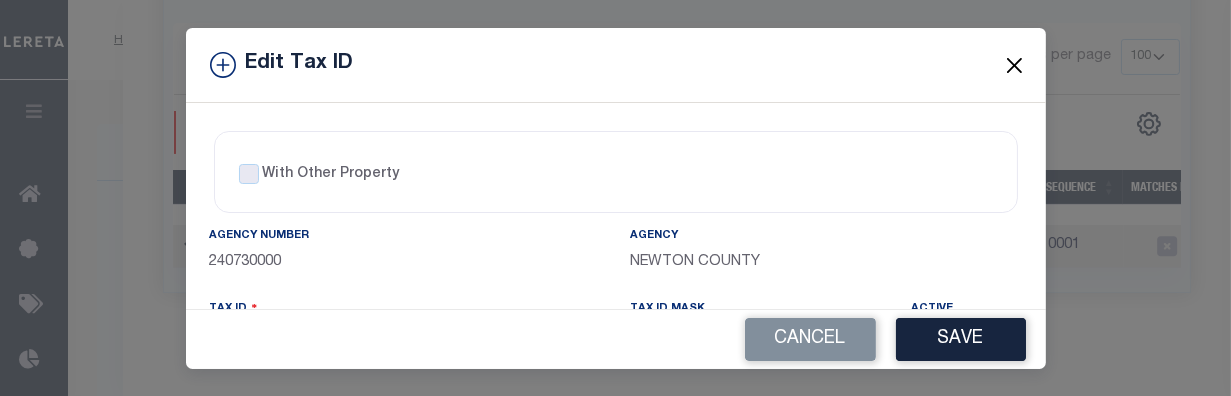 click at bounding box center (1014, 65) 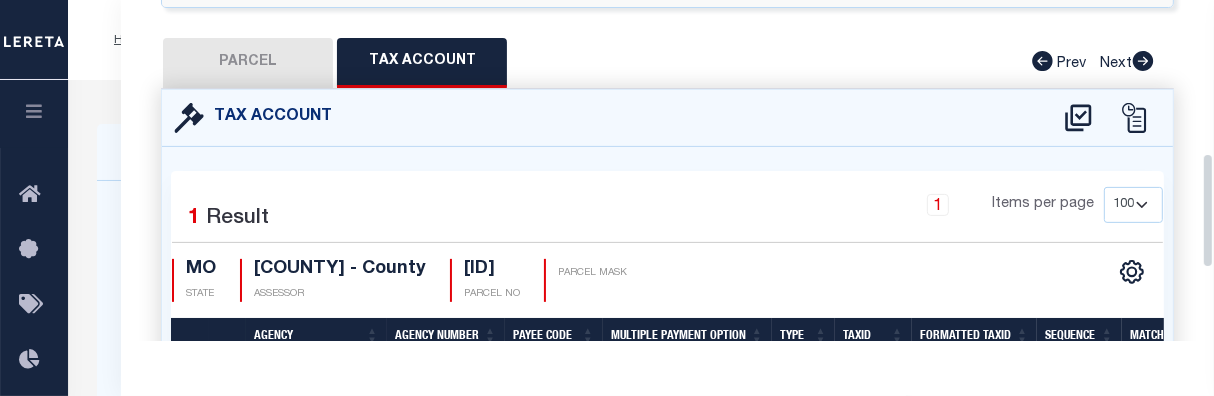 scroll, scrollTop: 467, scrollLeft: 0, axis: vertical 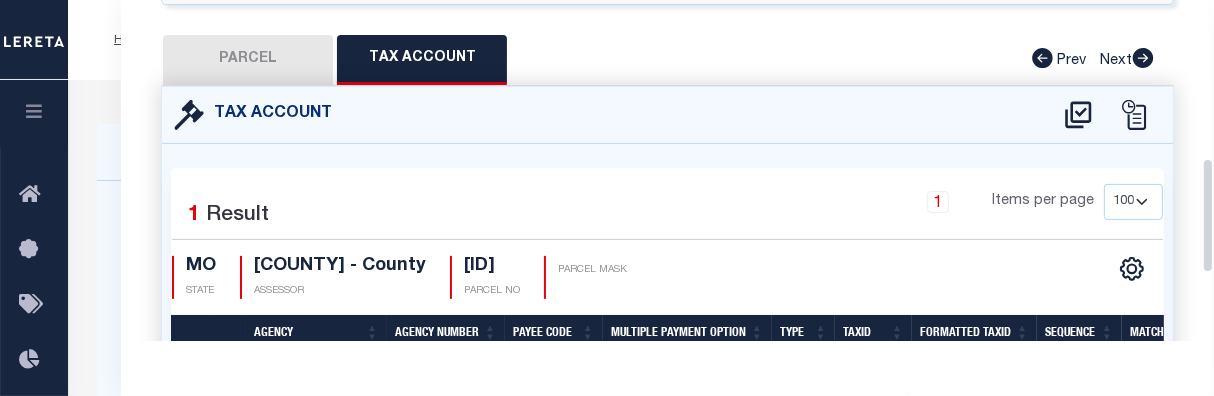 drag, startPoint x: 1206, startPoint y: 242, endPoint x: 1238, endPoint y: 186, distance: 64.49806 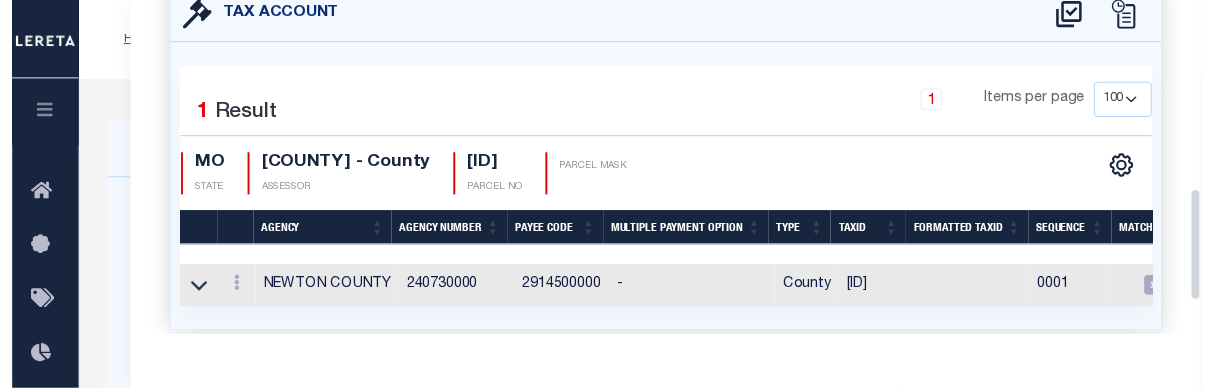 scroll, scrollTop: 594, scrollLeft: 0, axis: vertical 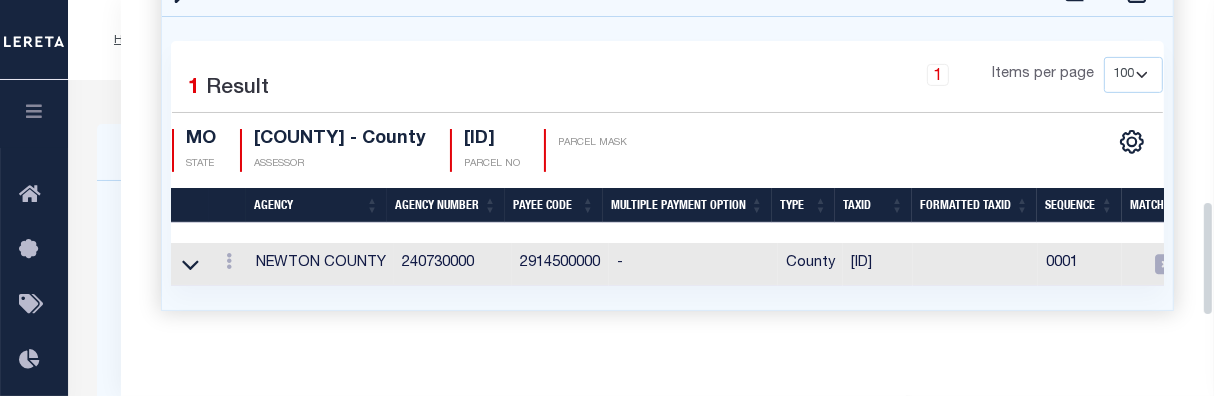 drag, startPoint x: 1208, startPoint y: 204, endPoint x: 1219, endPoint y: 247, distance: 44.38468 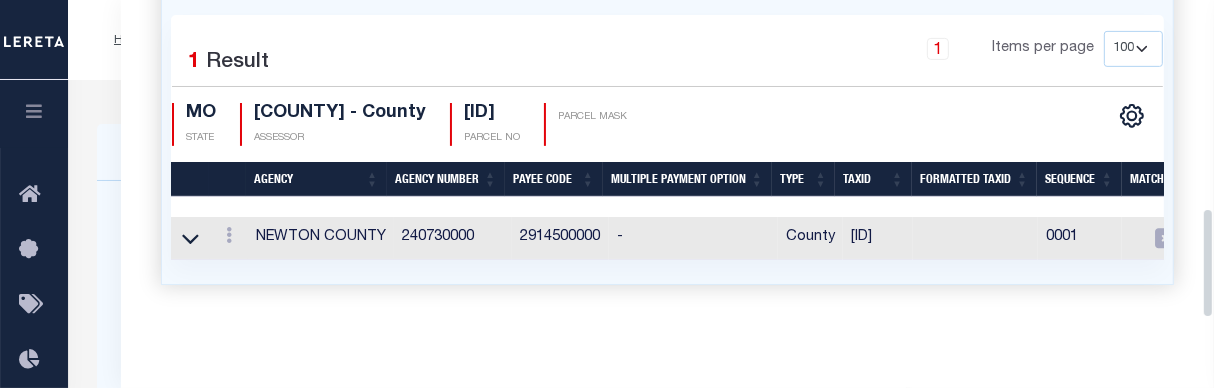 scroll, scrollTop: 627, scrollLeft: 0, axis: vertical 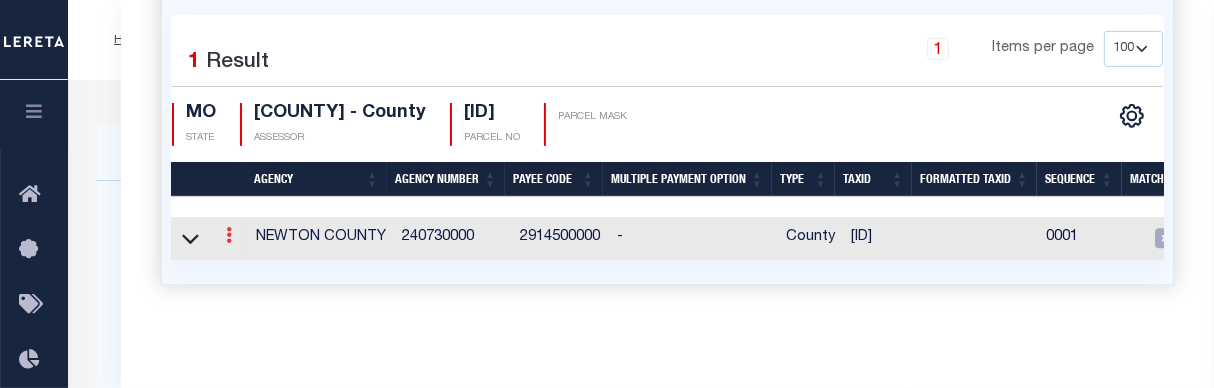 click at bounding box center [229, 235] 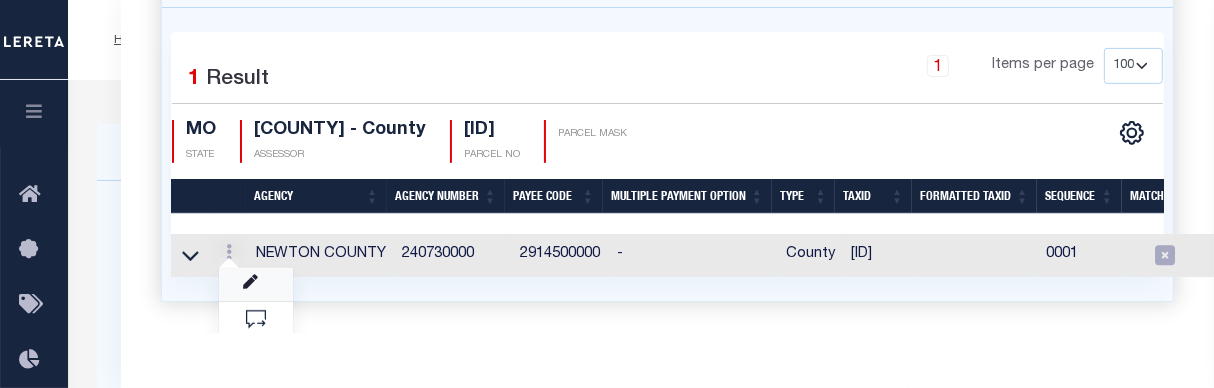 click at bounding box center (256, 284) 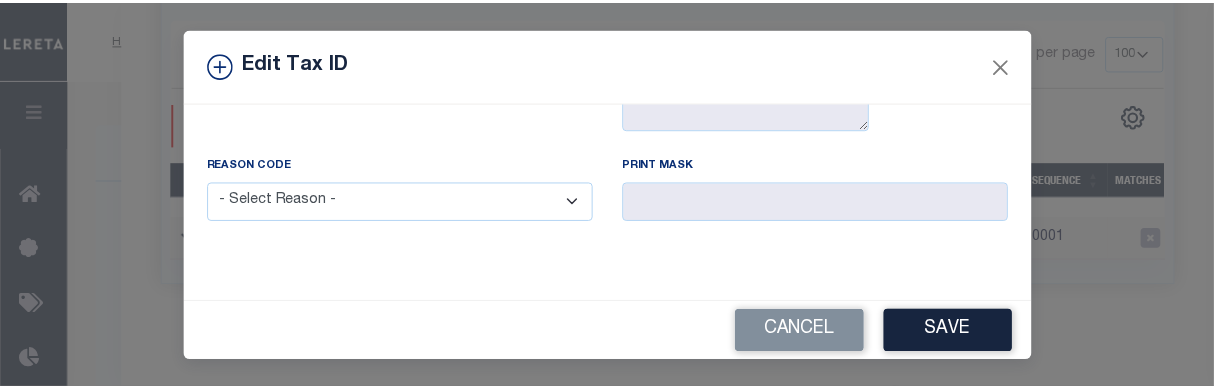 scroll, scrollTop: 0, scrollLeft: 0, axis: both 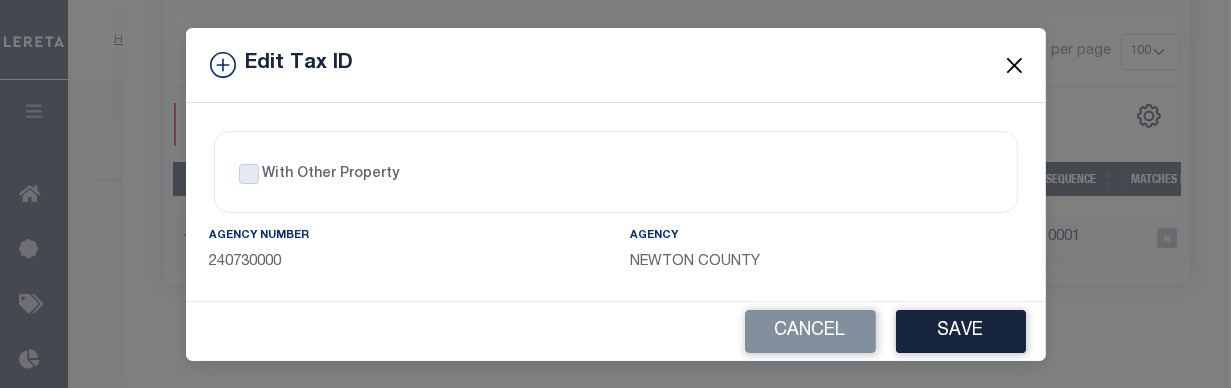 click at bounding box center (1014, 65) 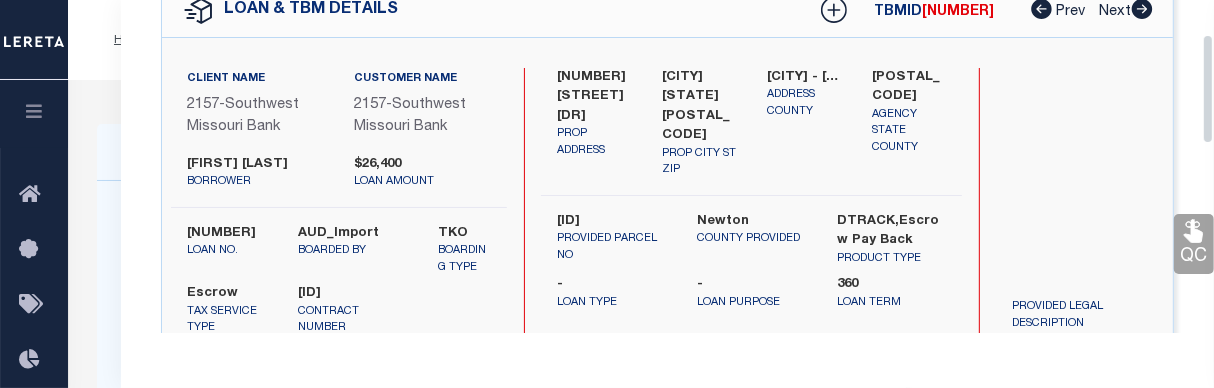 scroll, scrollTop: 111, scrollLeft: 0, axis: vertical 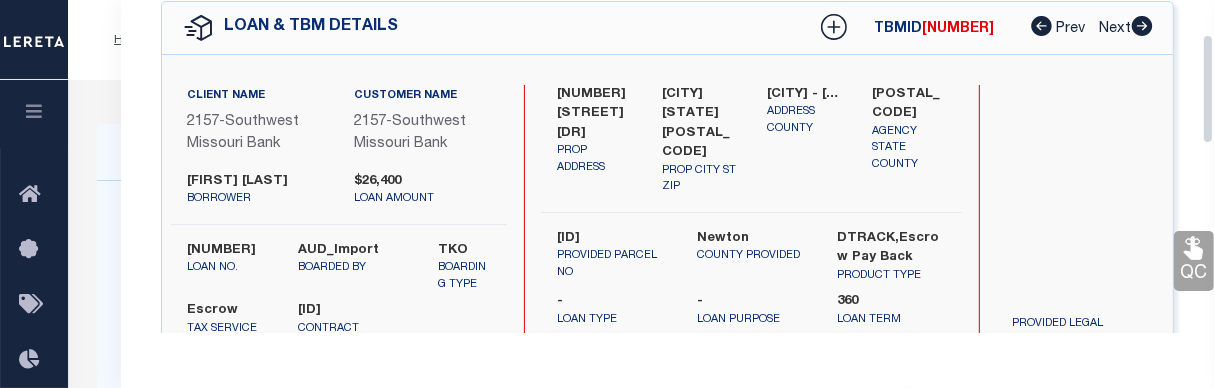 drag, startPoint x: 1208, startPoint y: 262, endPoint x: 1197, endPoint y: 87, distance: 175.34537 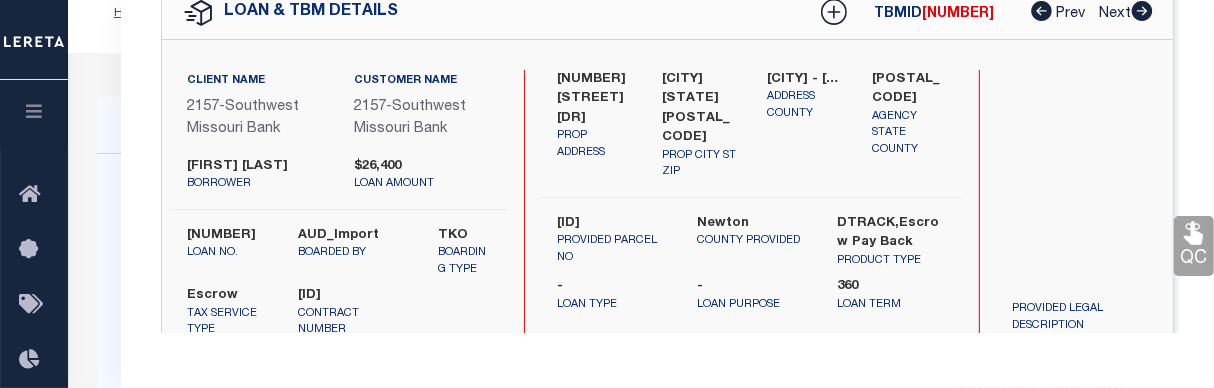 scroll, scrollTop: 71, scrollLeft: 0, axis: vertical 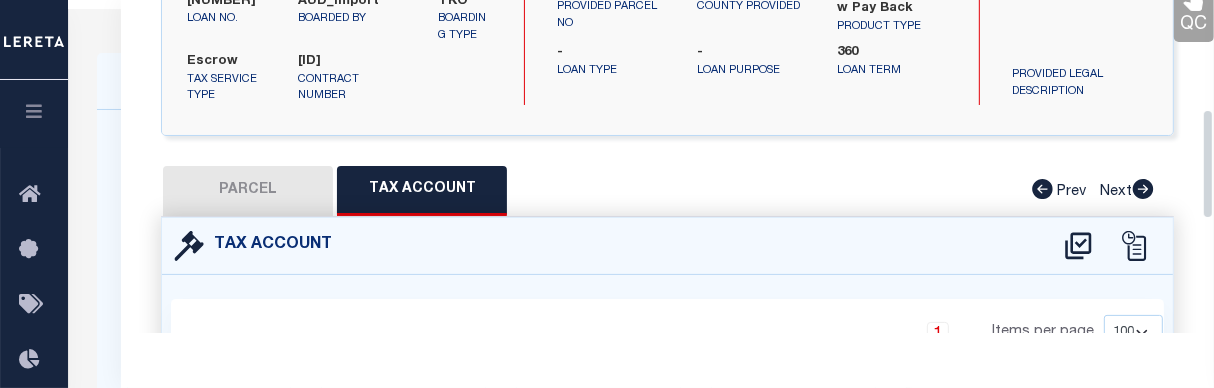 drag, startPoint x: 1209, startPoint y: 112, endPoint x: 1198, endPoint y: 190, distance: 78.77182 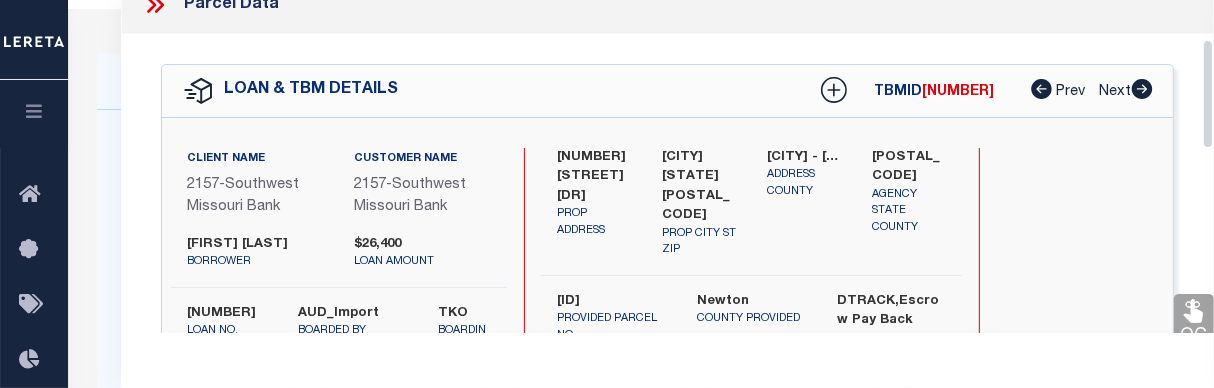 scroll, scrollTop: 0, scrollLeft: 0, axis: both 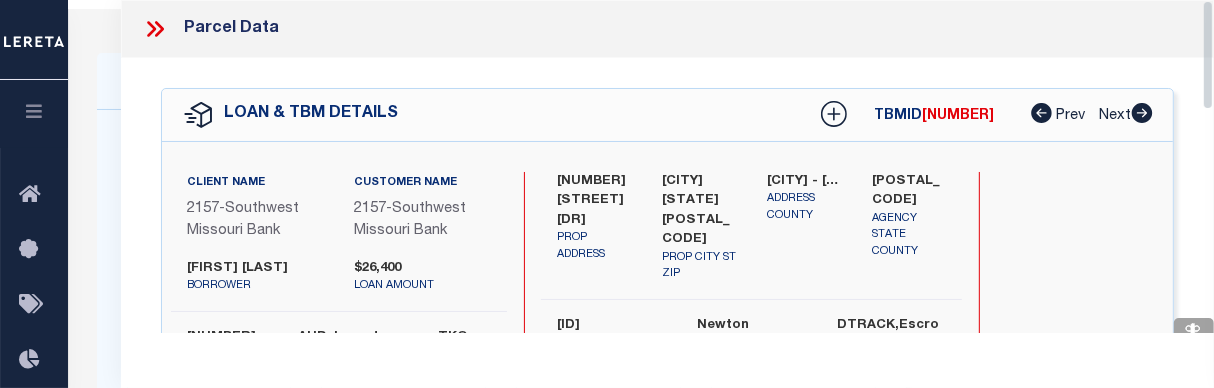 drag, startPoint x: 1209, startPoint y: 193, endPoint x: 1217, endPoint y: 0, distance: 193.16573 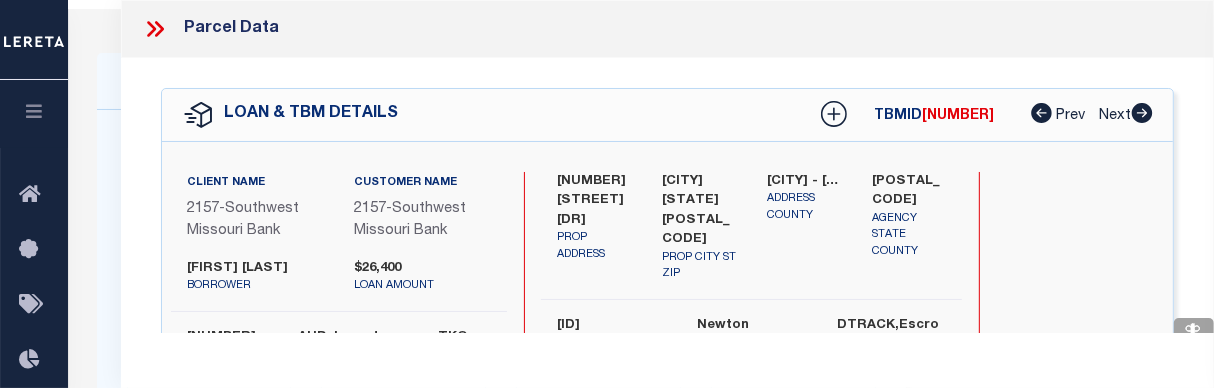 click 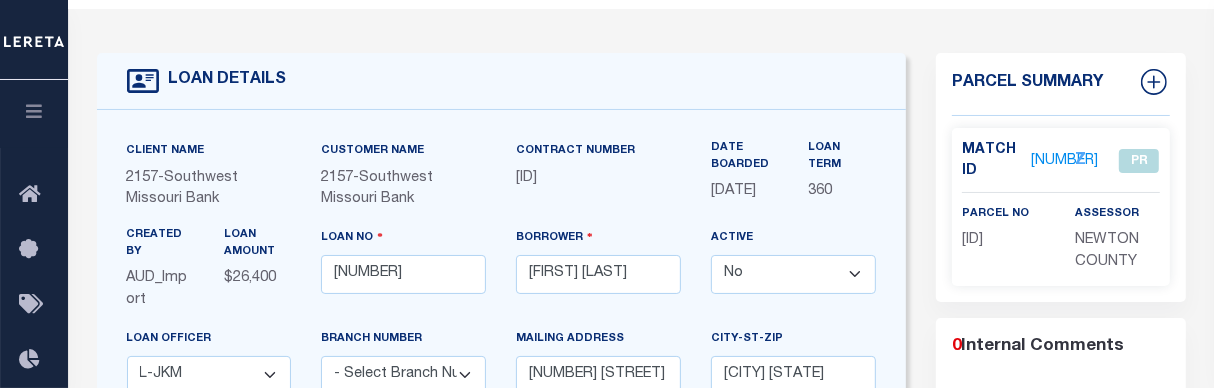 scroll, scrollTop: 0, scrollLeft: 0, axis: both 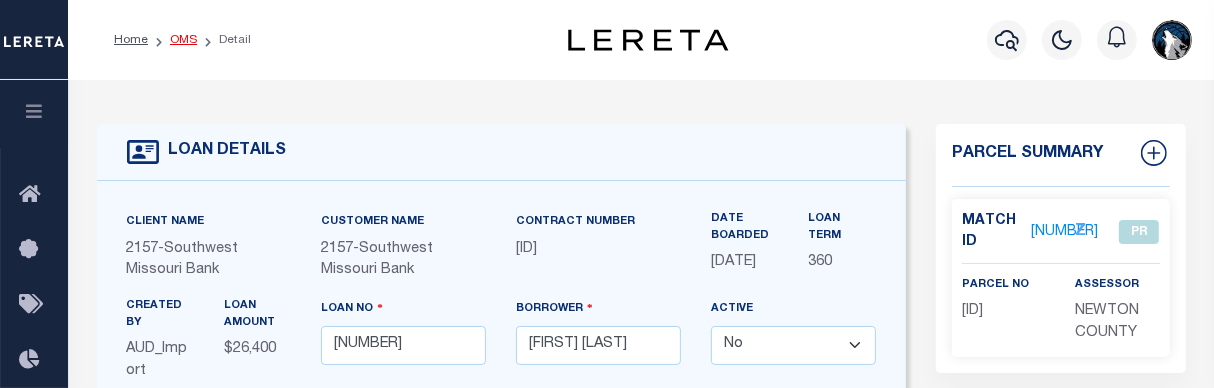 click on "OMS" at bounding box center [183, 40] 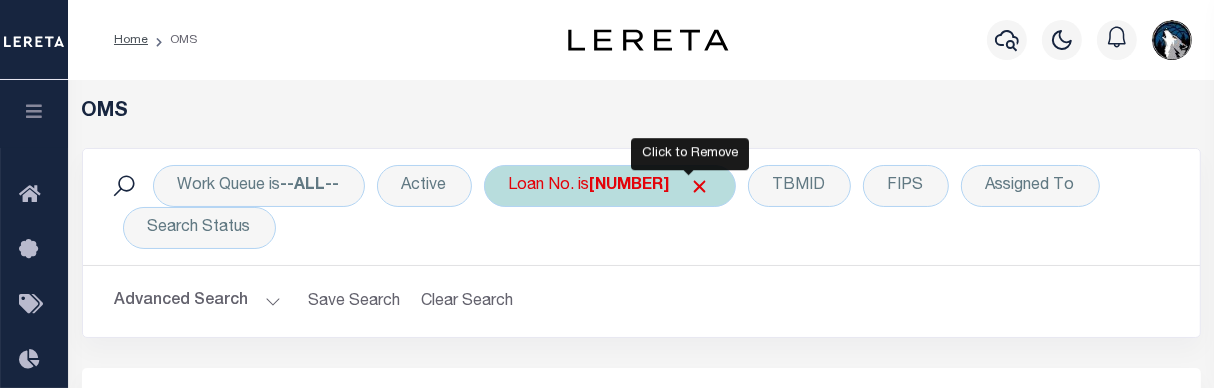 click on "Loan No. is [NUMBER]" at bounding box center [610, 186] 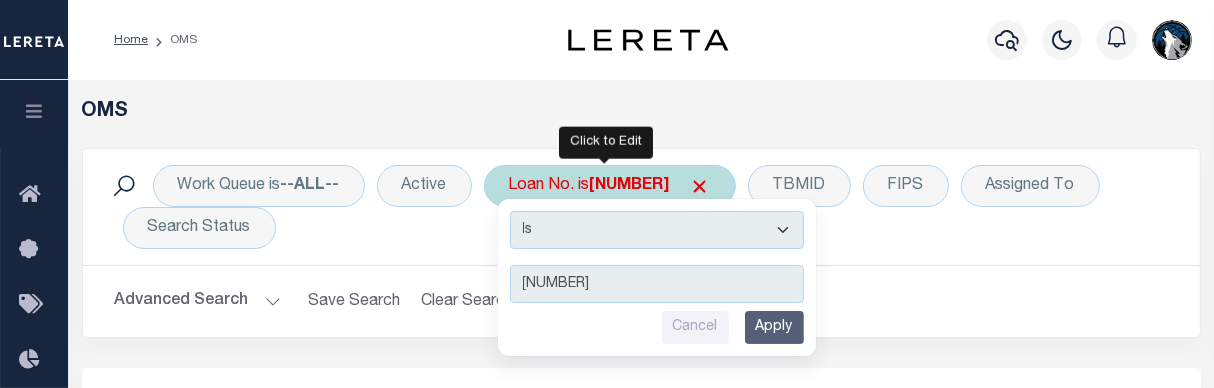 type on "[NUMBER]" 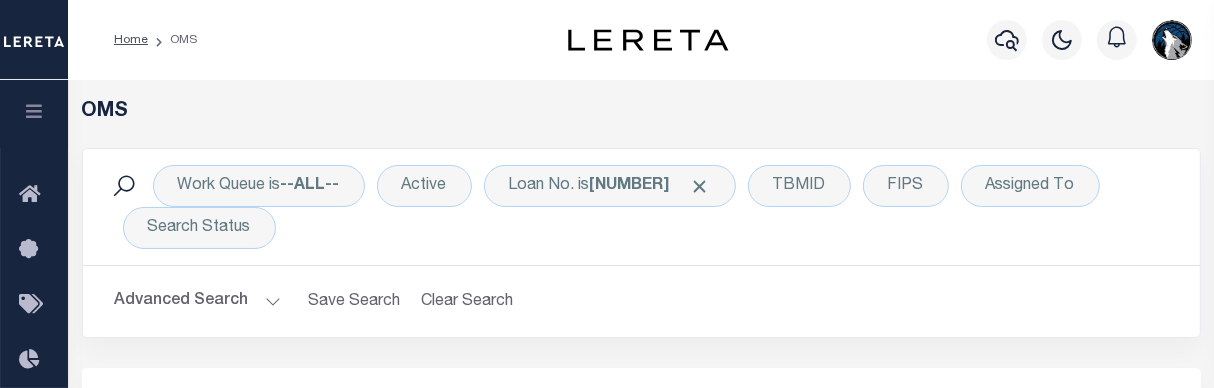 scroll, scrollTop: 281, scrollLeft: 0, axis: vertical 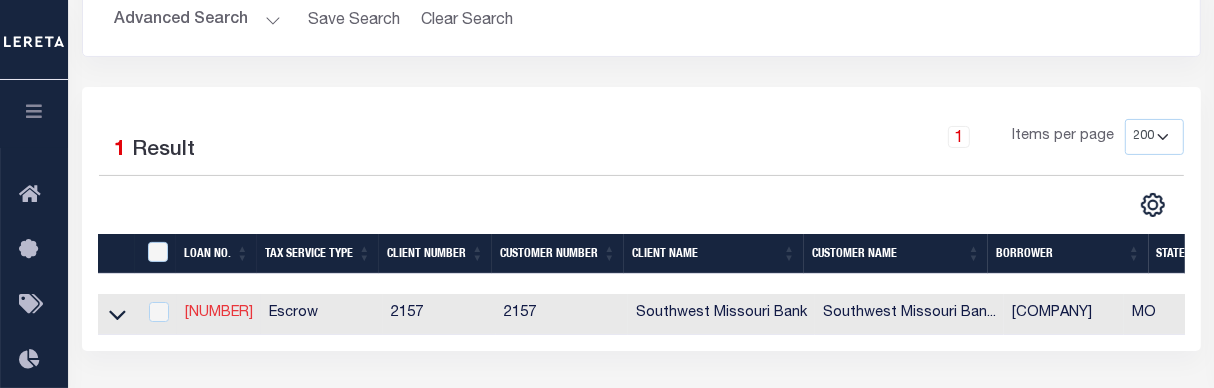 click on "[NUMBER]" at bounding box center (219, 313) 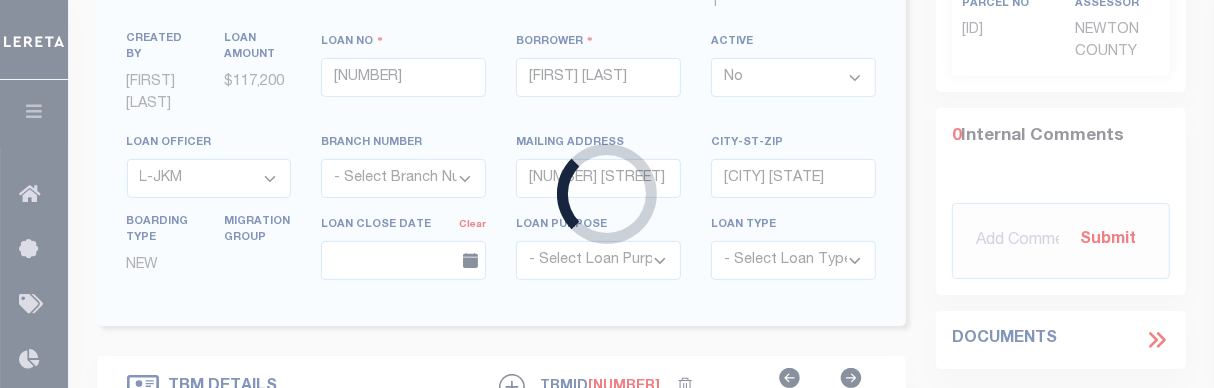 type on "[NUMBER]" 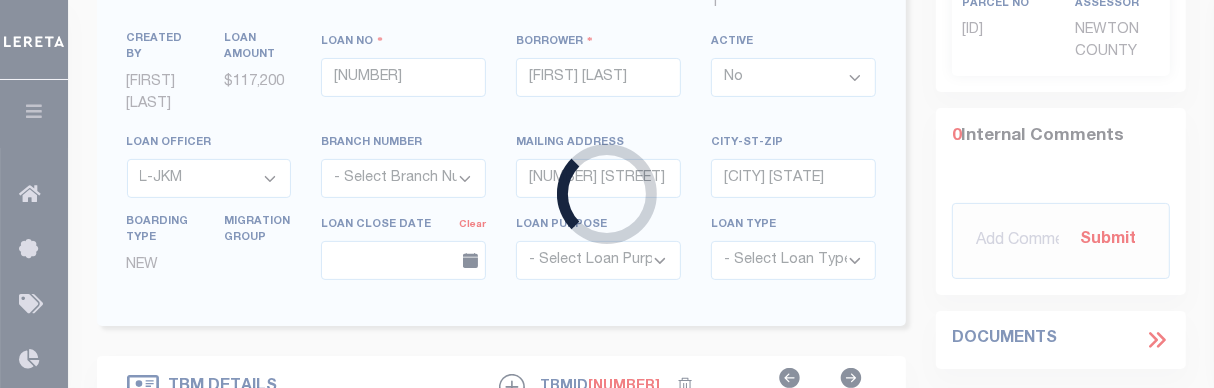 type on "[COMPANY]" 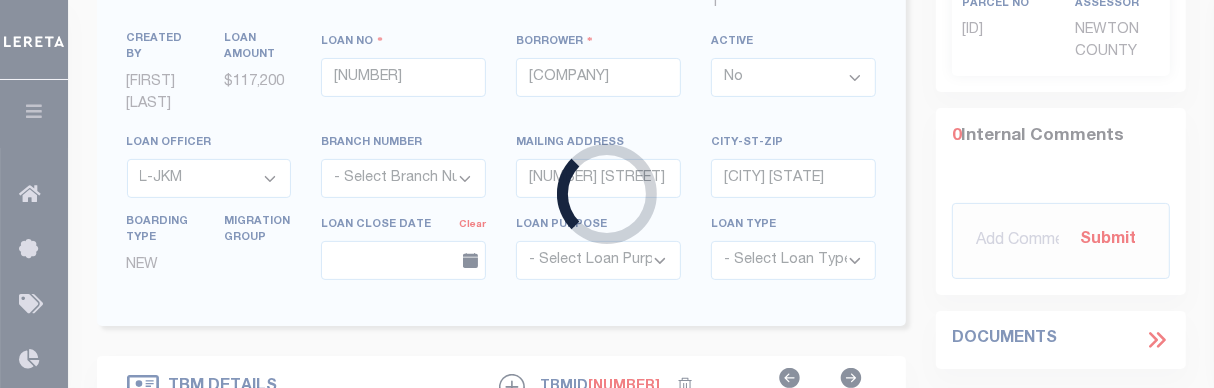 select on "3750" 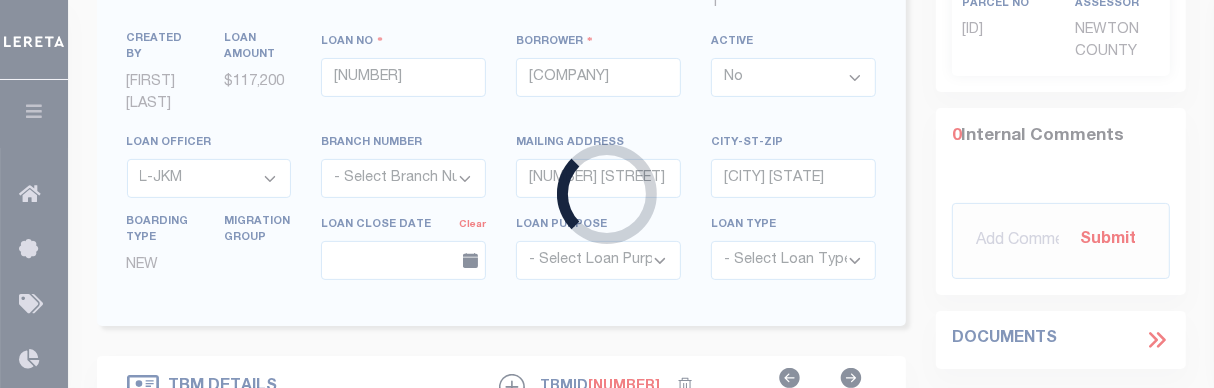 type 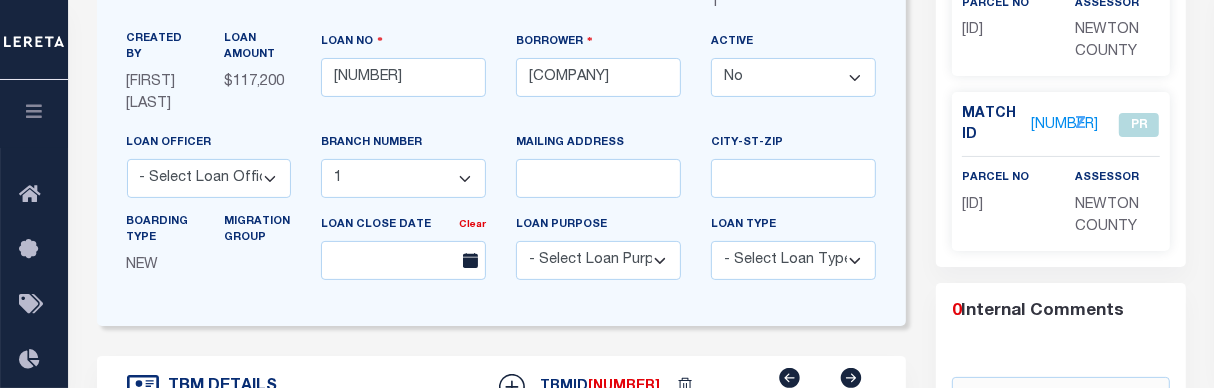 select on "[NUMBER]" 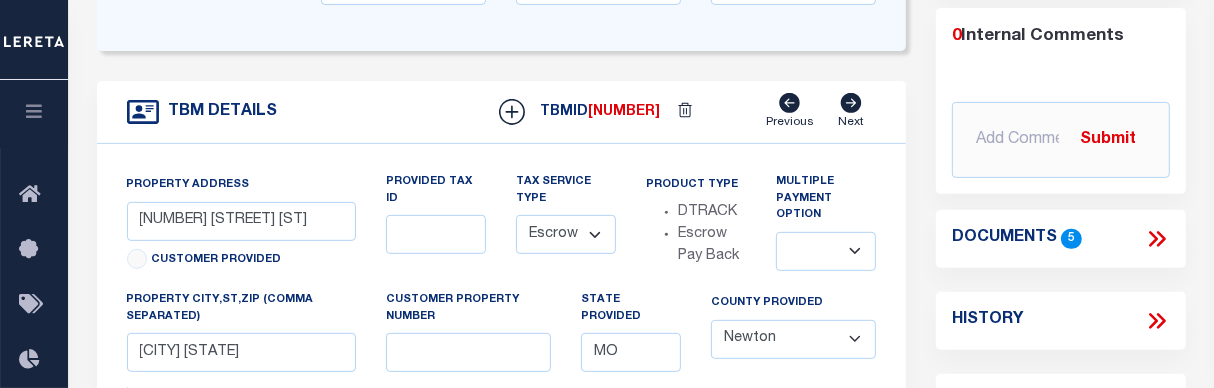 scroll, scrollTop: 530, scrollLeft: 0, axis: vertical 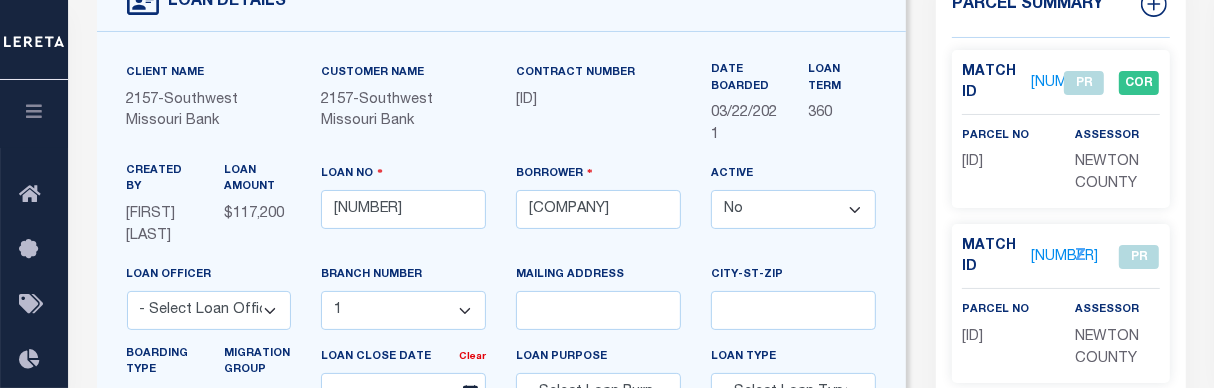 click on "[NUMBER]" at bounding box center (1064, 83) 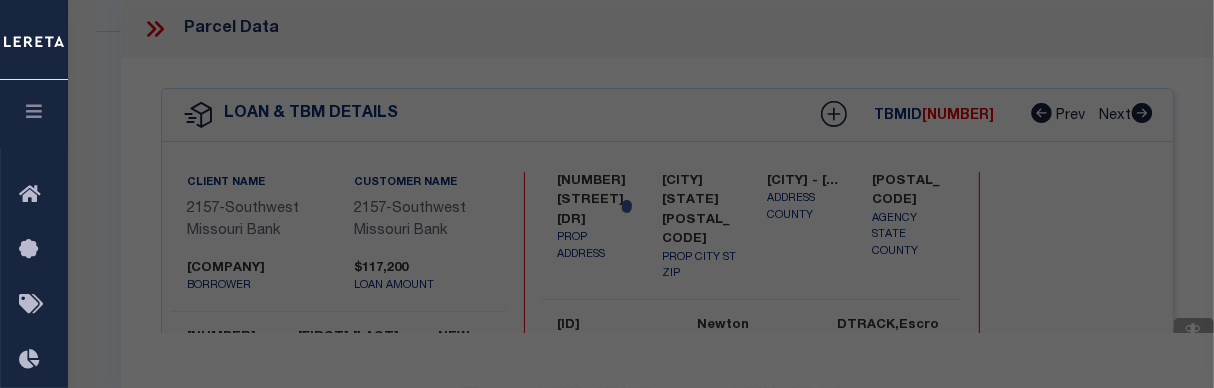 select on "AS" 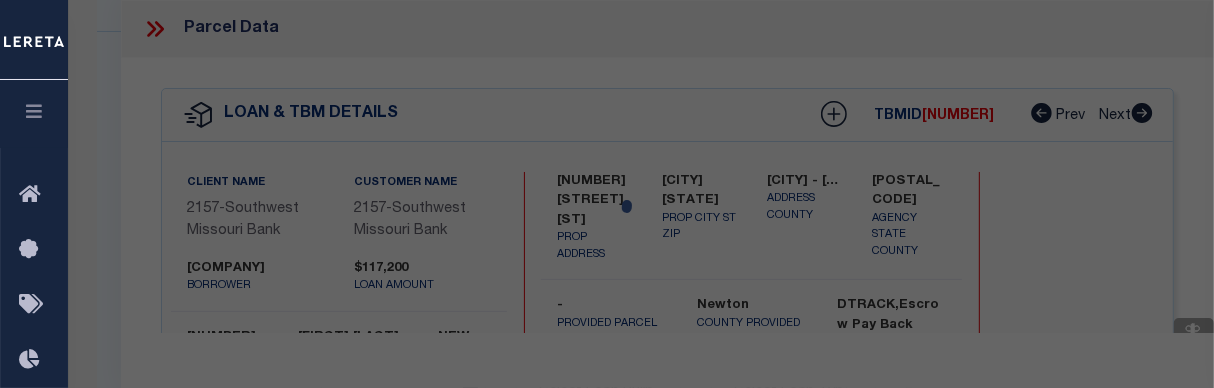 select on "PR" 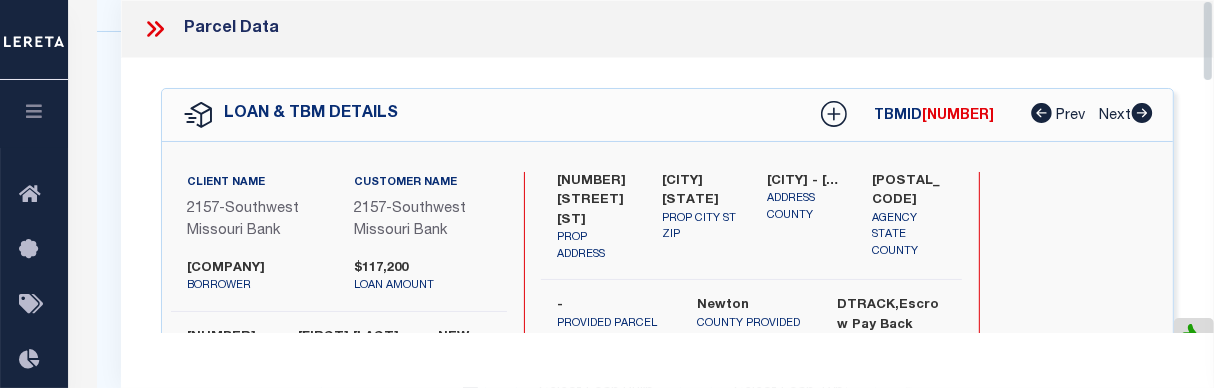 scroll, scrollTop: 568, scrollLeft: 0, axis: vertical 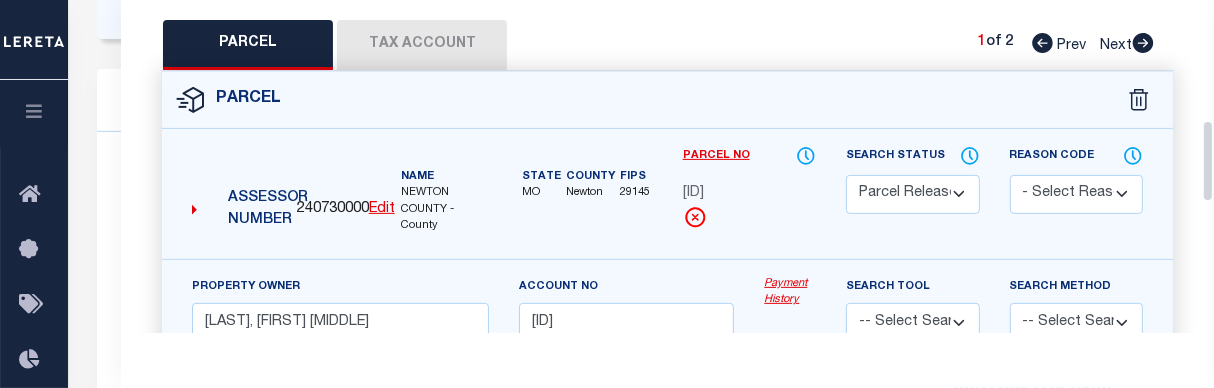 drag, startPoint x: 1205, startPoint y: 57, endPoint x: 1207, endPoint y: 177, distance: 120.01666 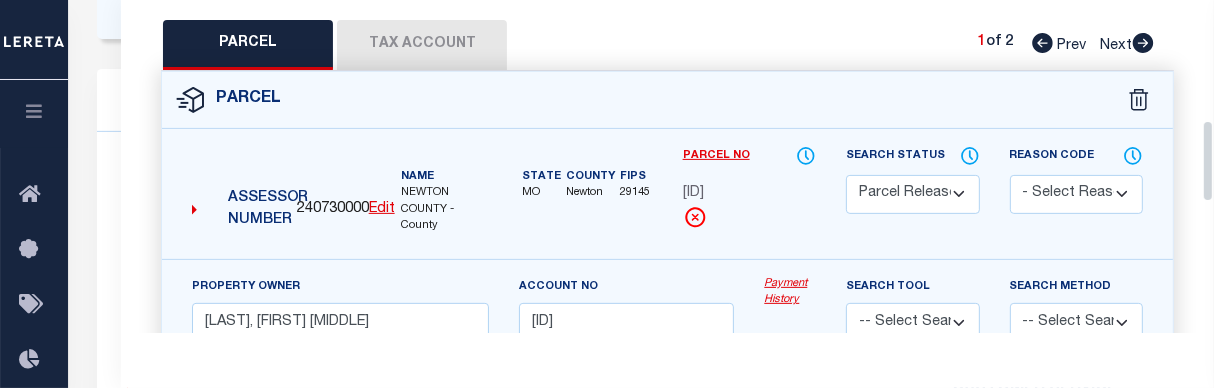 click on "Tax Account" at bounding box center [422, 45] 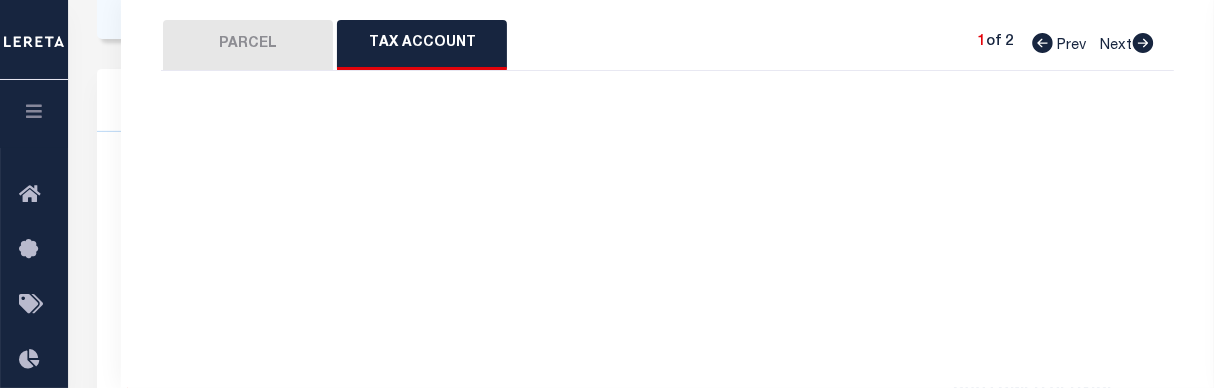 select on "100" 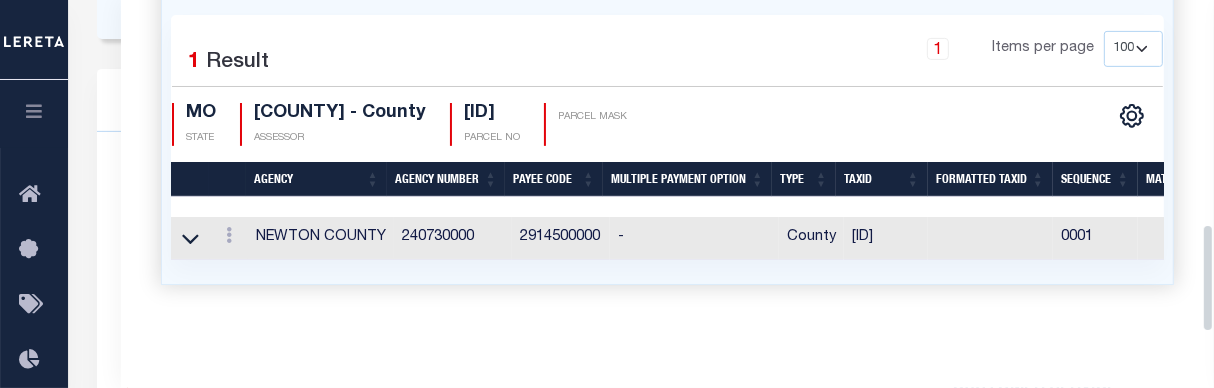 scroll, scrollTop: 688, scrollLeft: 0, axis: vertical 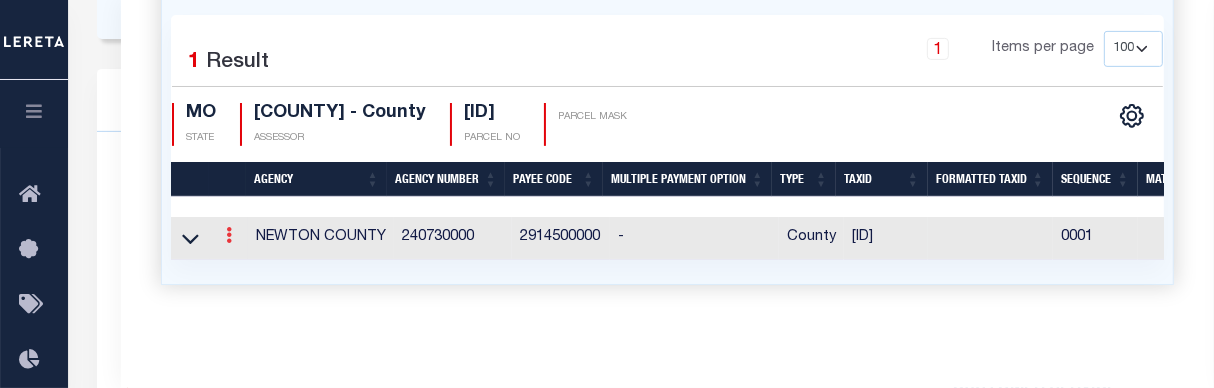 click at bounding box center [229, 235] 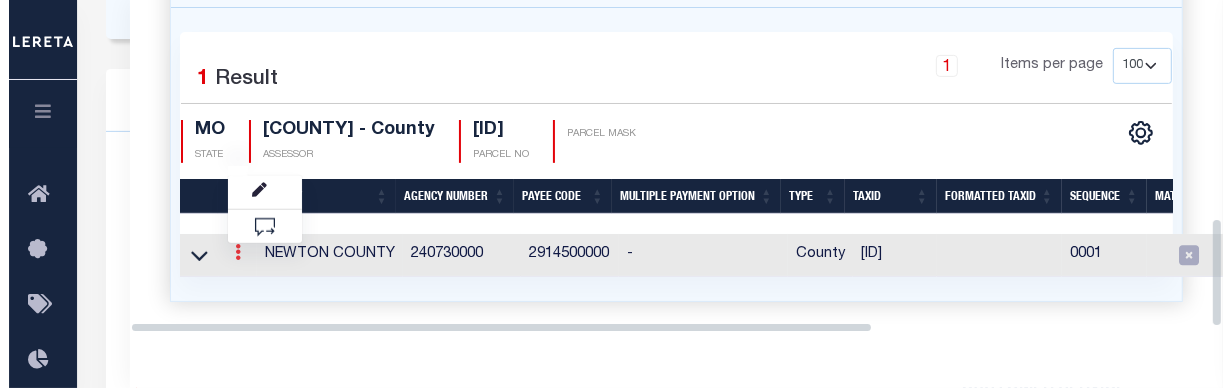 scroll, scrollTop: 664, scrollLeft: 0, axis: vertical 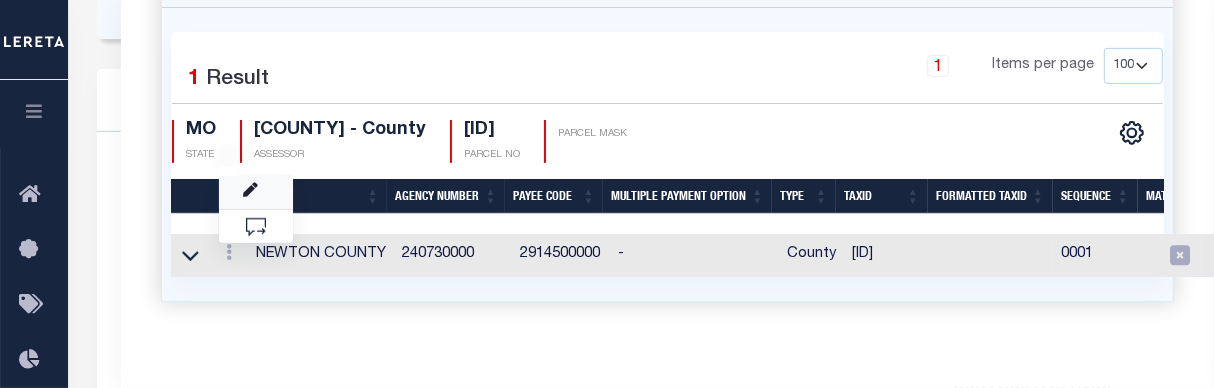 click at bounding box center [256, 192] 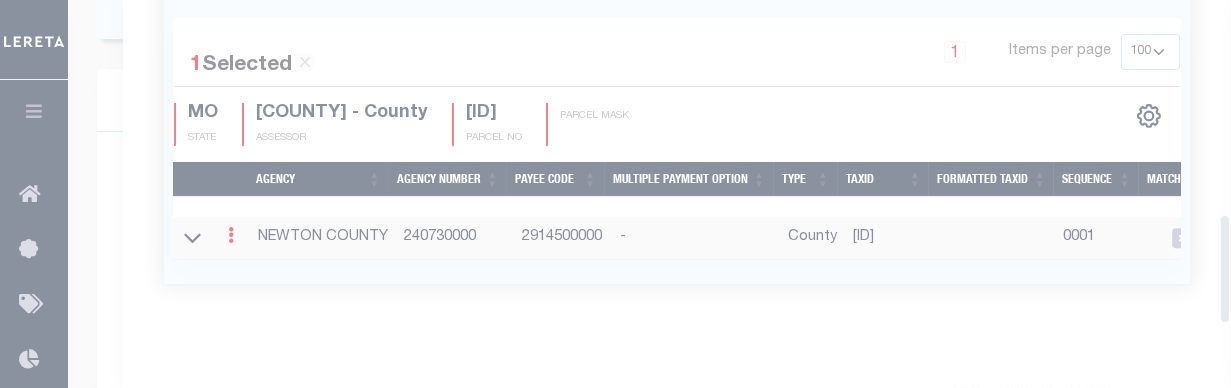 scroll, scrollTop: 644, scrollLeft: 0, axis: vertical 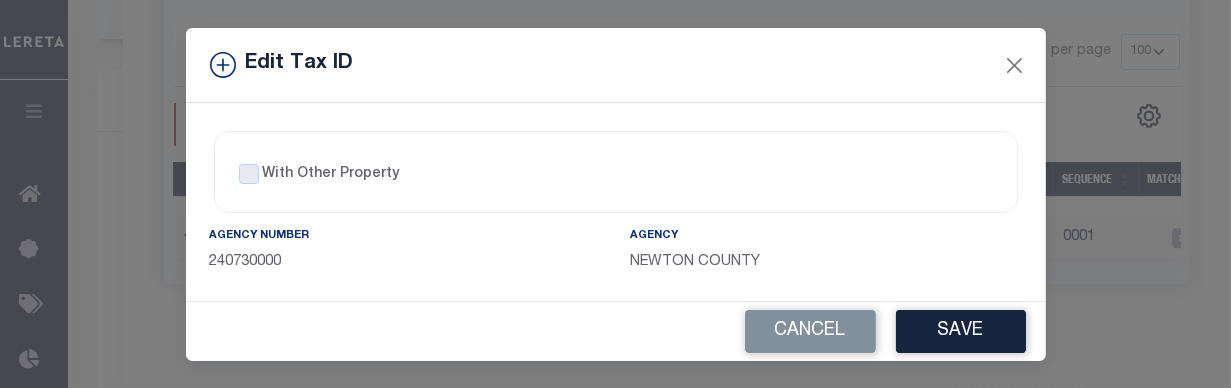drag, startPoint x: 1037, startPoint y: 136, endPoint x: 1037, endPoint y: 153, distance: 17 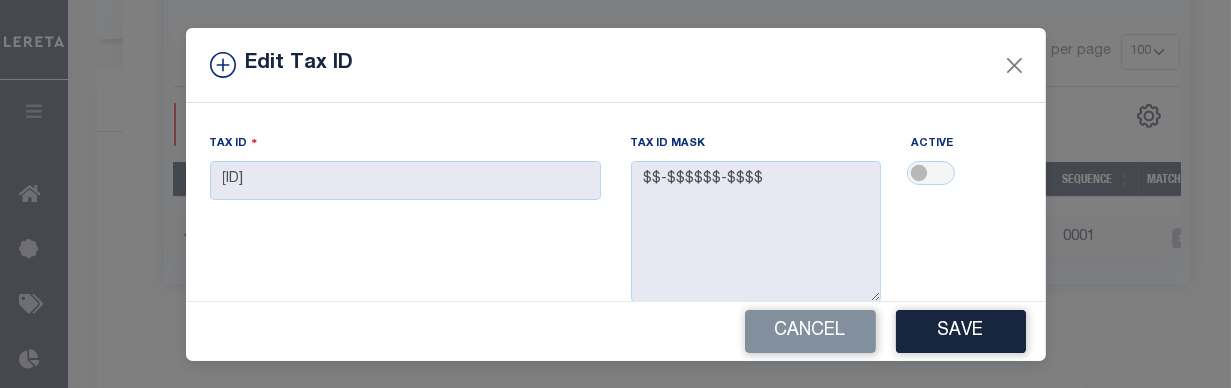 scroll, scrollTop: 171, scrollLeft: 0, axis: vertical 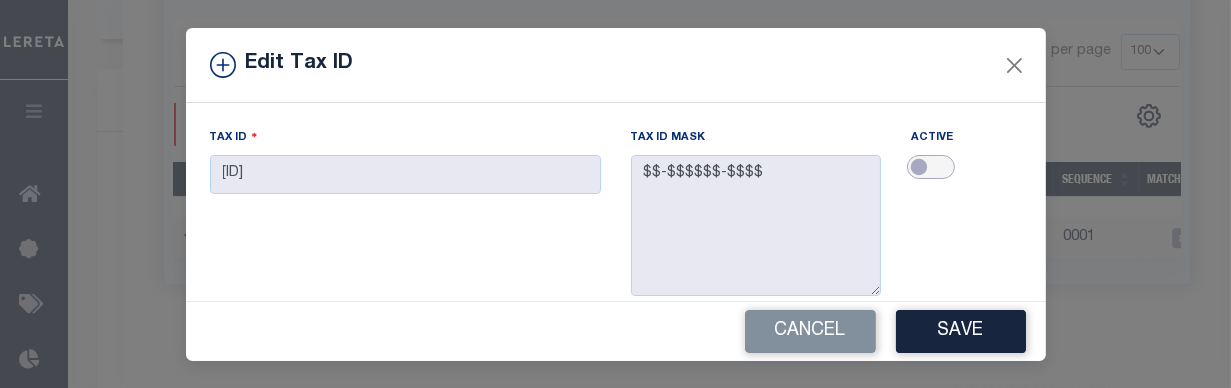 click at bounding box center [931, 167] 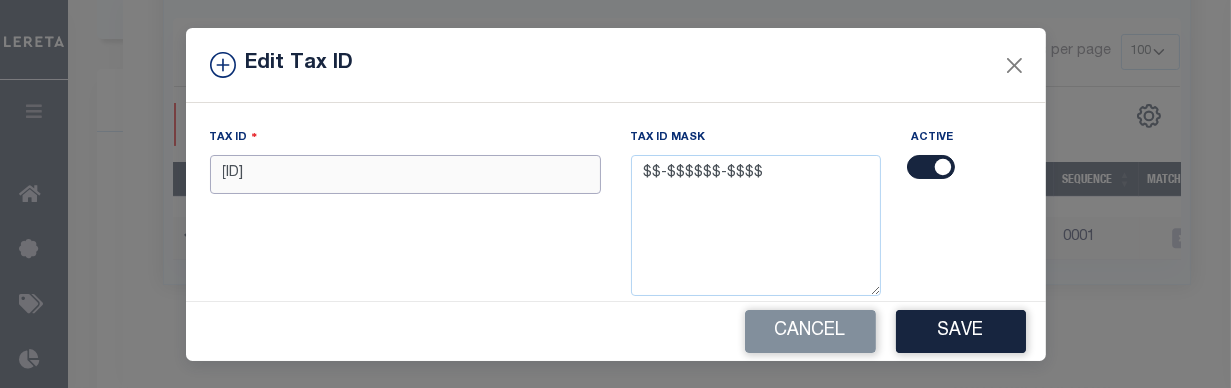 click on "[ID]" at bounding box center [405, 174] 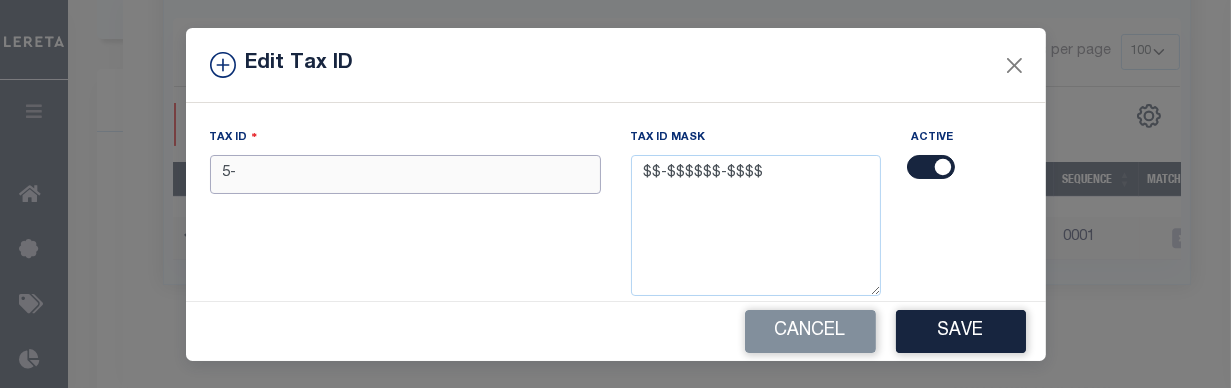 type on "5" 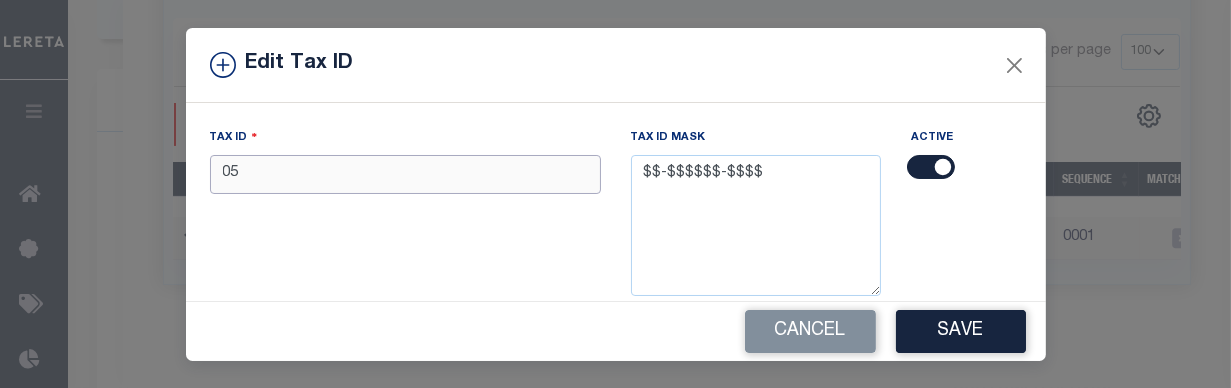 type on "0" 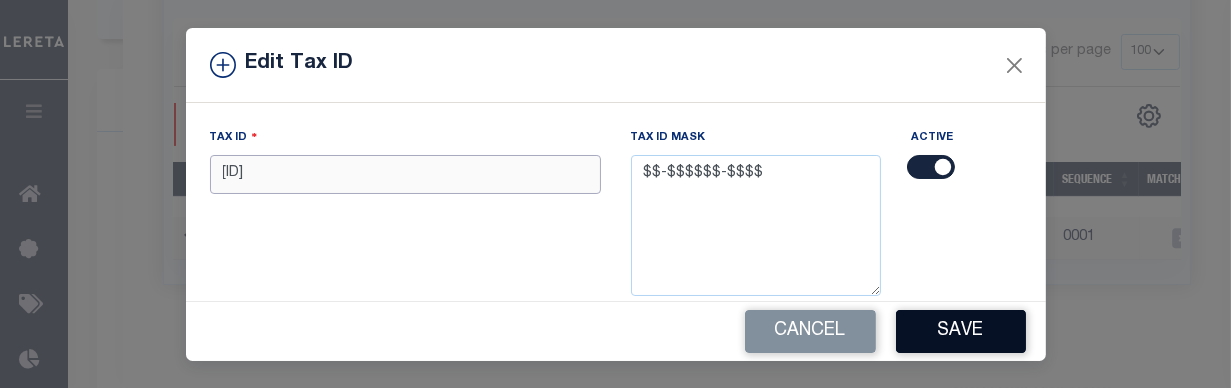 type on "[ID]" 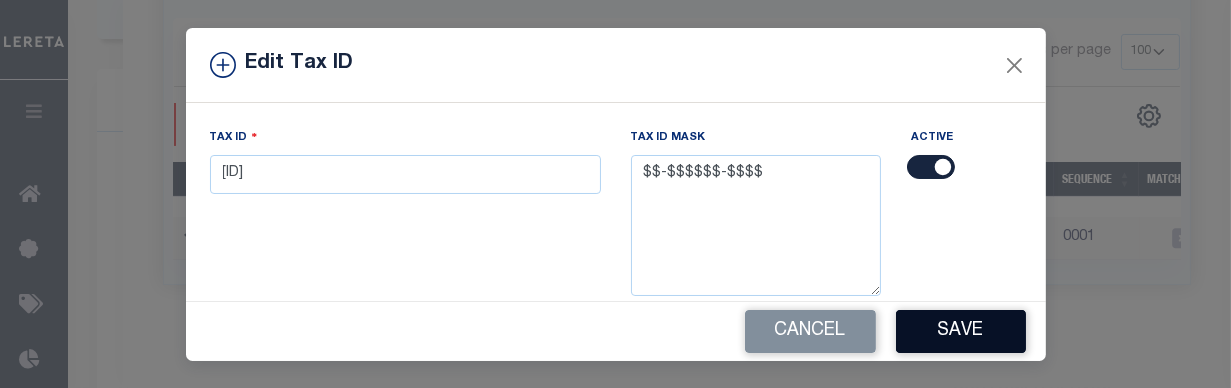 click on "Save" at bounding box center (961, 331) 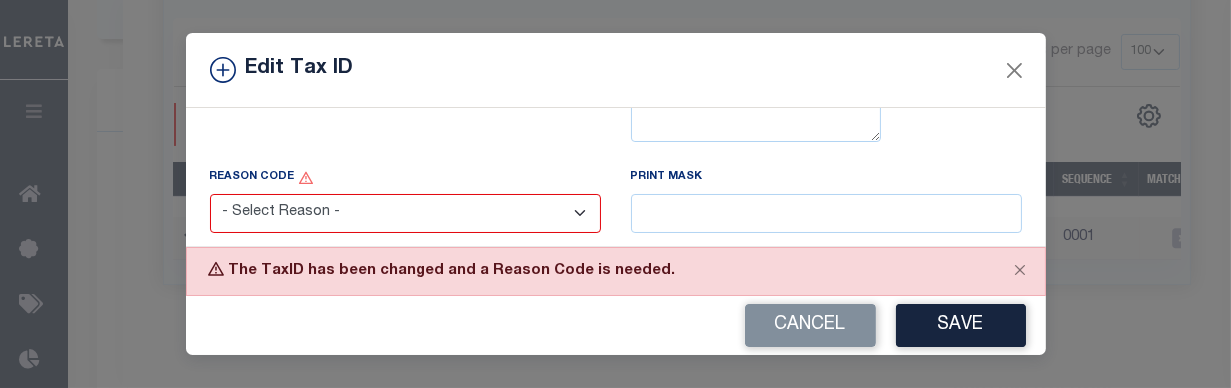 scroll, scrollTop: 403, scrollLeft: 0, axis: vertical 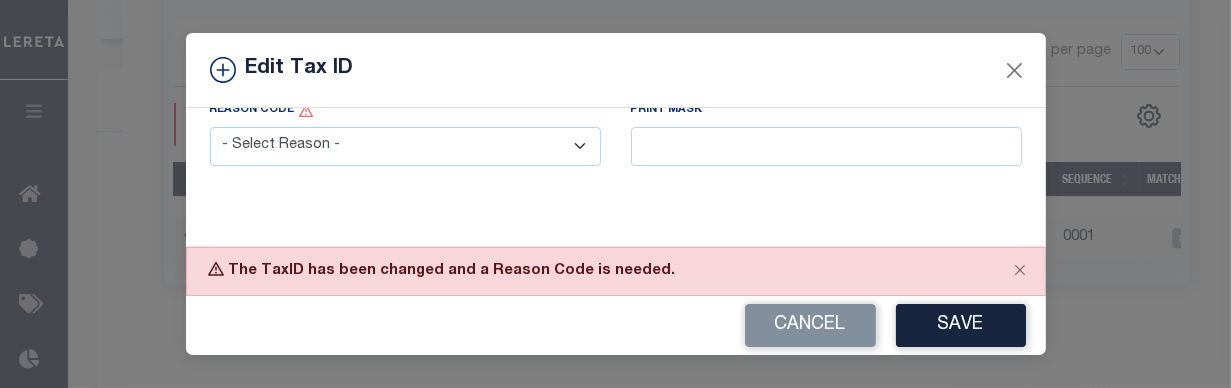 click on "- Select Reason -
099 - Other (Provide additional detail)
ACT - Agency Changed Tax ID or Tax ID Format
CMB - Parcel/Lien combined with another on collateral.
ICR - Lender Requested Installment Change
PPR - PCL Split (Covered by LGL)" at bounding box center [405, 146] 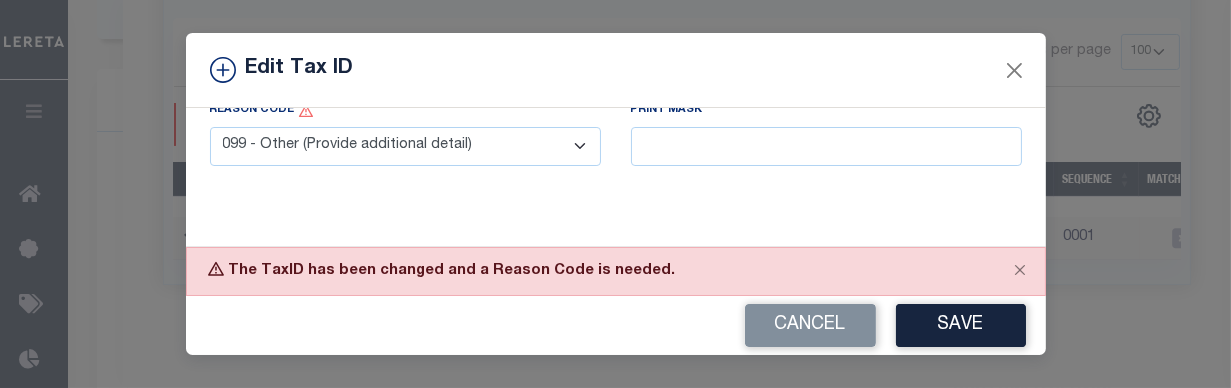 click on "- Select Reason -
099 - Other (Provide additional detail)
ACT - Agency Changed Tax ID or Tax ID Format
CMB - Parcel/Lien combined with another on collateral.
ICR - Lender Requested Installment Change
PPR - PCL Split (Covered by LGL)" at bounding box center [405, 146] 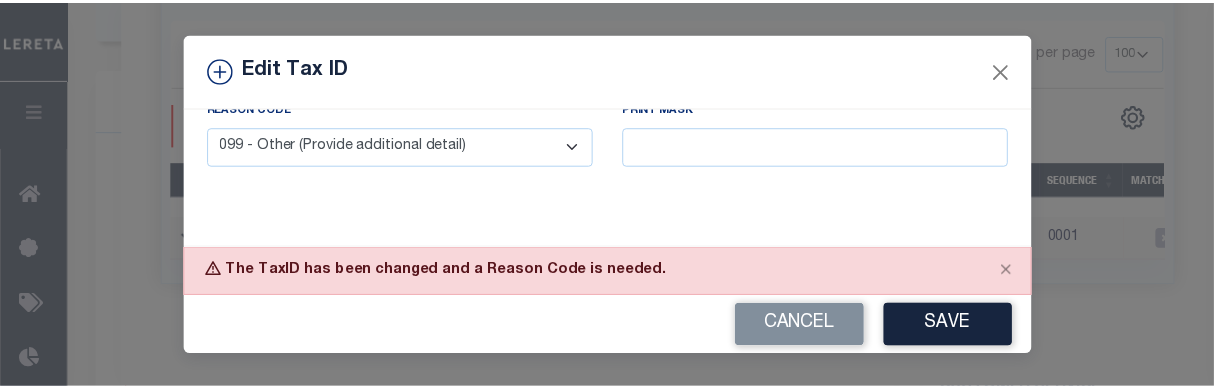 scroll, scrollTop: 403, scrollLeft: 0, axis: vertical 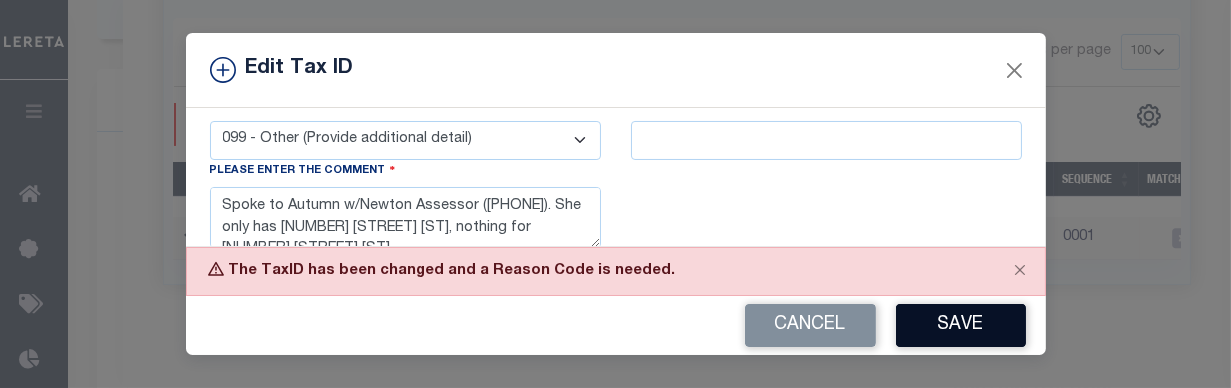 click on "Save" at bounding box center [961, 325] 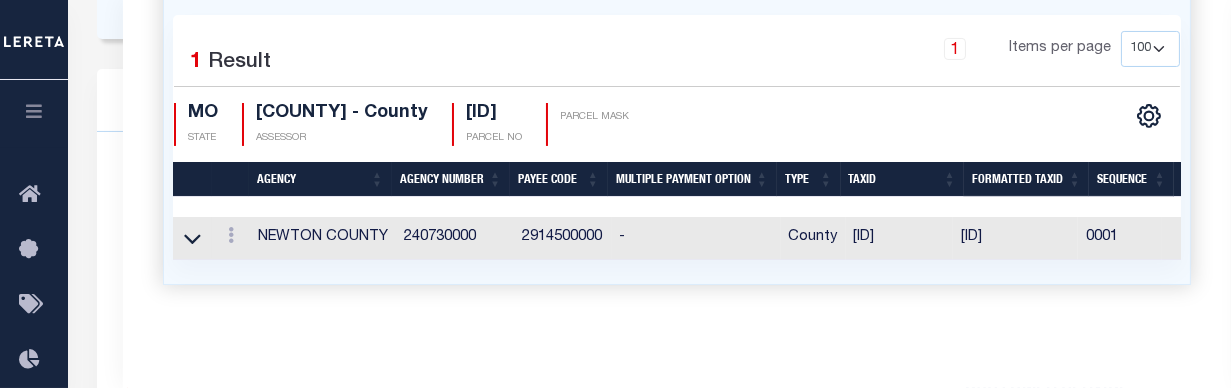 select 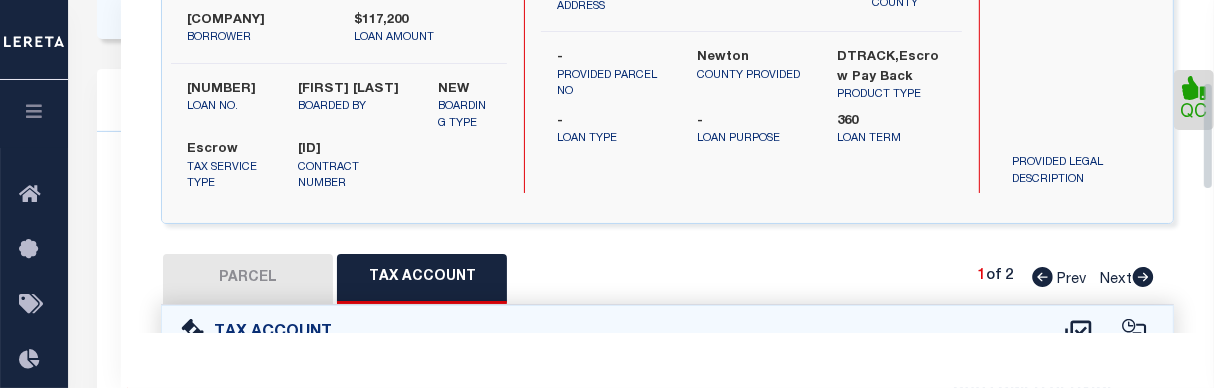 scroll, scrollTop: 270, scrollLeft: 0, axis: vertical 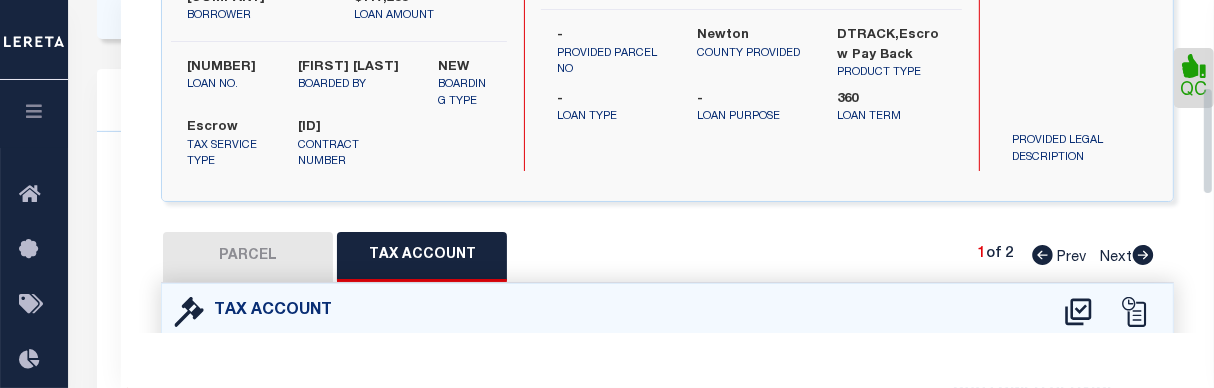 drag, startPoint x: 1208, startPoint y: 289, endPoint x: 1193, endPoint y: 161, distance: 128.87592 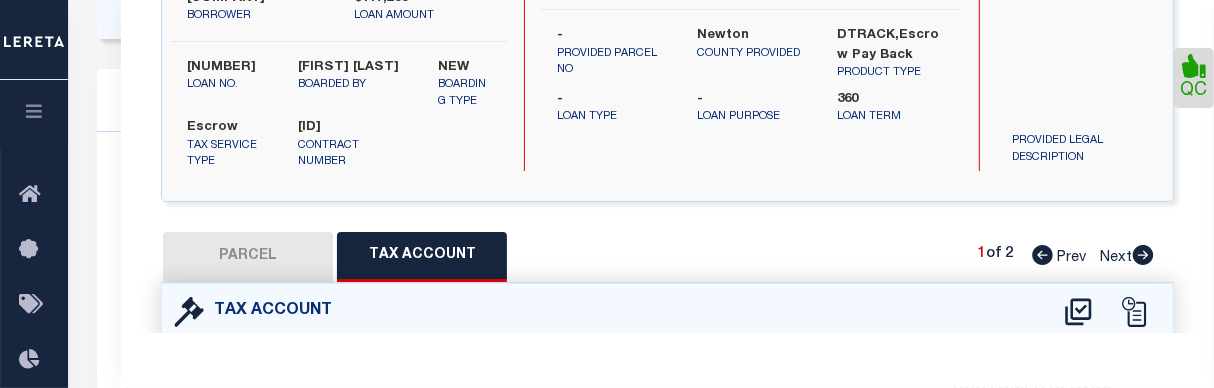 click 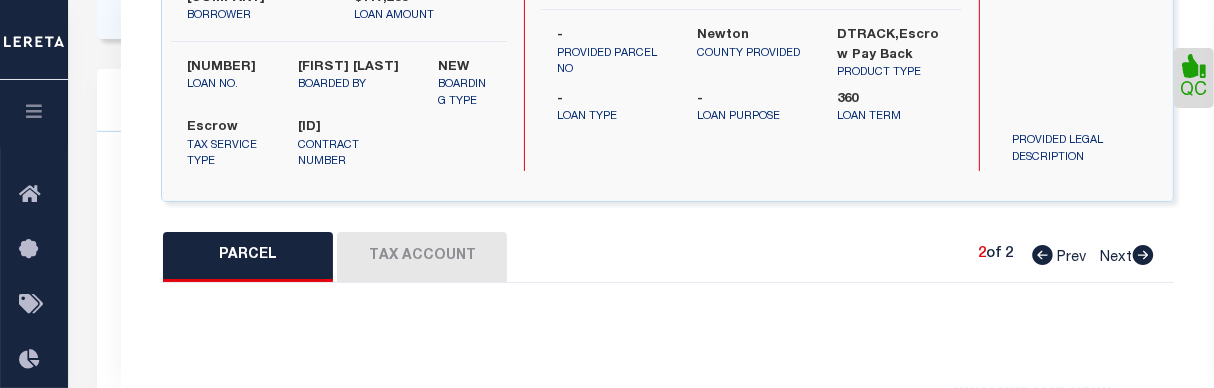 select on "PR" 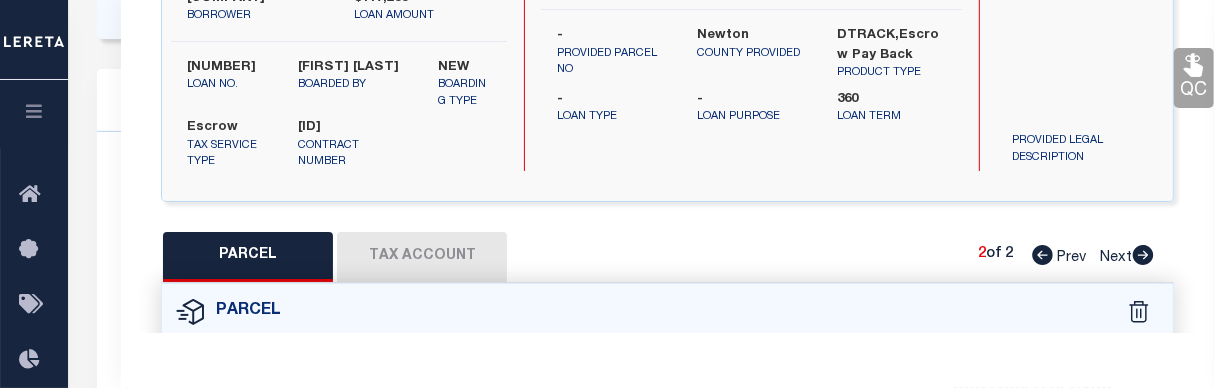 click on "Tax Account" at bounding box center [422, 257] 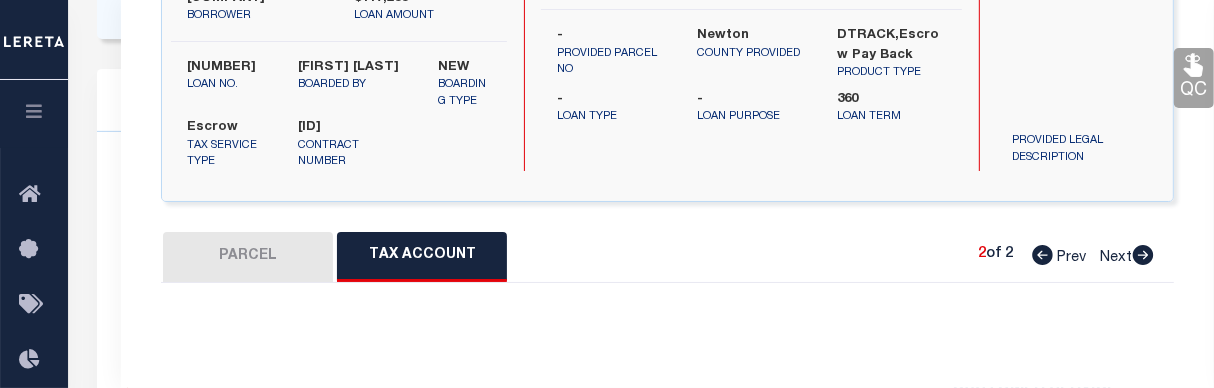 select on "100" 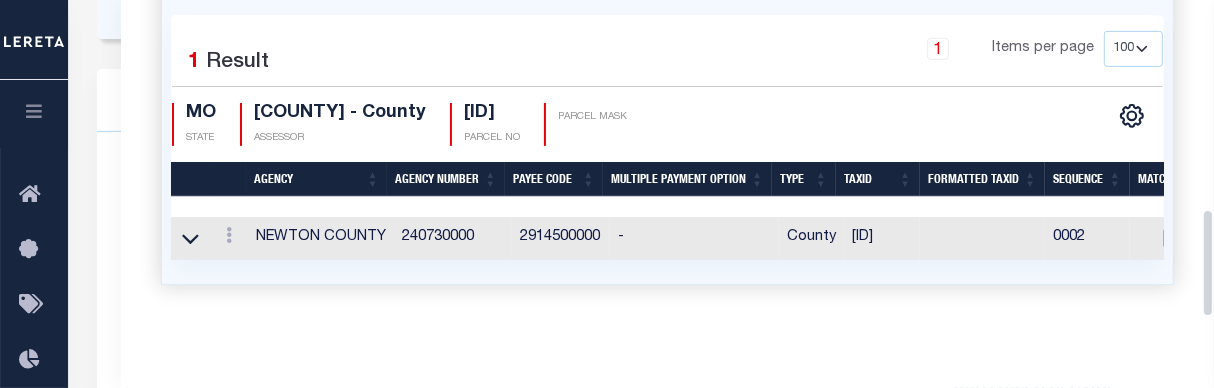 drag, startPoint x: 1208, startPoint y: 153, endPoint x: 1208, endPoint y: 276, distance: 123 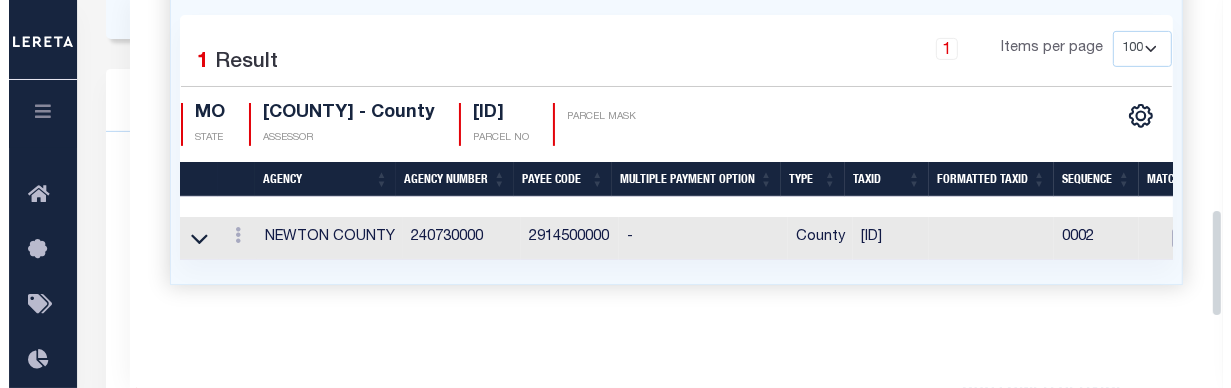 scroll, scrollTop: 648, scrollLeft: 0, axis: vertical 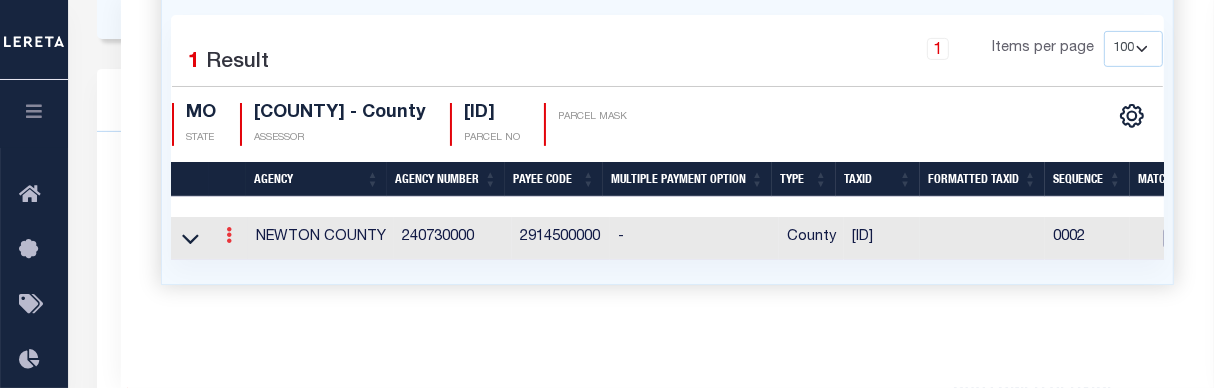 click at bounding box center (229, 235) 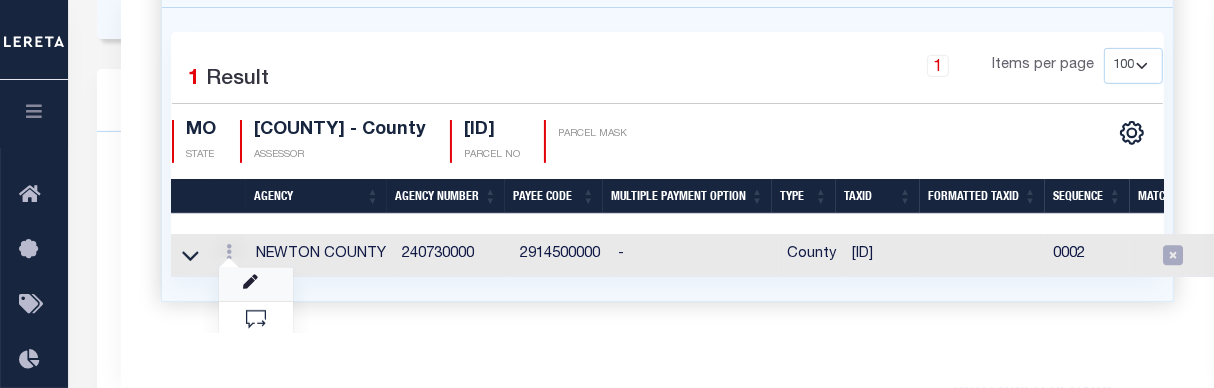 click at bounding box center (256, 284) 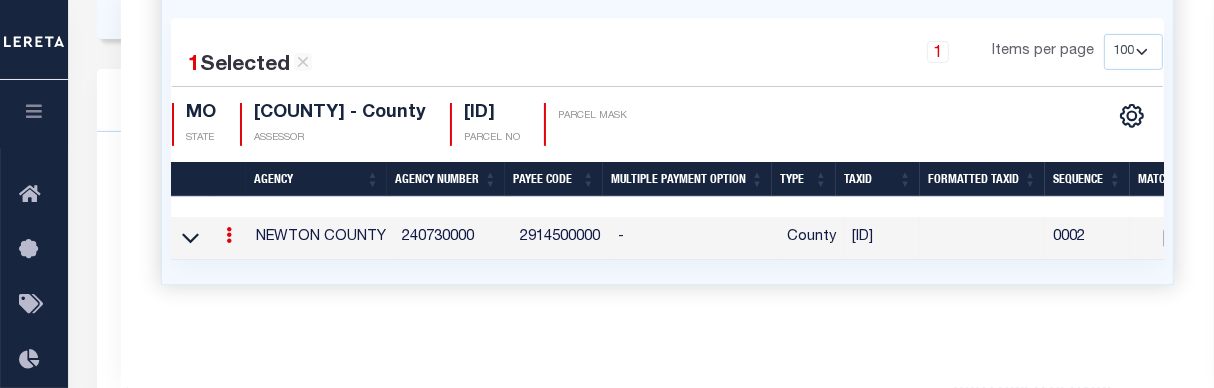 type on "[ID]" 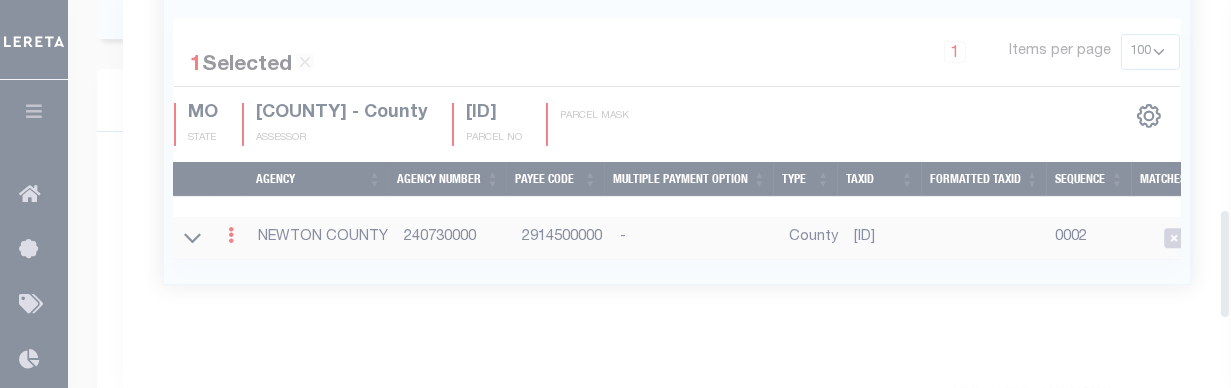 scroll, scrollTop: 629, scrollLeft: 0, axis: vertical 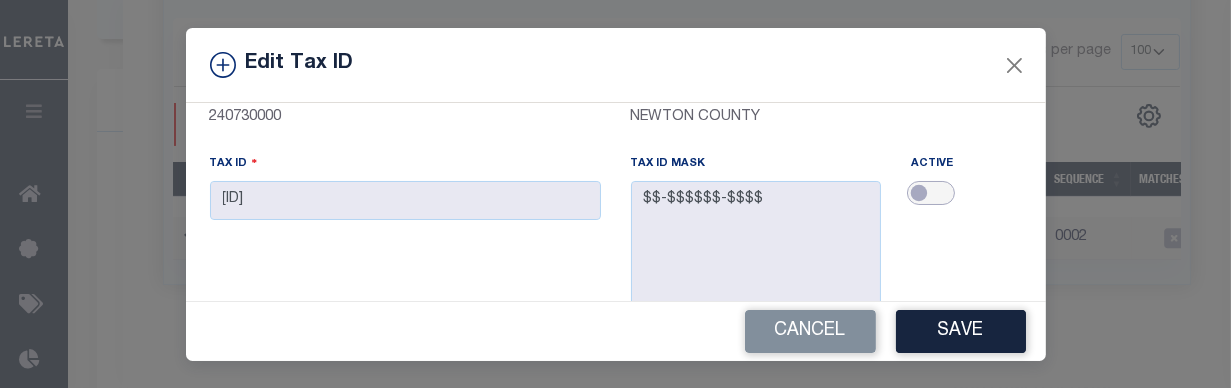 click at bounding box center [931, 193] 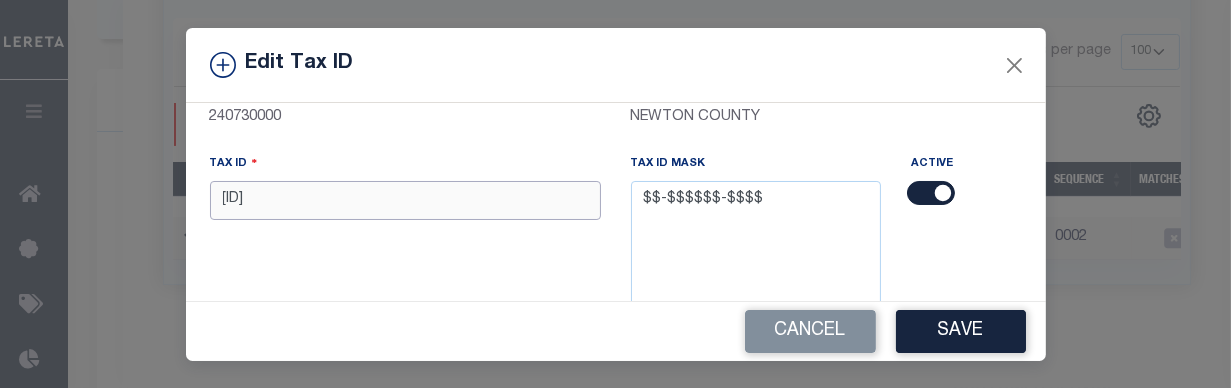 click on "[ID]" at bounding box center (405, 200) 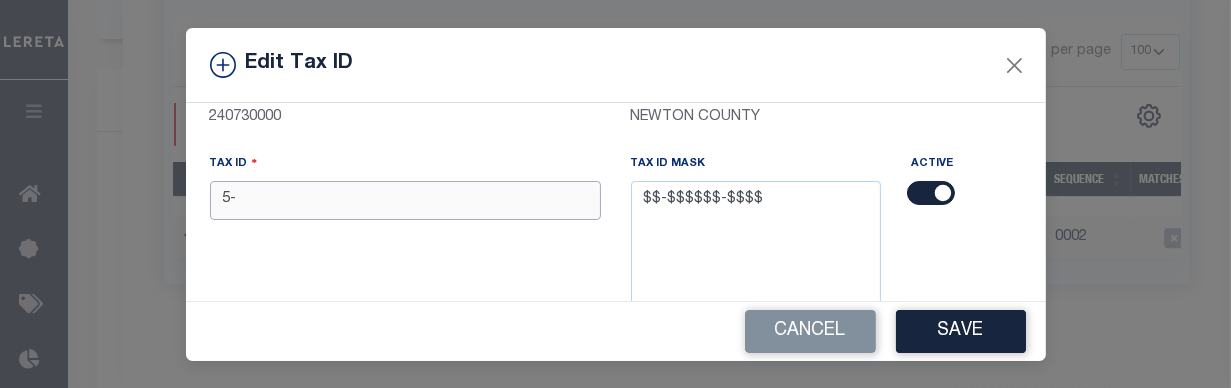 type on "5" 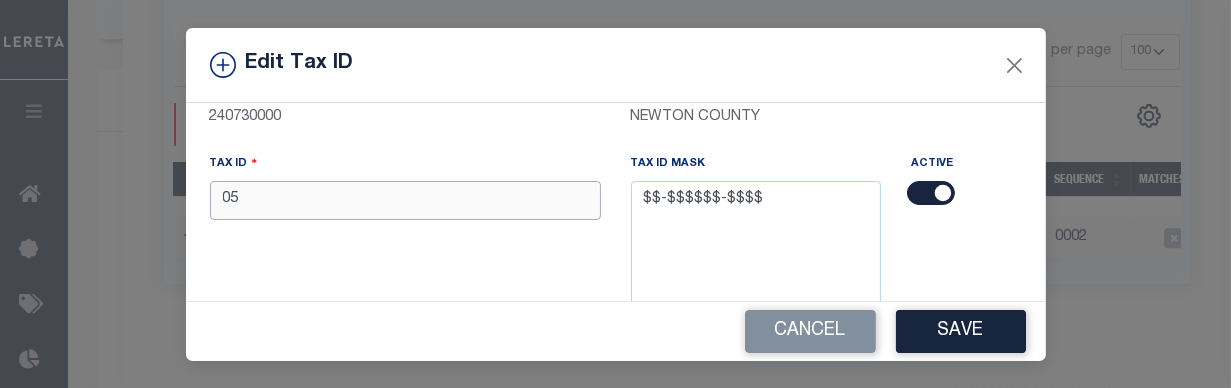 type on "0" 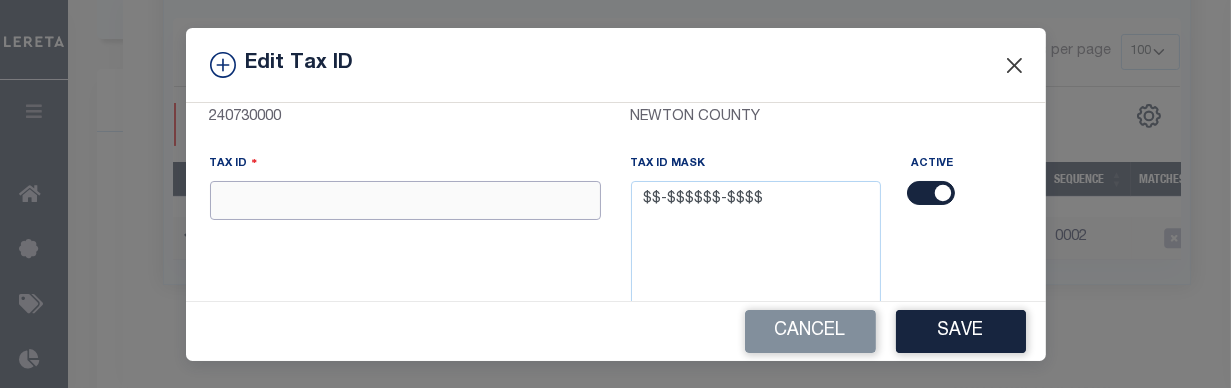 type 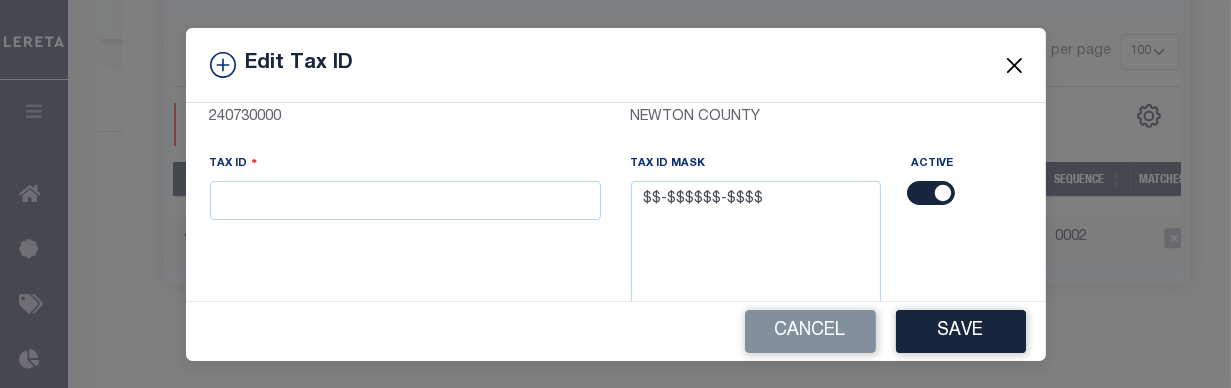 click at bounding box center [1014, 65] 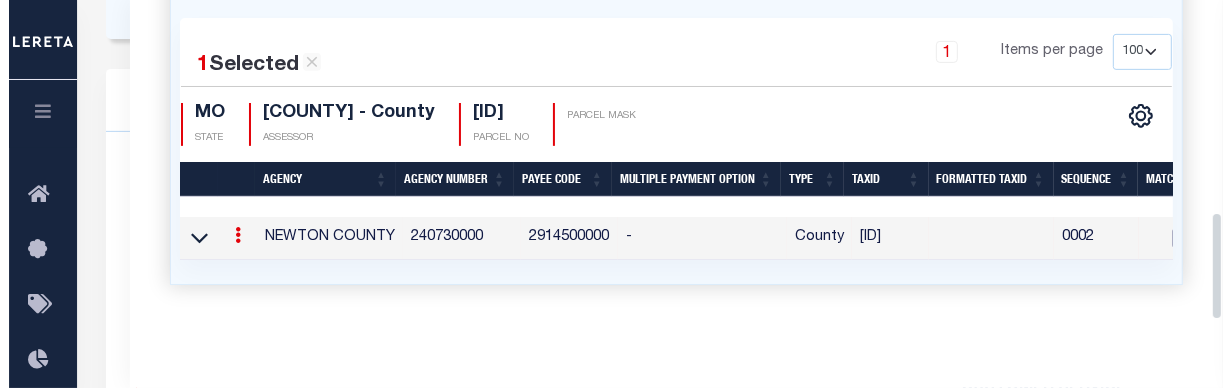 scroll, scrollTop: 648, scrollLeft: 0, axis: vertical 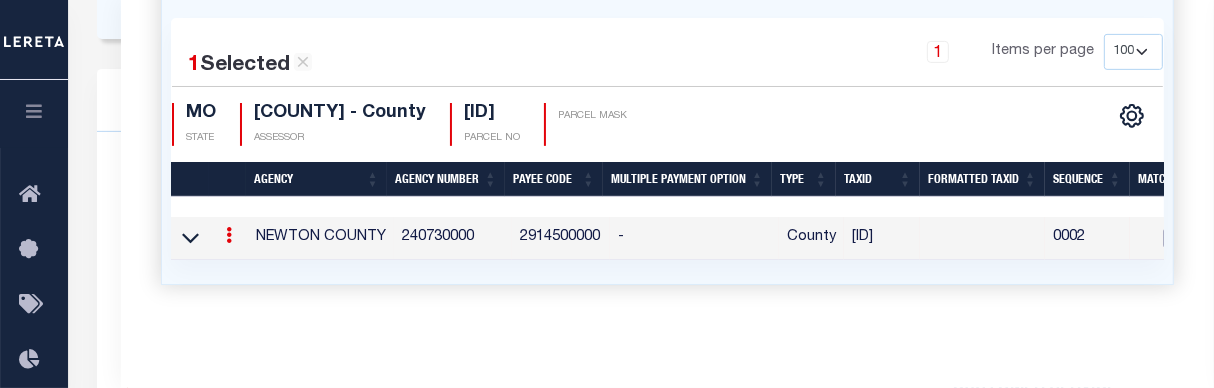 click at bounding box center [229, 235] 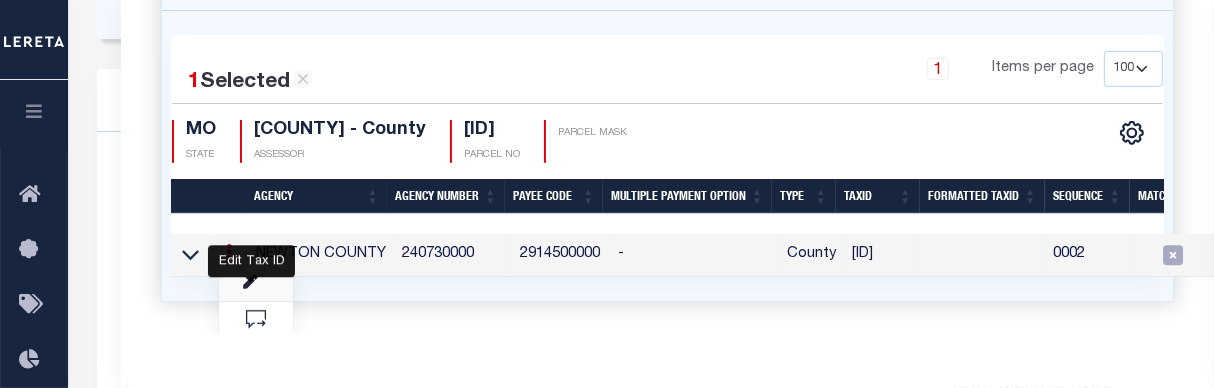 click at bounding box center (250, 282) 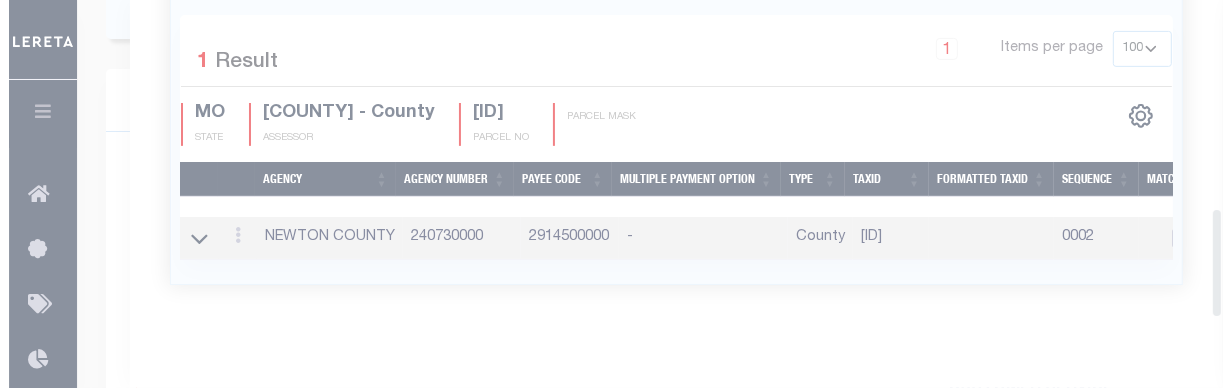 scroll, scrollTop: 629, scrollLeft: 0, axis: vertical 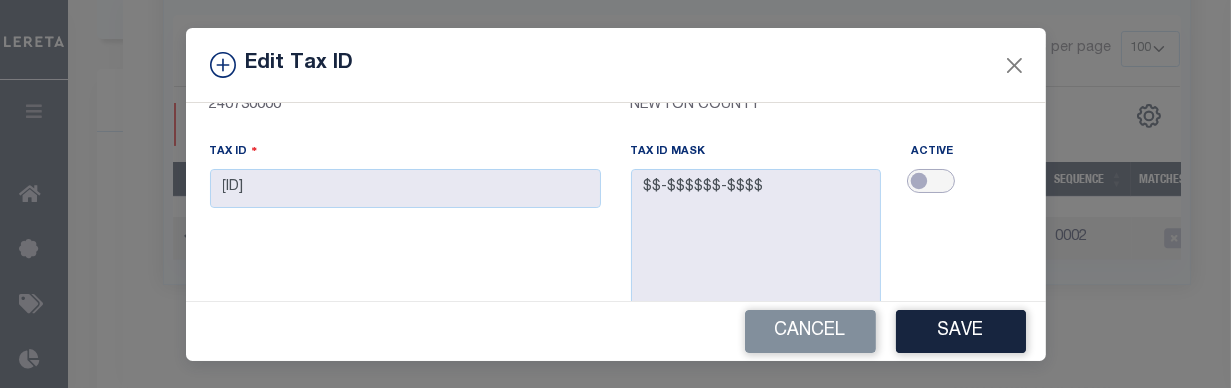 click at bounding box center [931, 181] 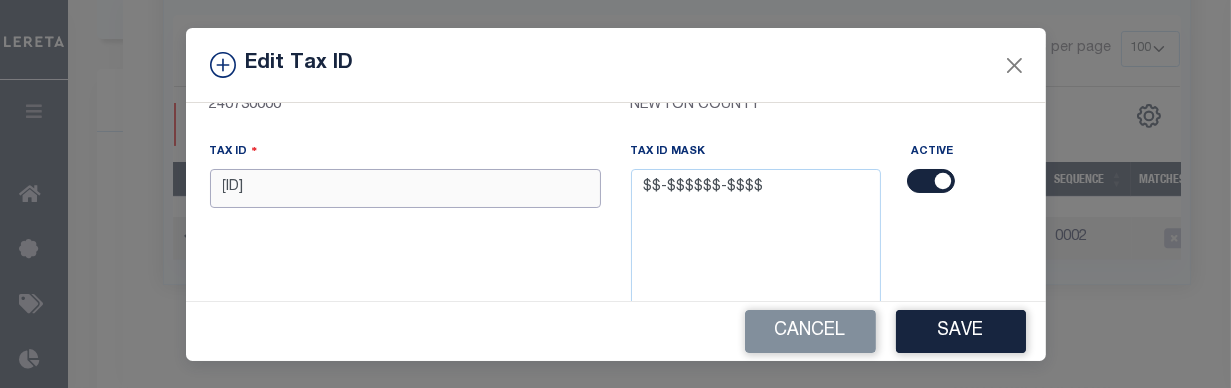 click on "[ID]" at bounding box center [405, 188] 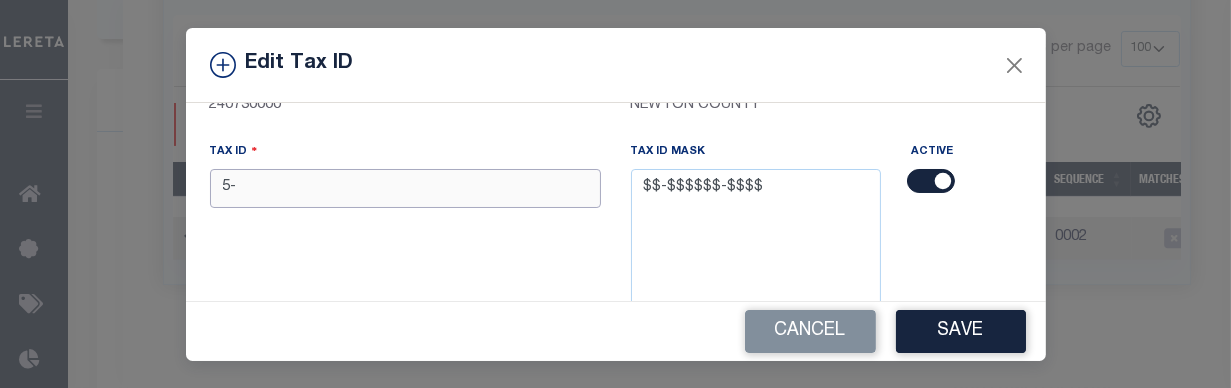 type on "5" 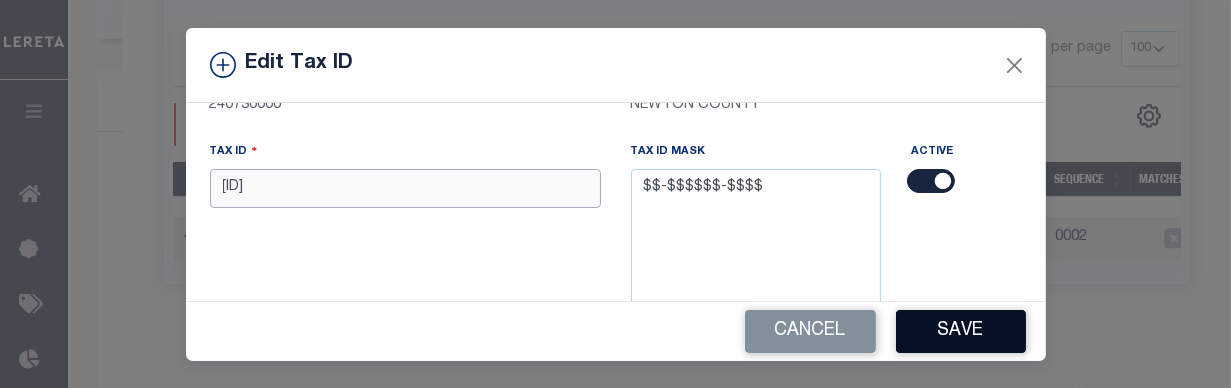 type on "[ID]" 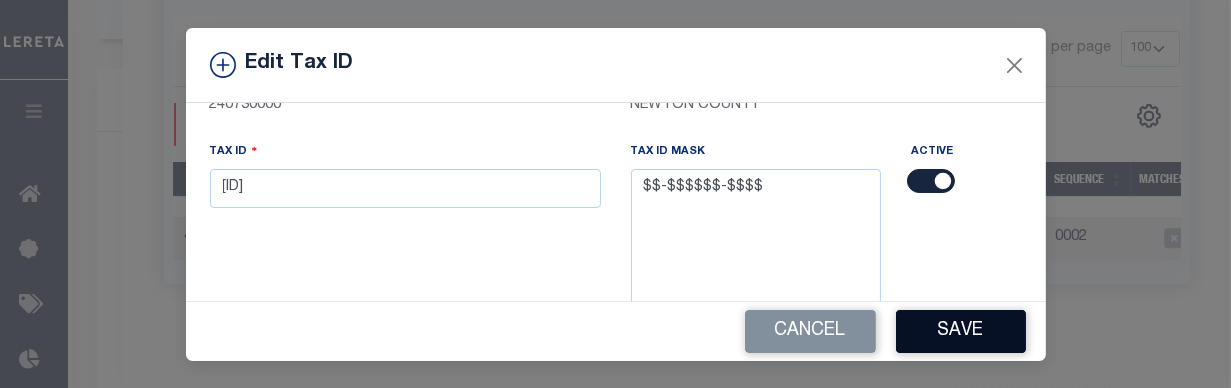 click on "Save" at bounding box center (961, 331) 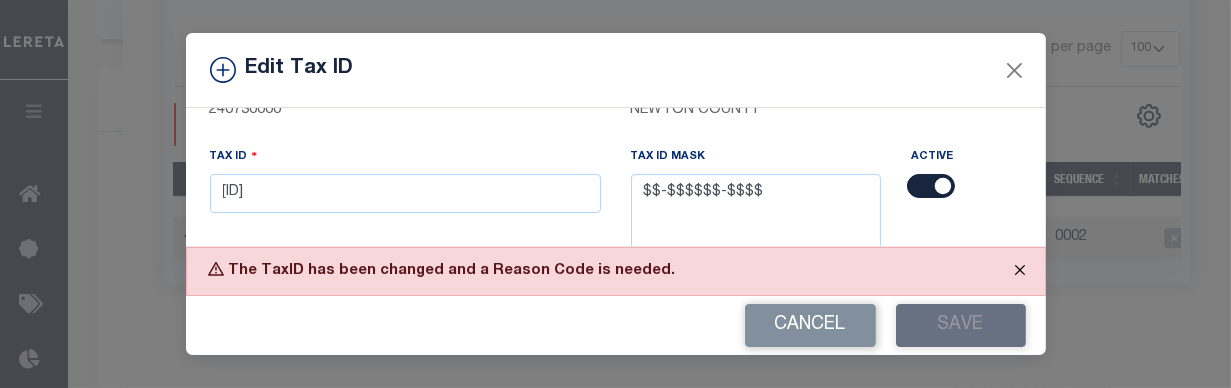 click at bounding box center [1020, 270] 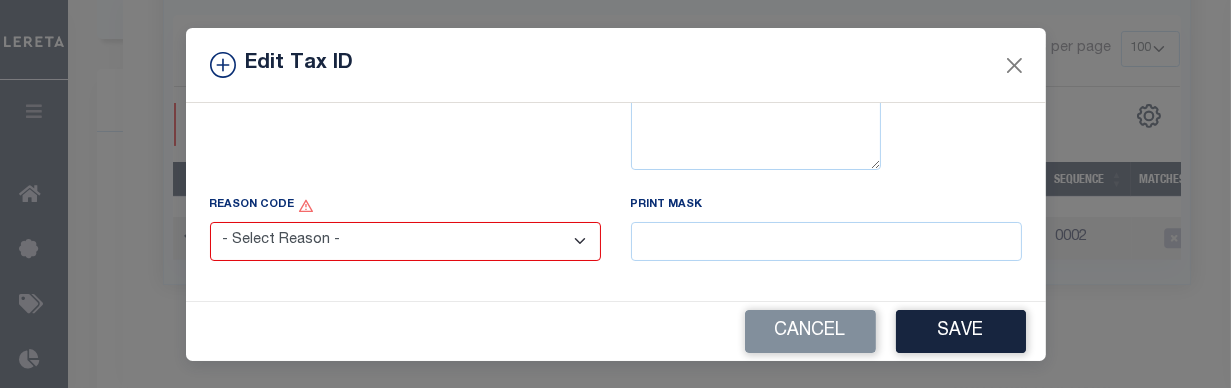 scroll, scrollTop: 343, scrollLeft: 0, axis: vertical 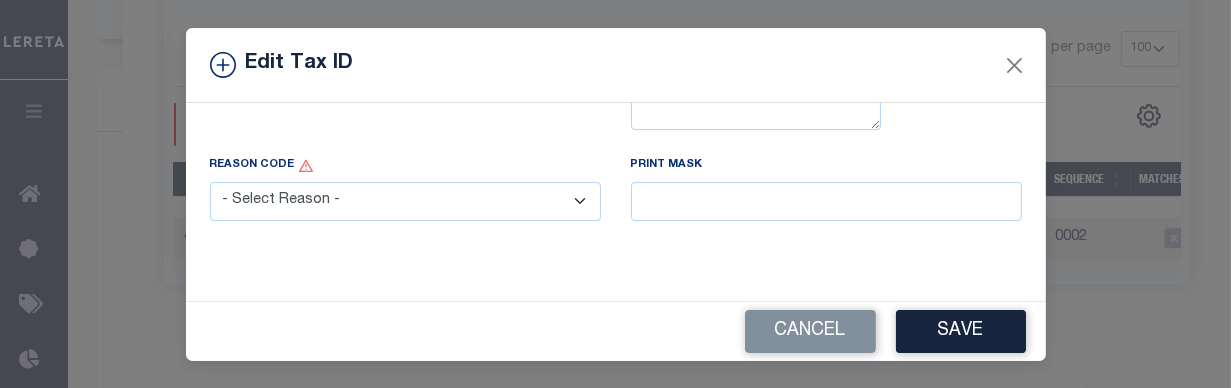 click on "- Select Reason -
099 - Other (Provide additional detail)
ACT - Agency Changed Tax ID or Tax ID Format
CMB - Parcel/Lien combined with another on collateral.
ICR - Lender Requested Installment Change
PPR - PCL Split (Covered by LGL)" at bounding box center (405, 201) 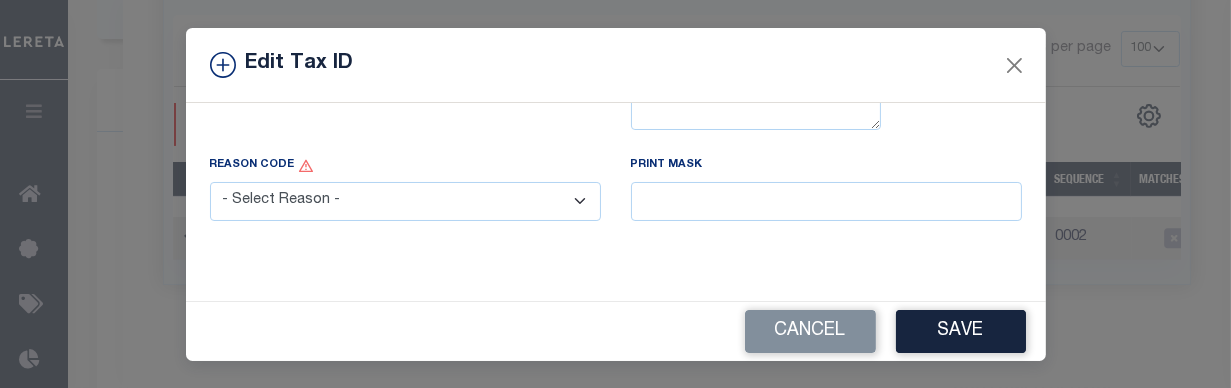 select on "099" 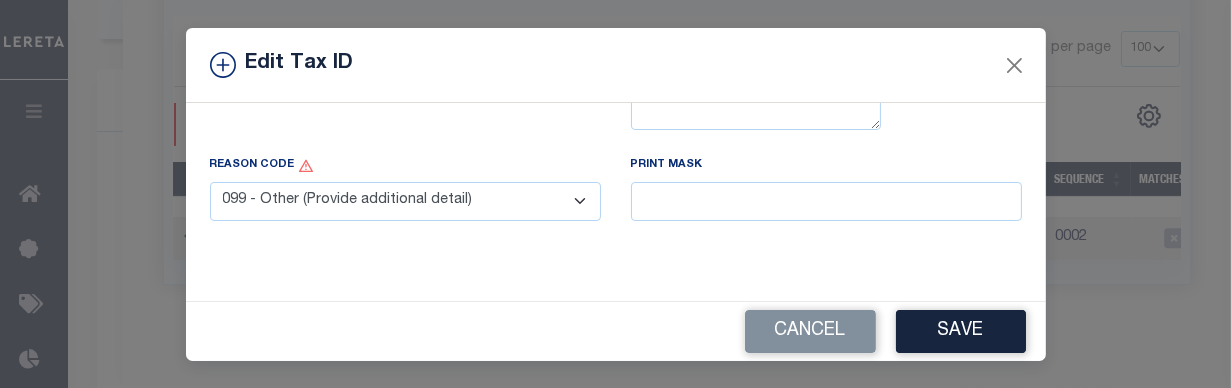 click on "- Select Reason -
099 - Other (Provide additional detail)
ACT - Agency Changed Tax ID or Tax ID Format
CMB - Parcel/Lien combined with another on collateral.
ICR - Lender Requested Installment Change
PPR - PCL Split (Covered by LGL)" at bounding box center (405, 201) 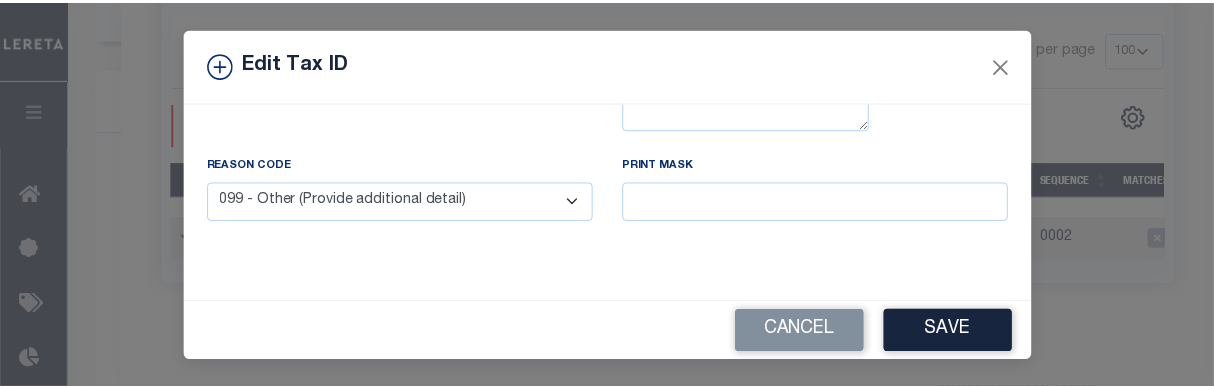scroll, scrollTop: 343, scrollLeft: 0, axis: vertical 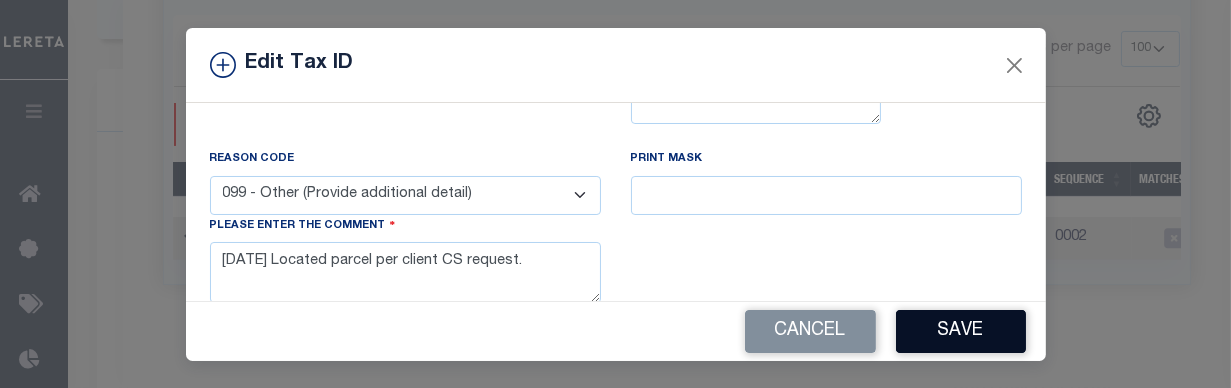 click on "Save" at bounding box center [961, 331] 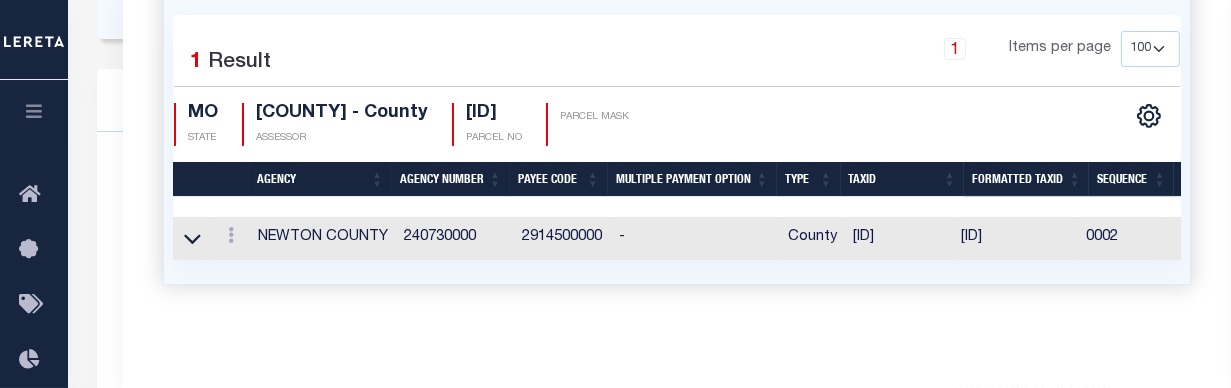 select 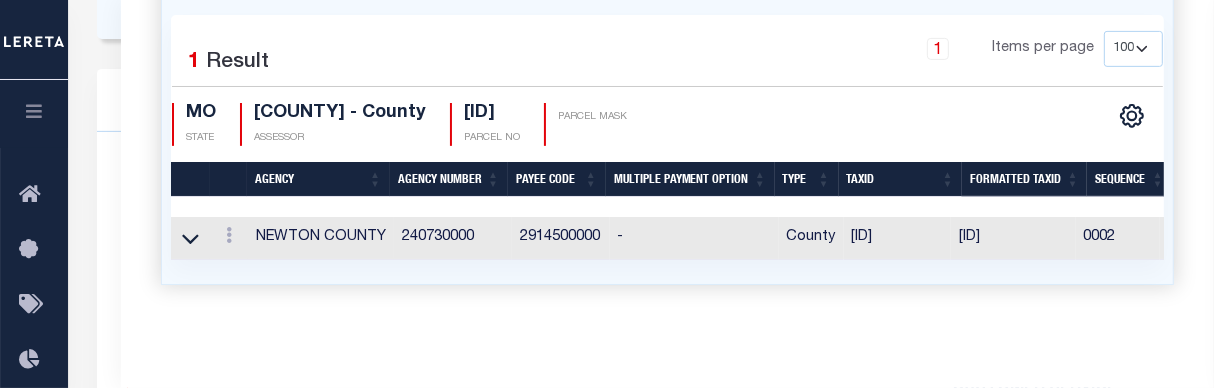 scroll, scrollTop: 648, scrollLeft: 0, axis: vertical 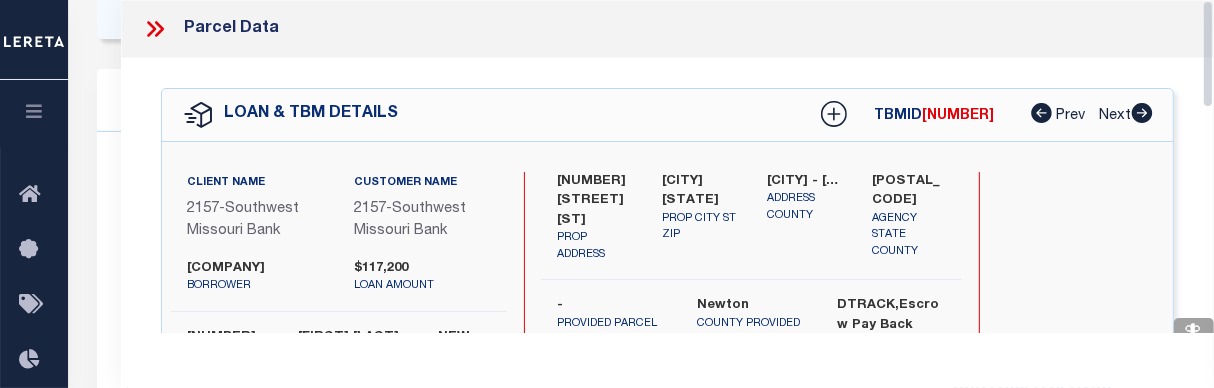 drag, startPoint x: 1208, startPoint y: 289, endPoint x: 1206, endPoint y: 30, distance: 259.00772 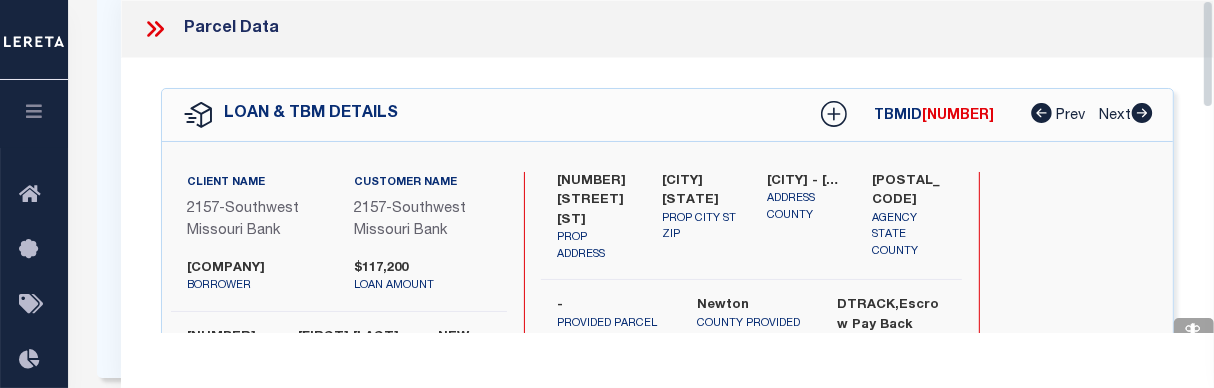 drag, startPoint x: 1207, startPoint y: 87, endPoint x: 1210, endPoint y: 74, distance: 13.341664 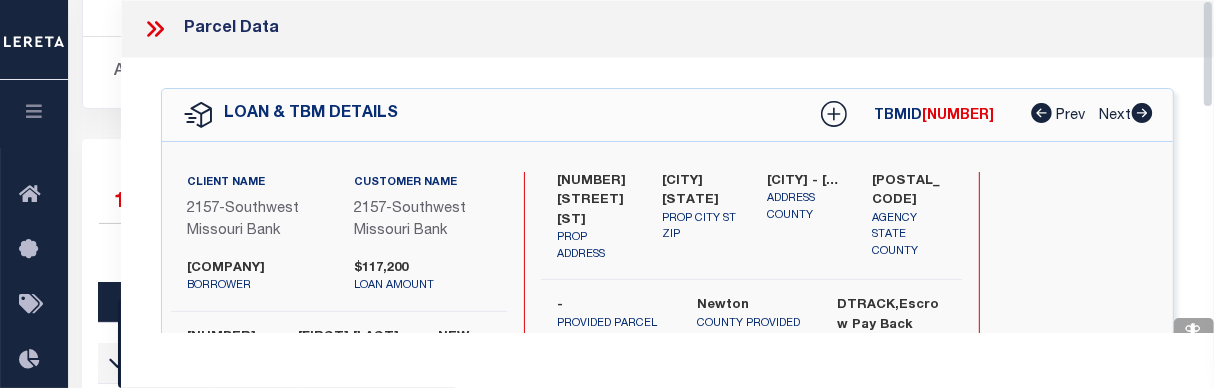 scroll, scrollTop: 281, scrollLeft: 0, axis: vertical 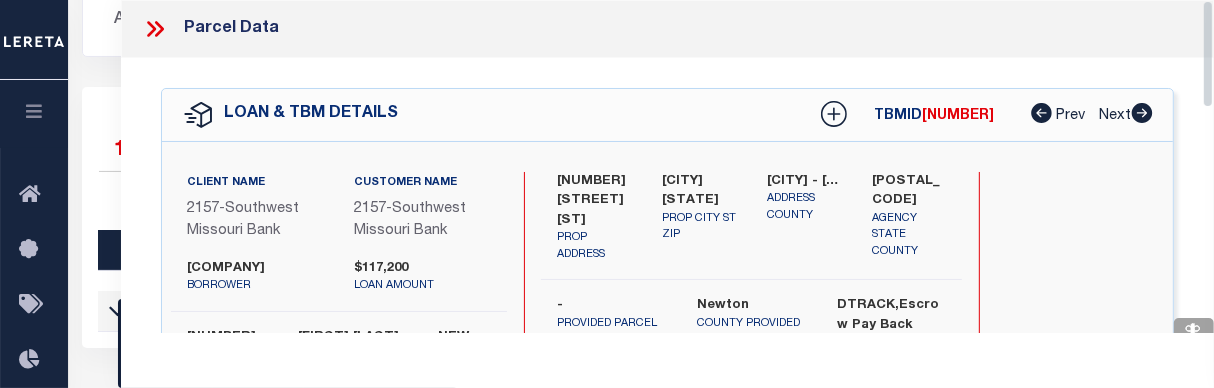 drag, startPoint x: 1211, startPoint y: 100, endPoint x: 1211, endPoint y: 75, distance: 25 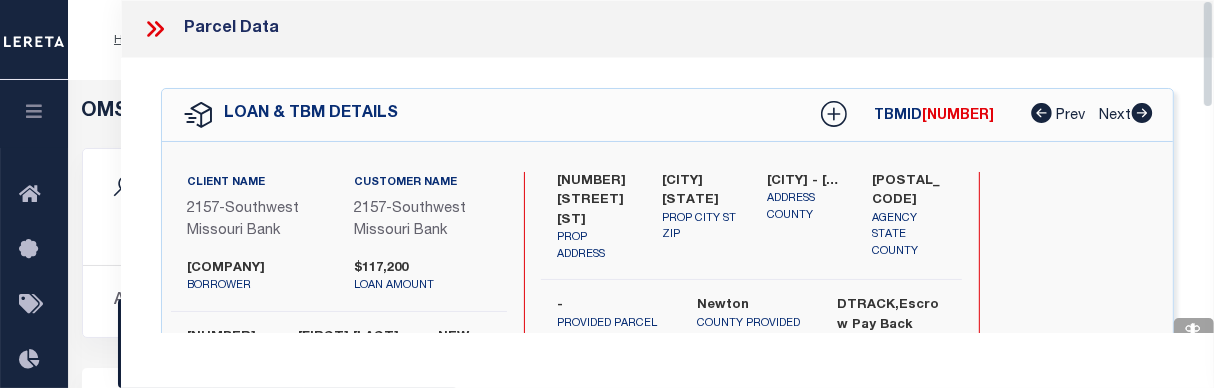 click 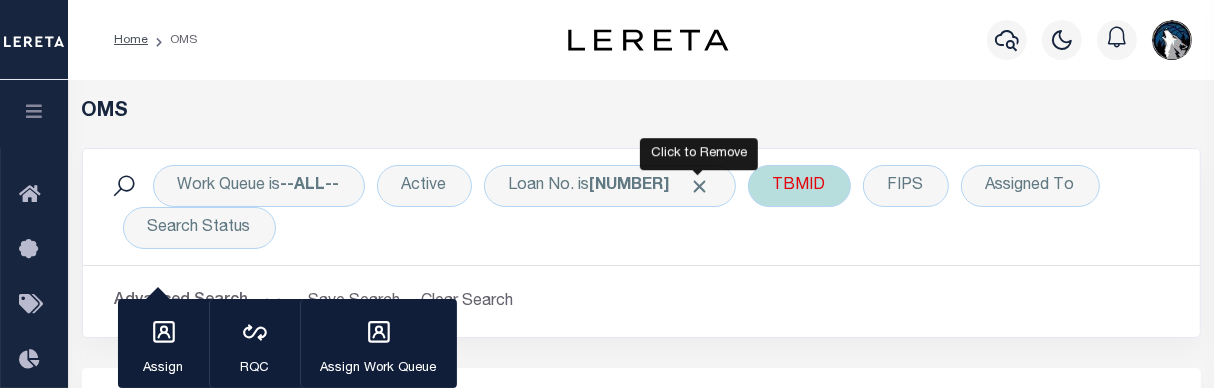 click at bounding box center [700, 186] 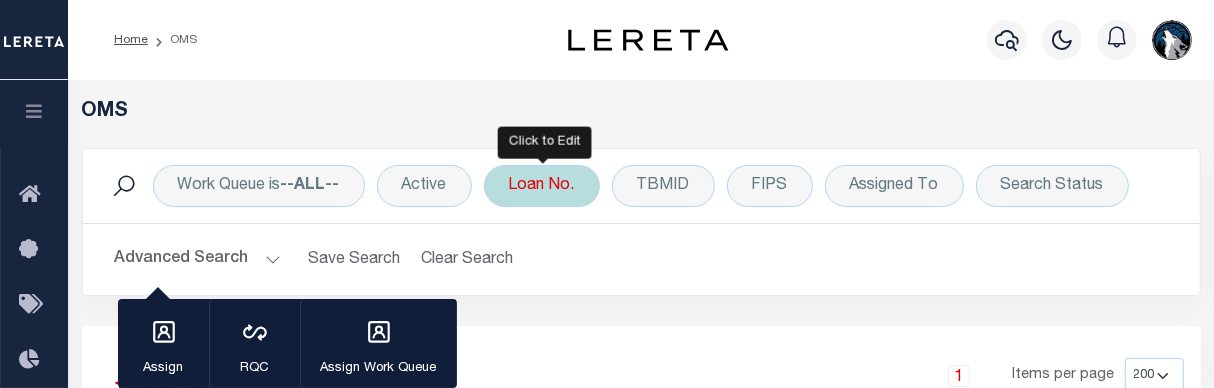 click on "Loan No." at bounding box center (542, 186) 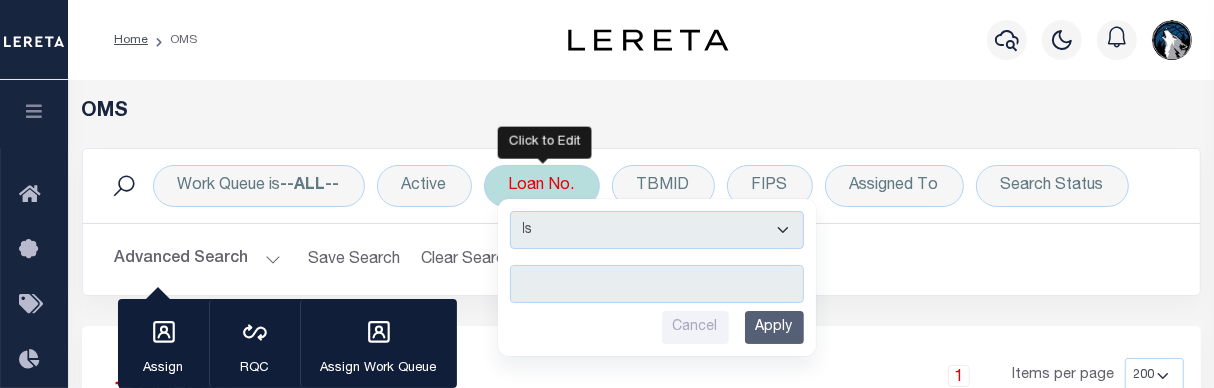 click at bounding box center (657, 284) 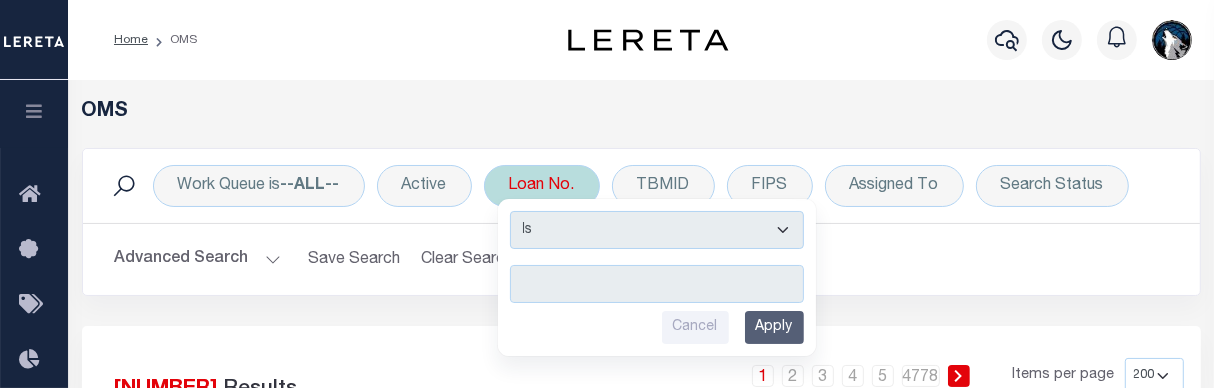 click at bounding box center [657, 284] 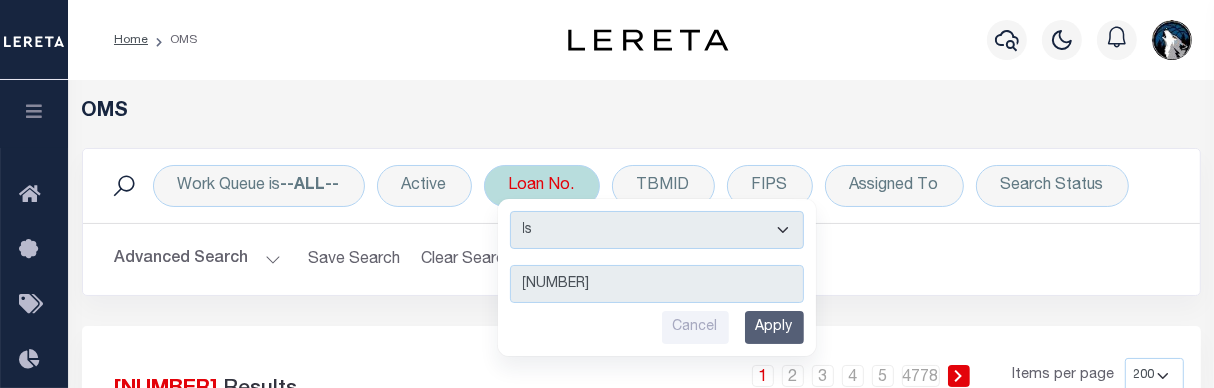 type on "[NUMBER]" 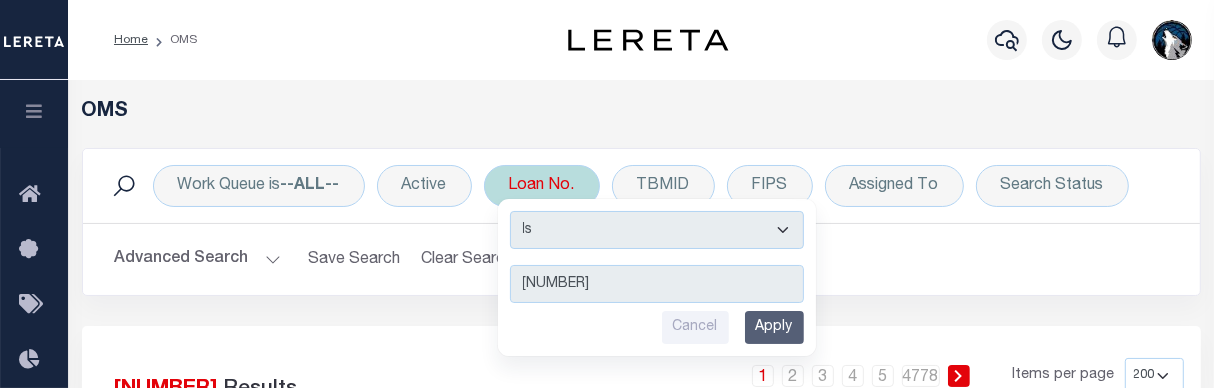 click on "Apply" at bounding box center [774, 327] 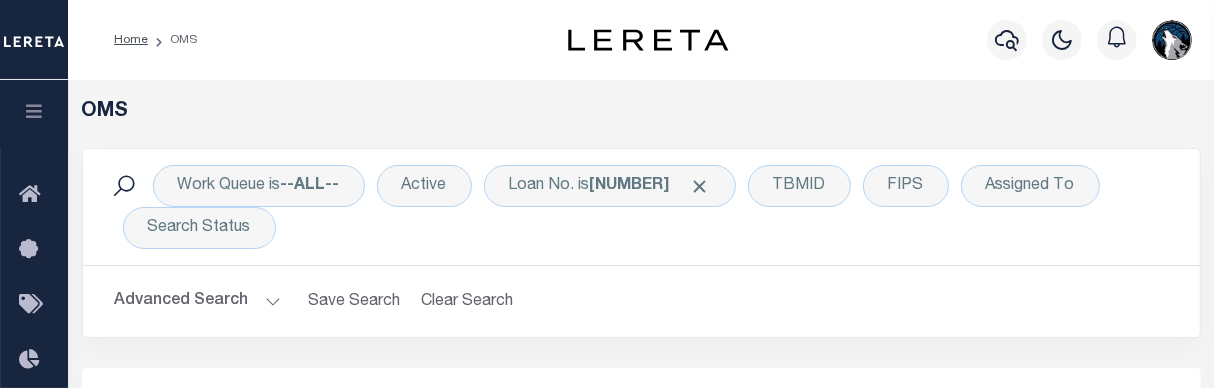 scroll, scrollTop: 332, scrollLeft: 0, axis: vertical 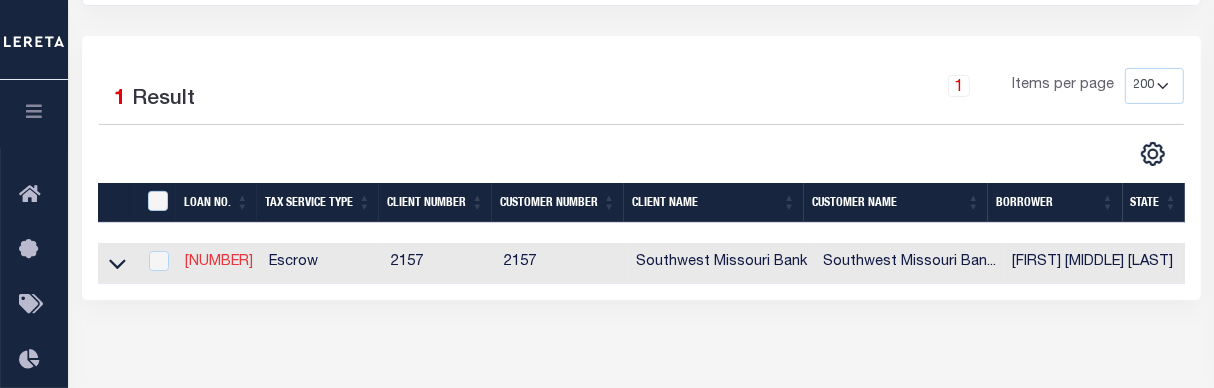click on "[NUMBER]" at bounding box center (219, 262) 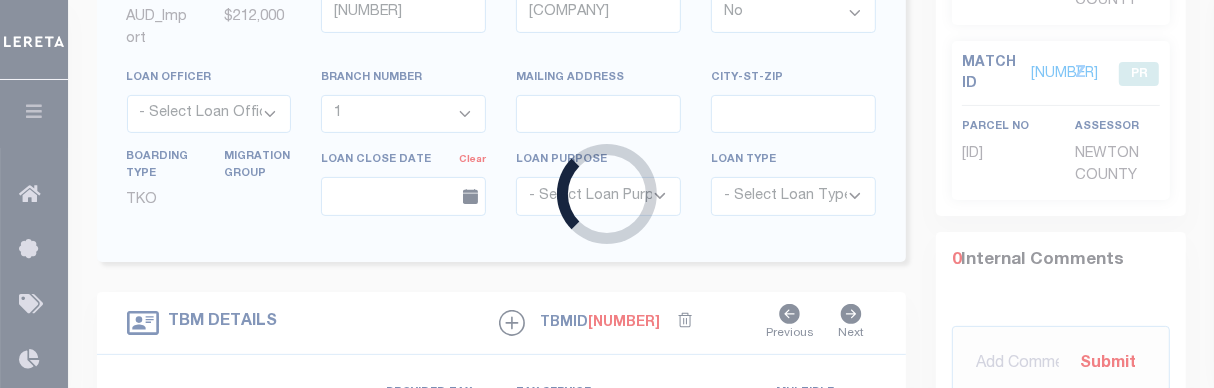 type on "[NUMBER]" 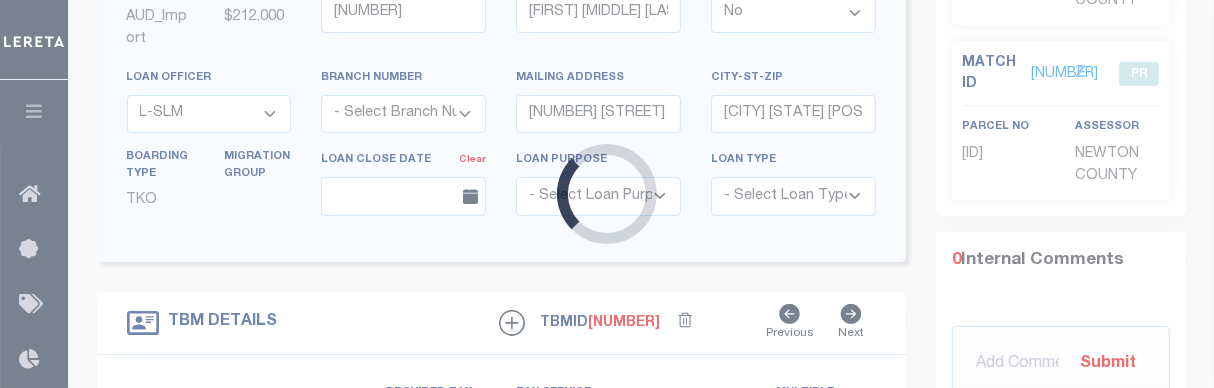 select on "9519" 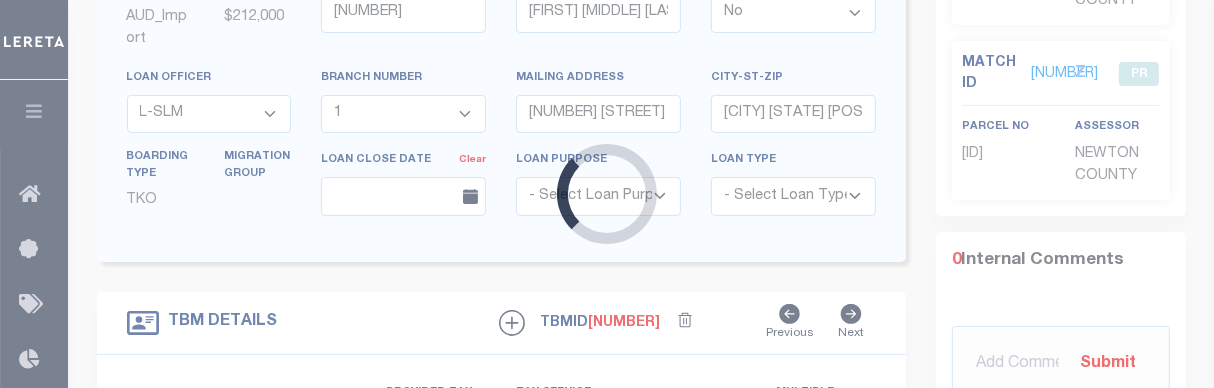 type on "[NUMBER] [STREET] [RD]" 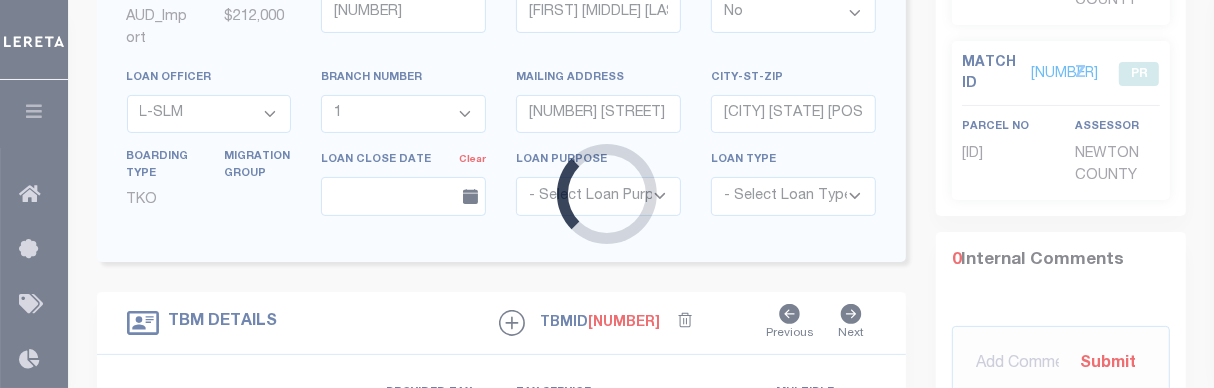 type on "[ID]" 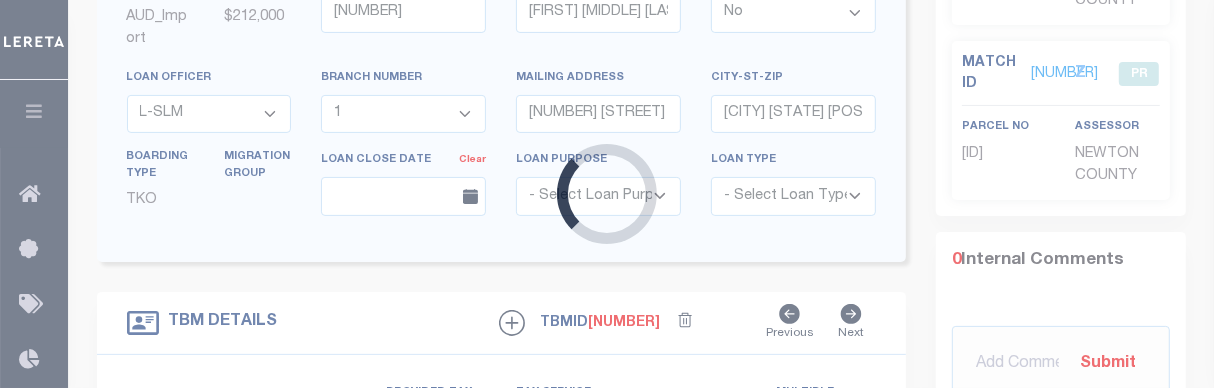 select 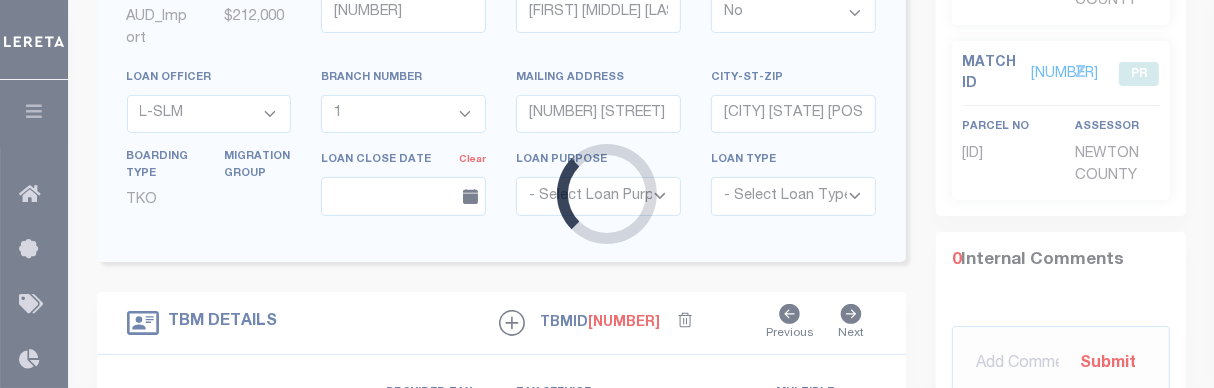 type 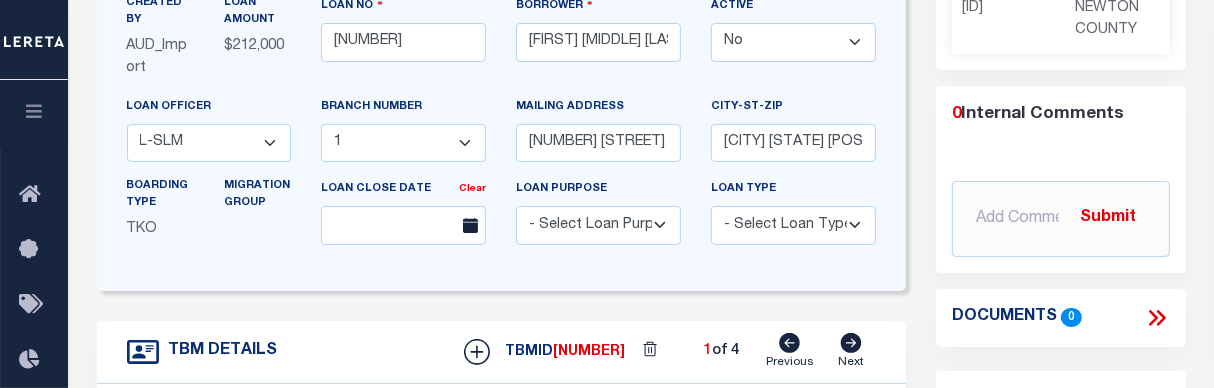 scroll, scrollTop: 0, scrollLeft: 0, axis: both 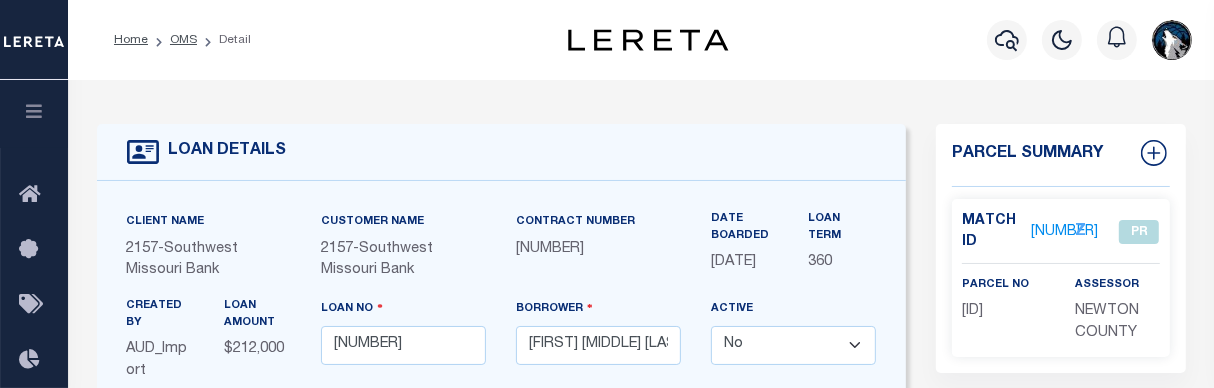 click on "[NUMBER]" at bounding box center [1064, 232] 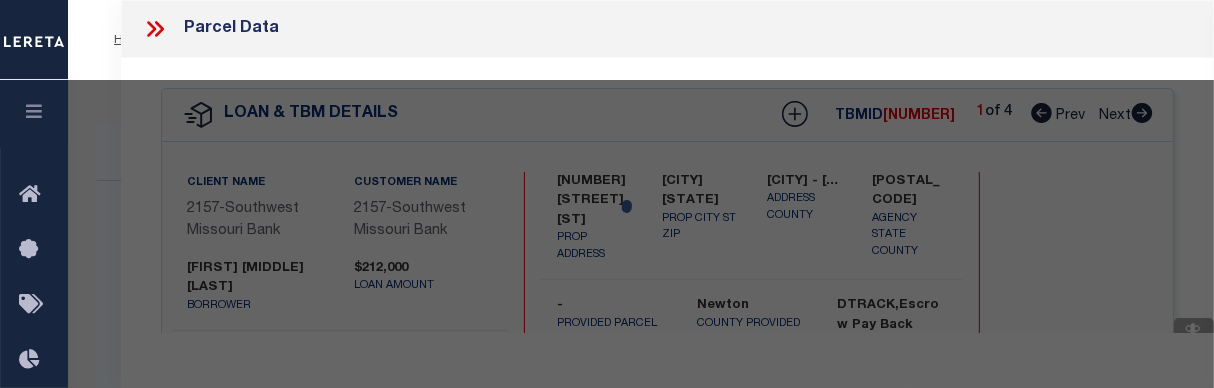 select on "AS" 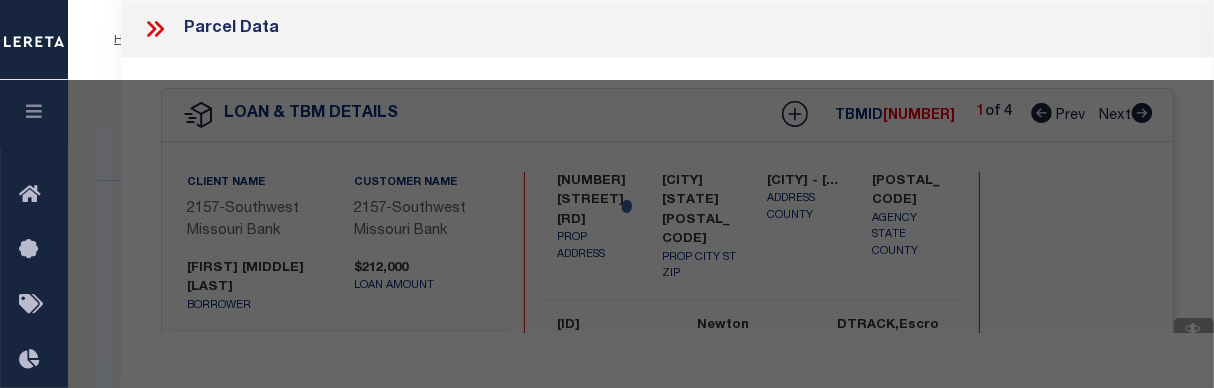 select on "PR" 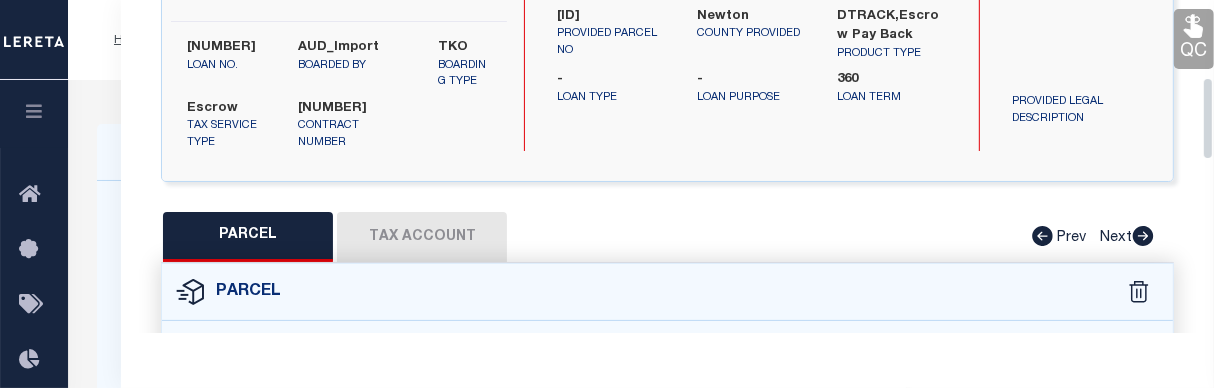 scroll, scrollTop: 325, scrollLeft: 0, axis: vertical 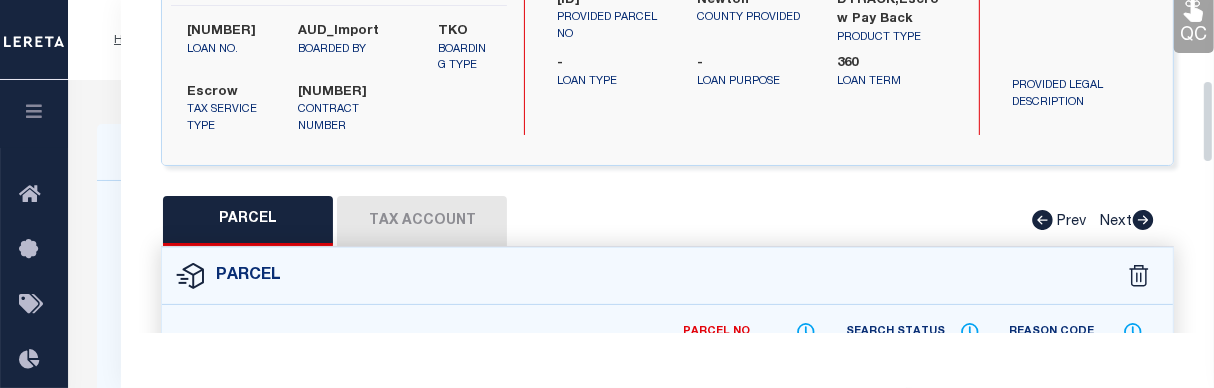 drag, startPoint x: 1210, startPoint y: 45, endPoint x: 1210, endPoint y: 120, distance: 75 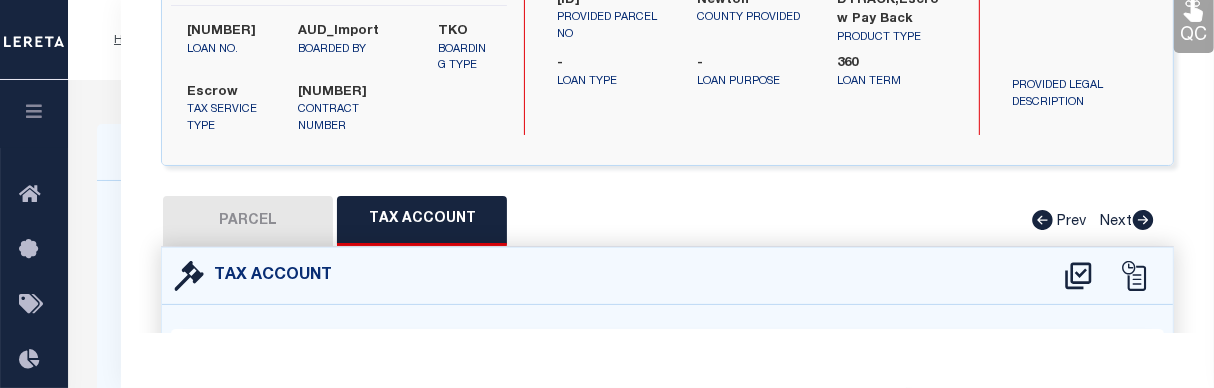 select on "100" 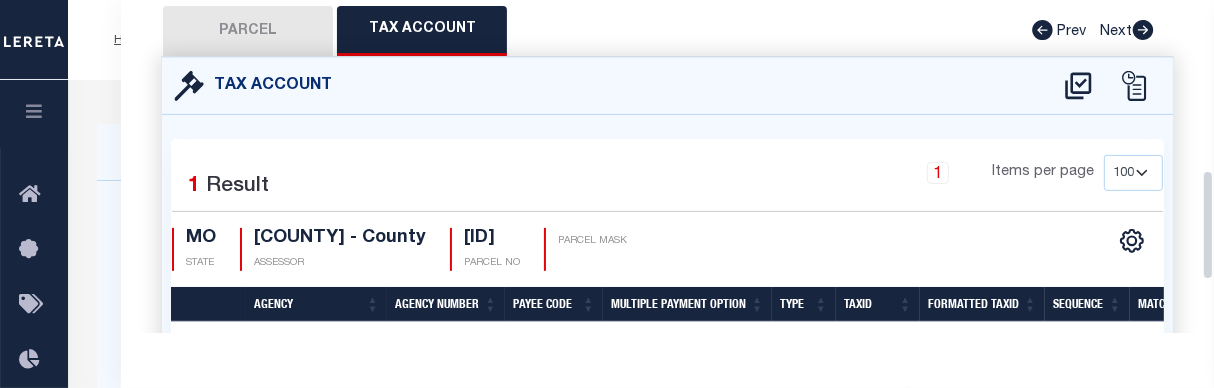 scroll, scrollTop: 636, scrollLeft: 0, axis: vertical 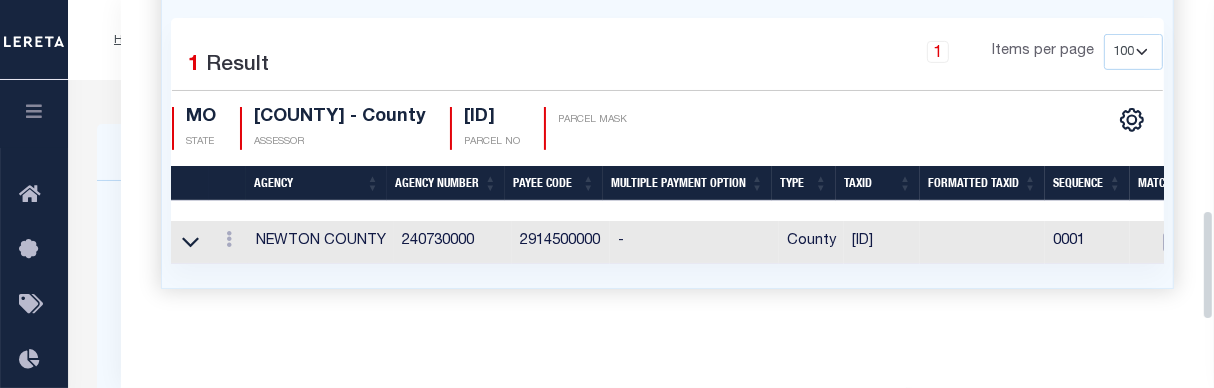 drag, startPoint x: 1206, startPoint y: 162, endPoint x: 1205, endPoint y: 258, distance: 96.00521 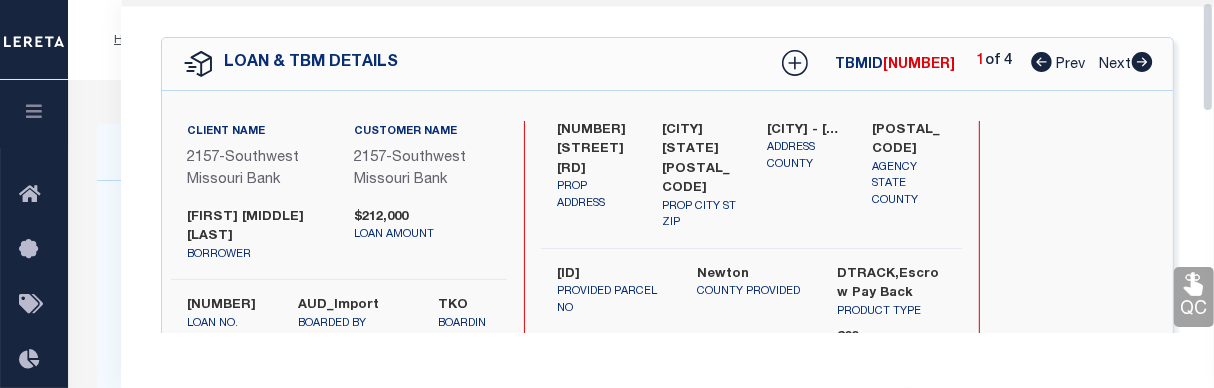 scroll, scrollTop: 0, scrollLeft: 0, axis: both 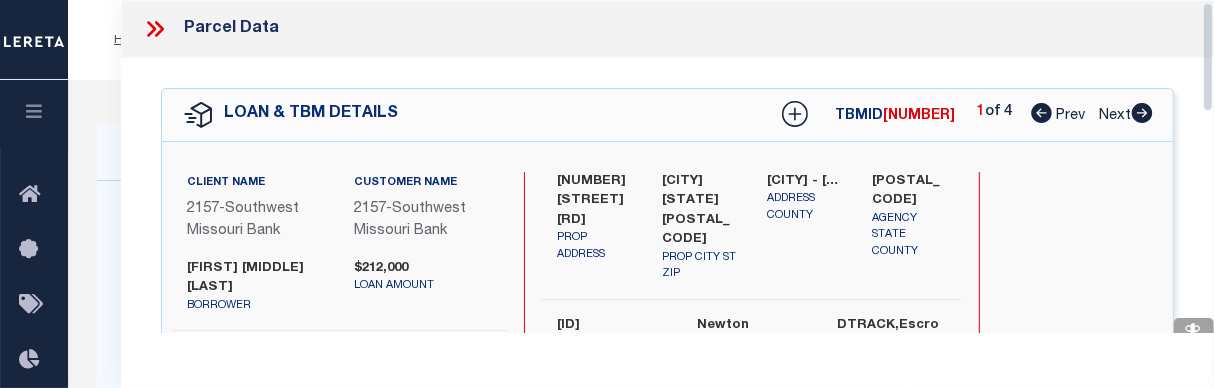 drag, startPoint x: 1207, startPoint y: 237, endPoint x: 1194, endPoint y: -29, distance: 266.31747 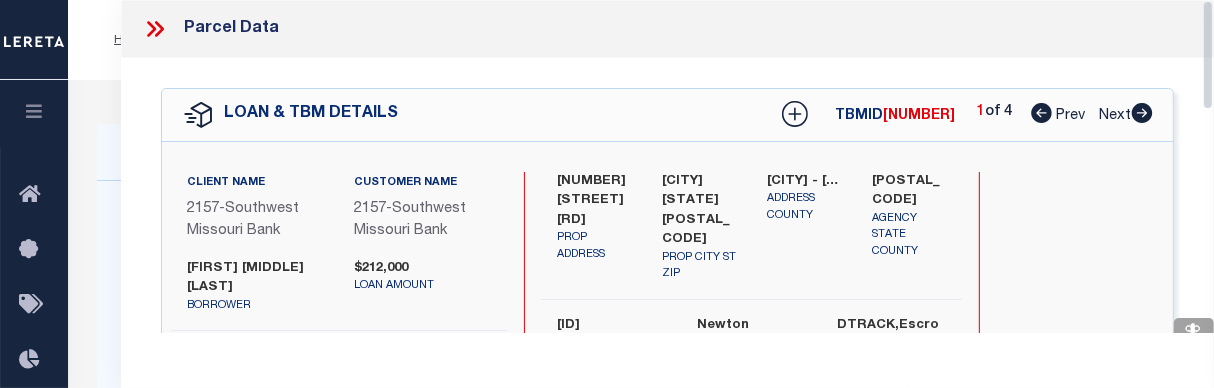 click 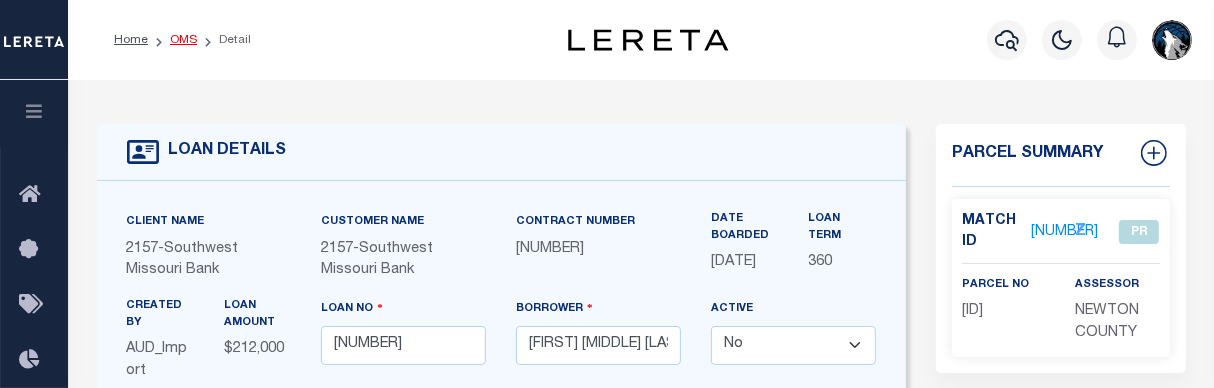 click on "OMS" at bounding box center (183, 40) 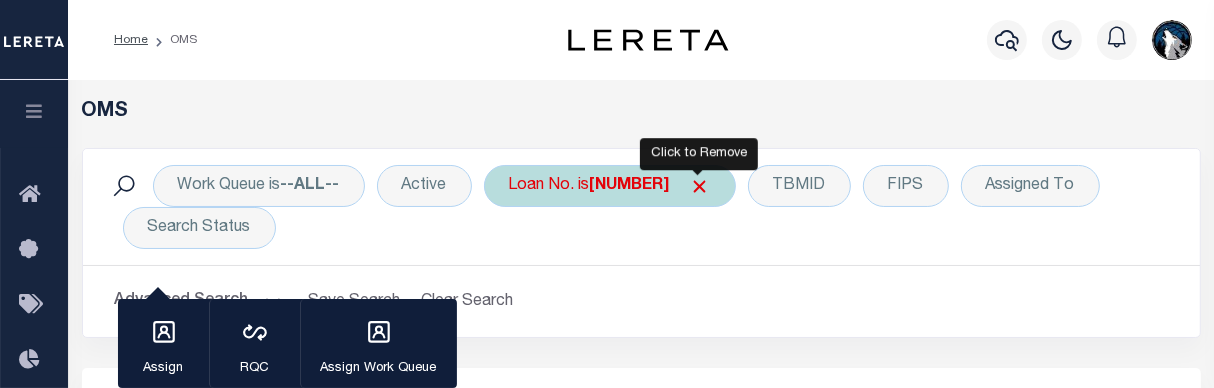 click at bounding box center [700, 186] 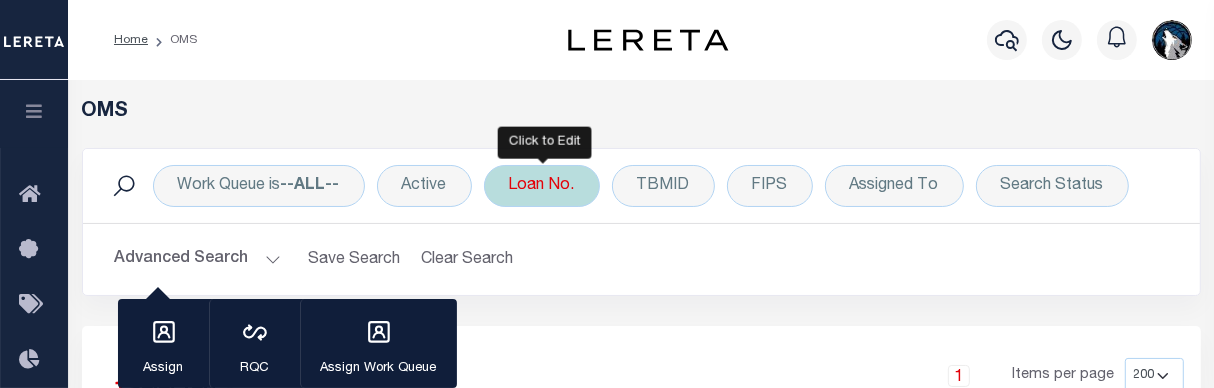 click on "Loan No." at bounding box center [542, 186] 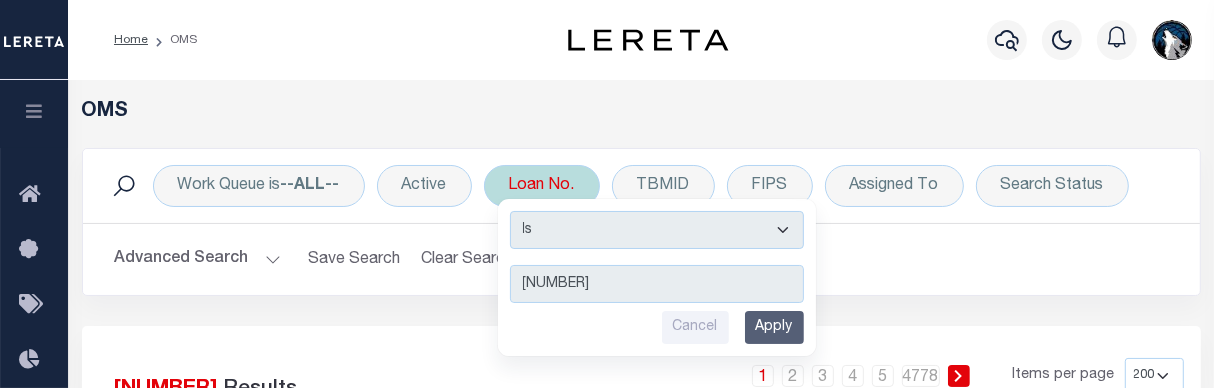 type on "[NUMBER]" 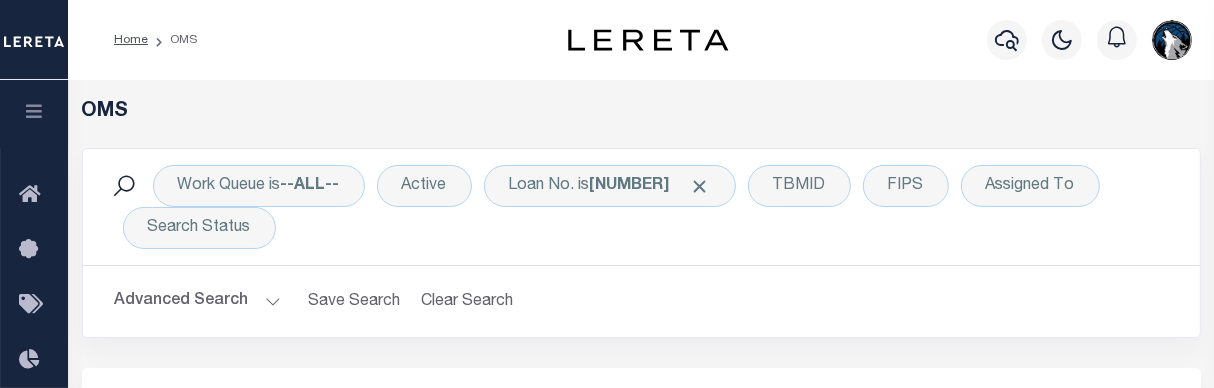 scroll, scrollTop: 335, scrollLeft: 0, axis: vertical 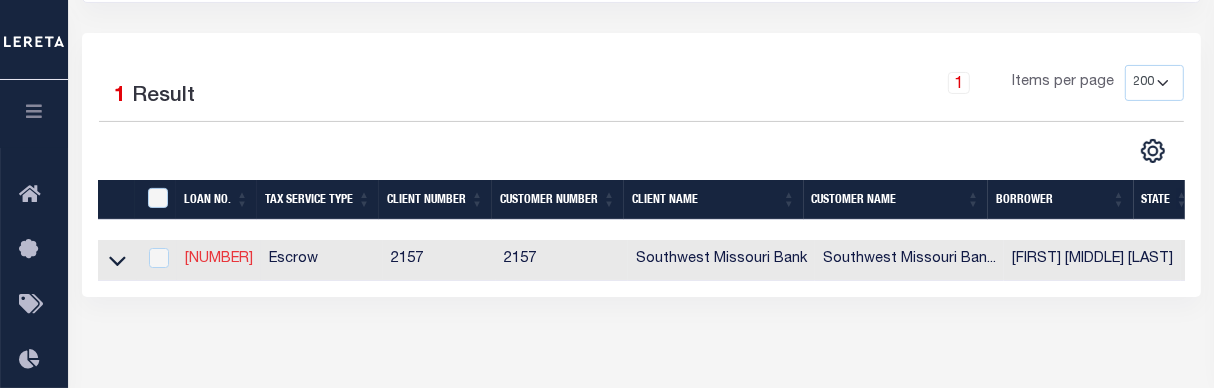 click on "[NUMBER]" at bounding box center (219, 259) 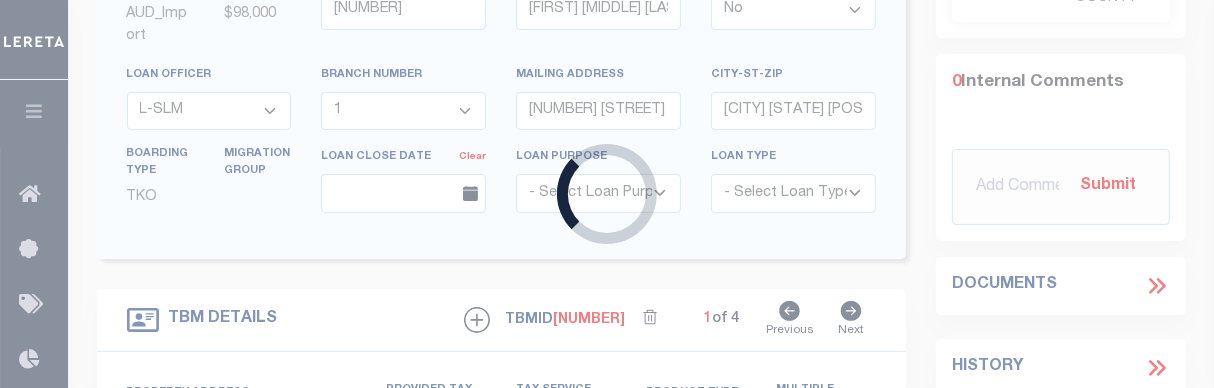 type on "[NUMBER]" 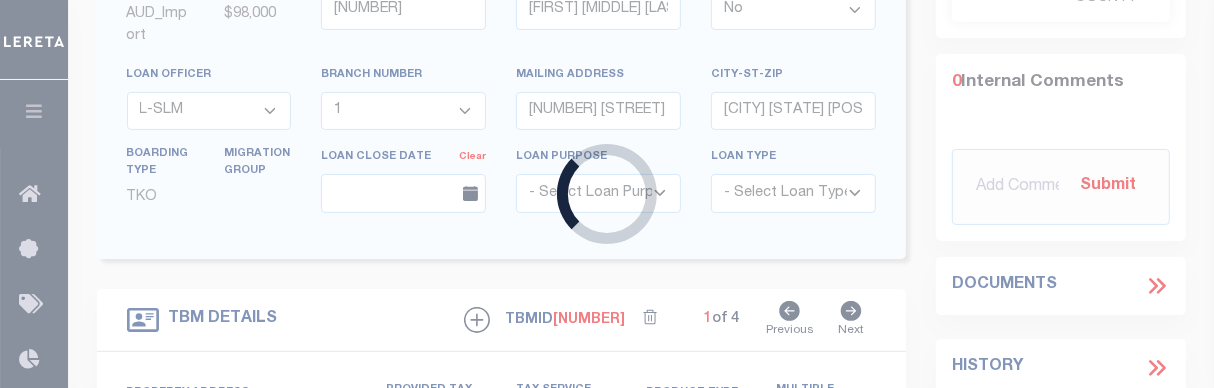 type on "[FIRST] [MIDDLE] [LAST]" 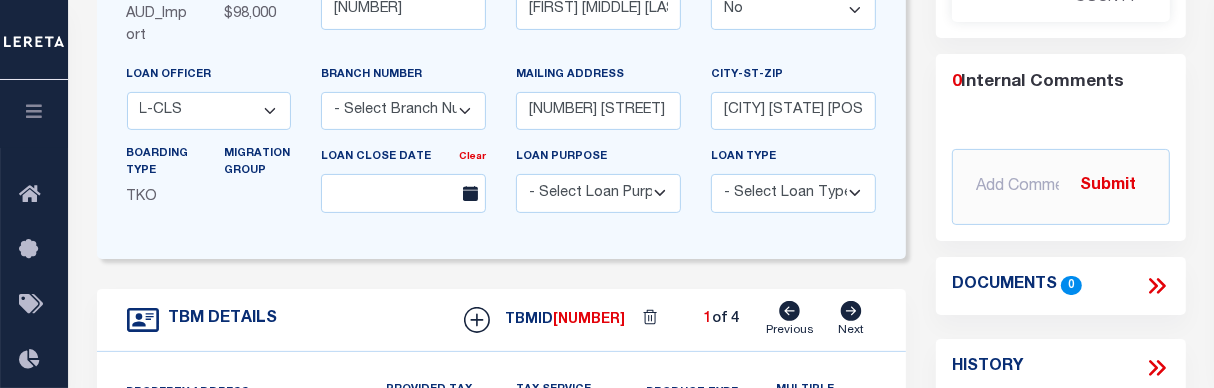 select on "9517" 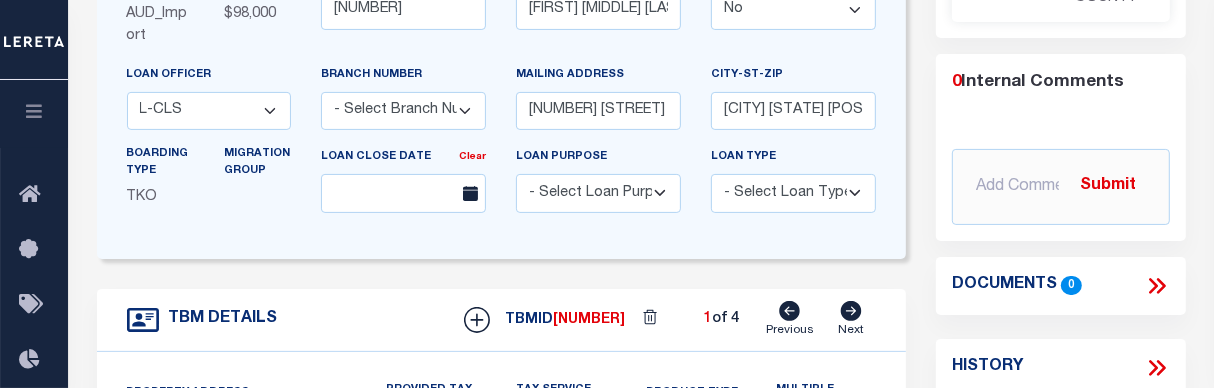 select on "[NUMBER]" 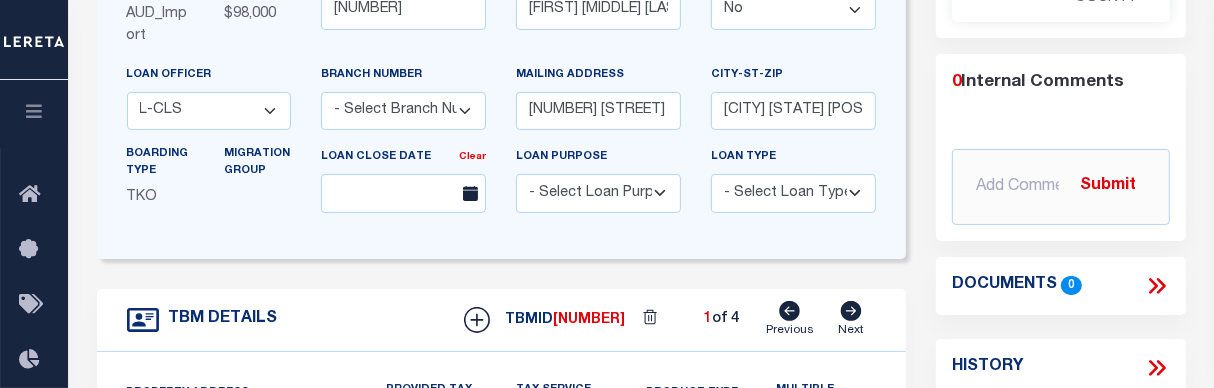 select 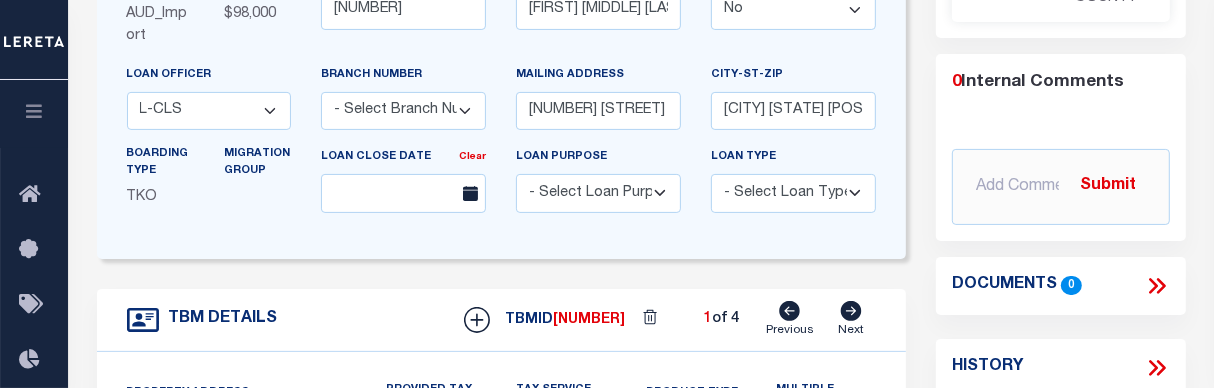 scroll, scrollTop: 0, scrollLeft: 0, axis: both 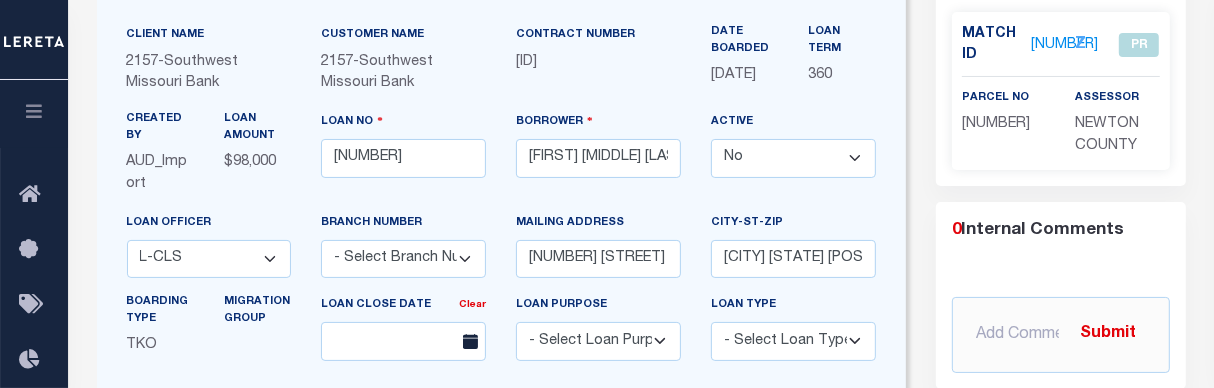 click on "[NUMBER]" at bounding box center [1064, 45] 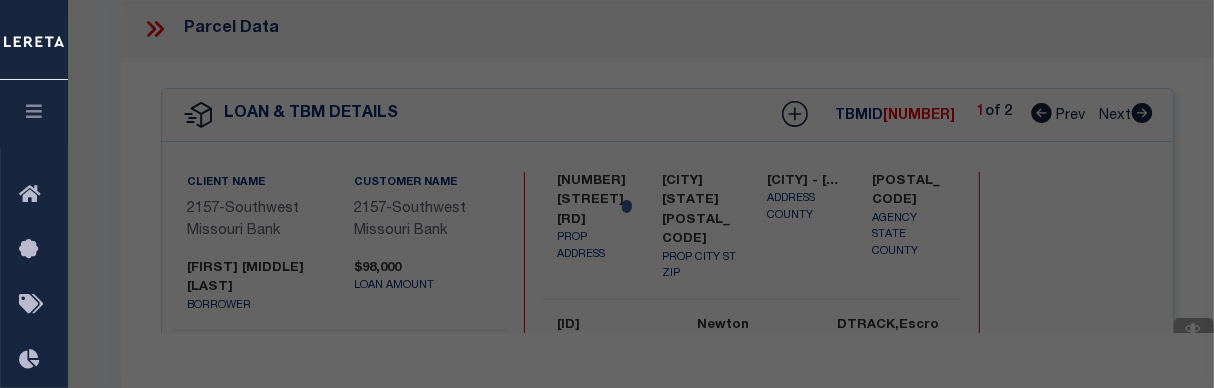 select on "AS" 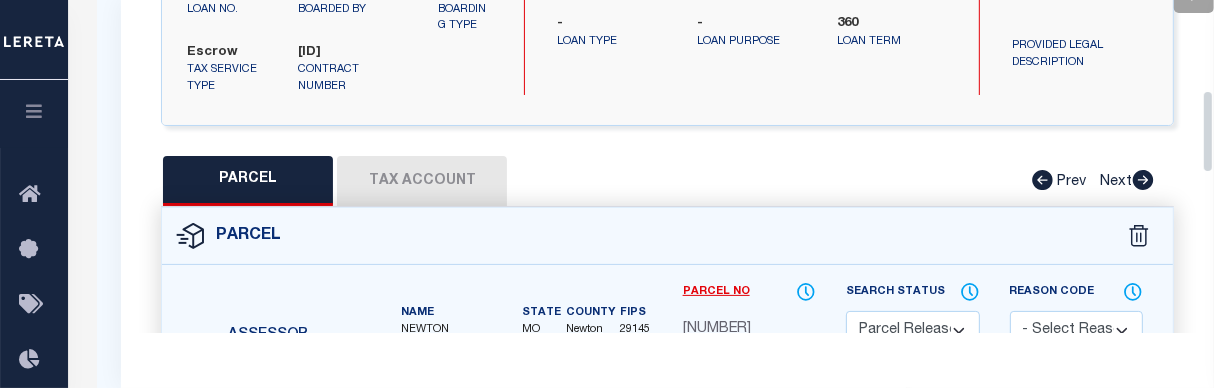 scroll, scrollTop: 389, scrollLeft: 0, axis: vertical 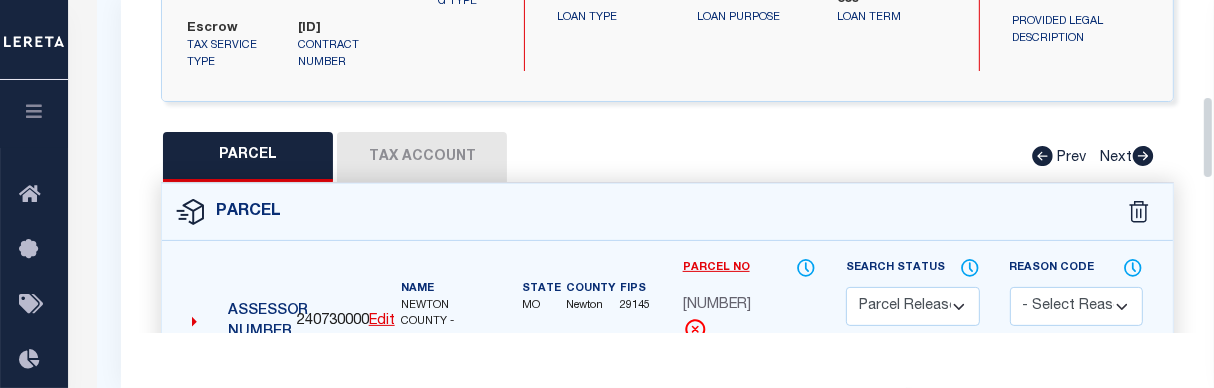 drag, startPoint x: 1206, startPoint y: 114, endPoint x: 1200, endPoint y: 160, distance: 46.389652 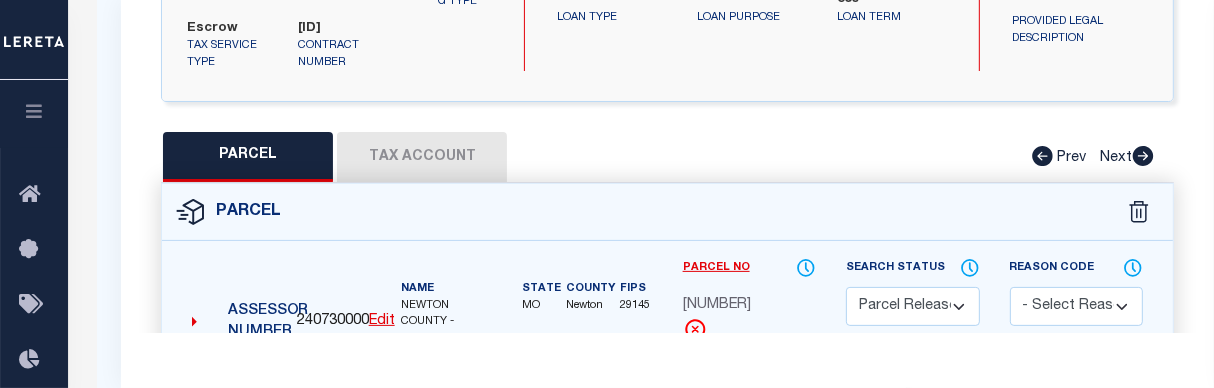 click on "Tax Account" at bounding box center [422, 157] 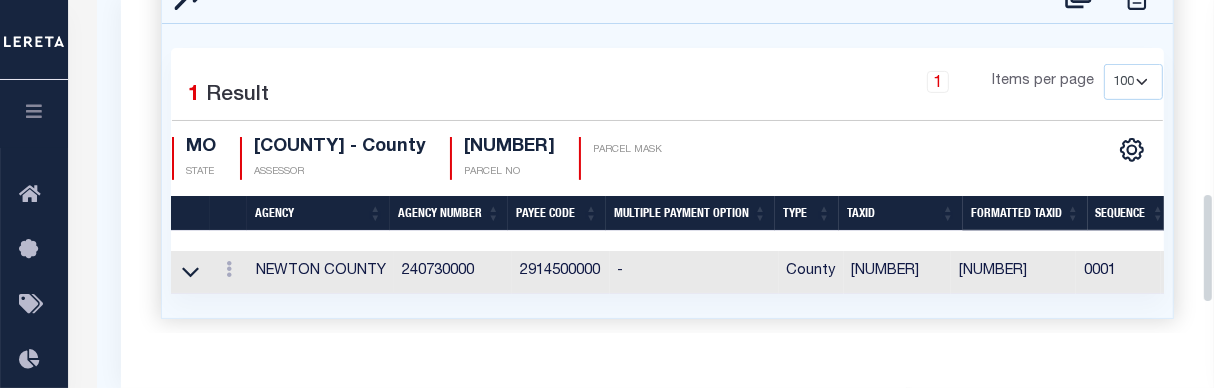 scroll, scrollTop: 618, scrollLeft: 0, axis: vertical 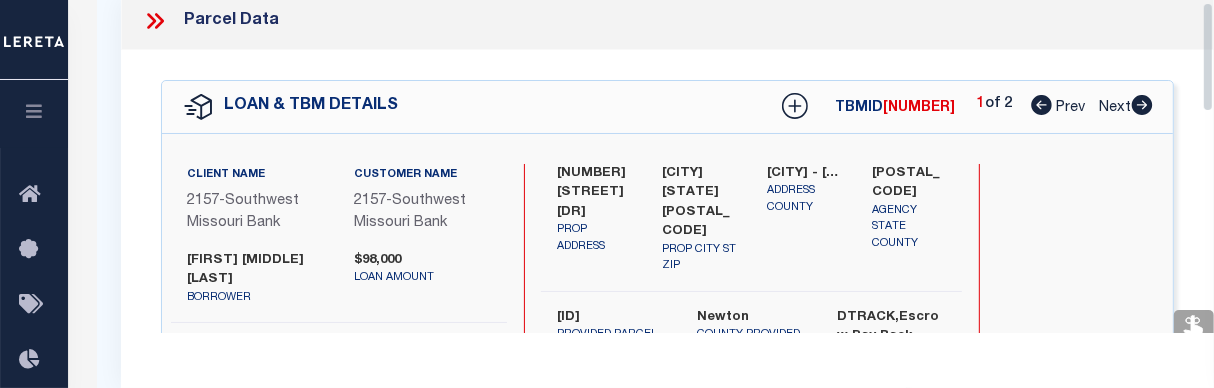 drag, startPoint x: 1210, startPoint y: 154, endPoint x: 1191, endPoint y: 27, distance: 128.41339 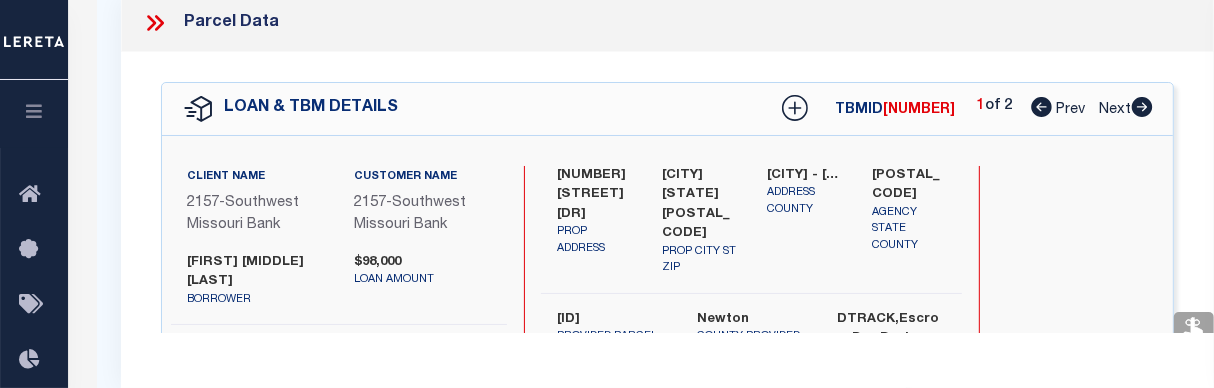 click 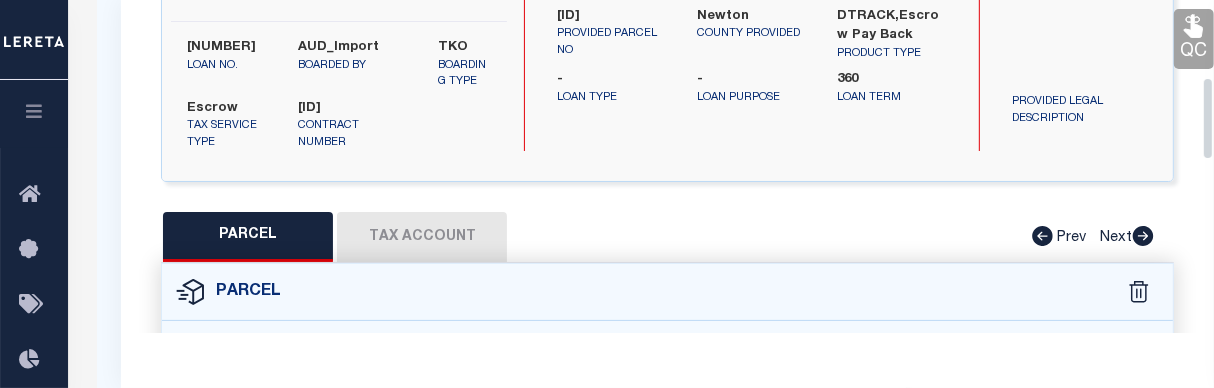 drag, startPoint x: 1208, startPoint y: 66, endPoint x: 1208, endPoint y: 145, distance: 79 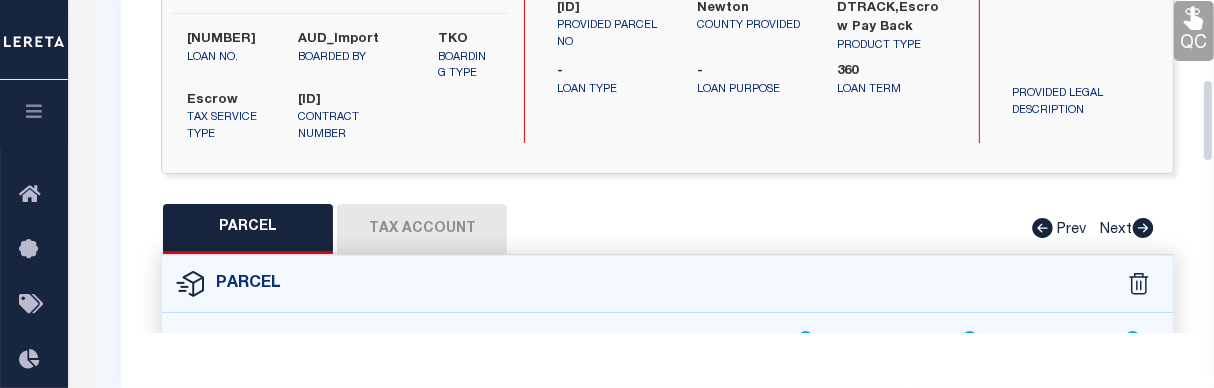 click on "PARCEL
Tax Account
Prev
Next" at bounding box center (667, 229) 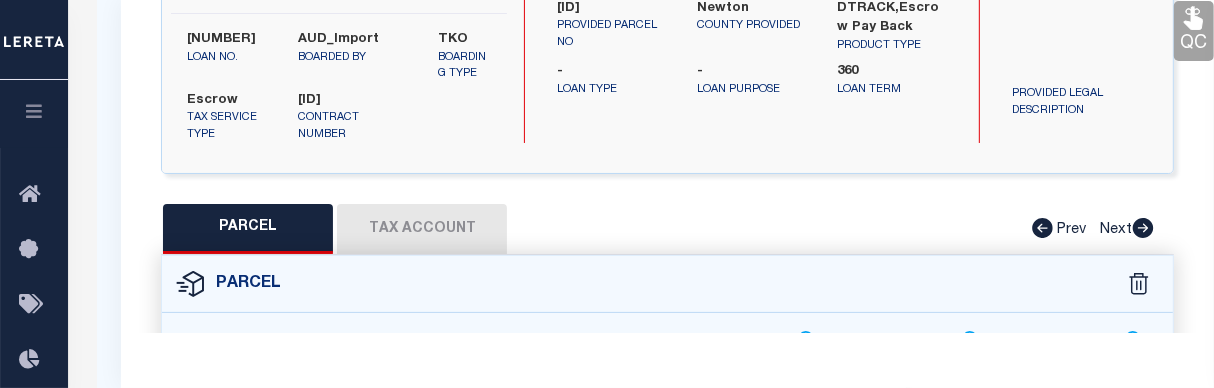 click on "Tax Account" at bounding box center [422, 229] 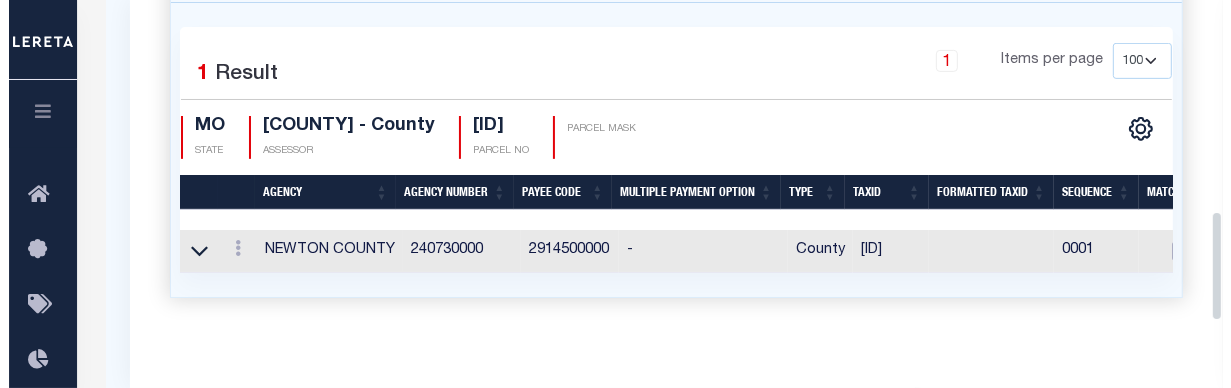 scroll, scrollTop: 621, scrollLeft: 0, axis: vertical 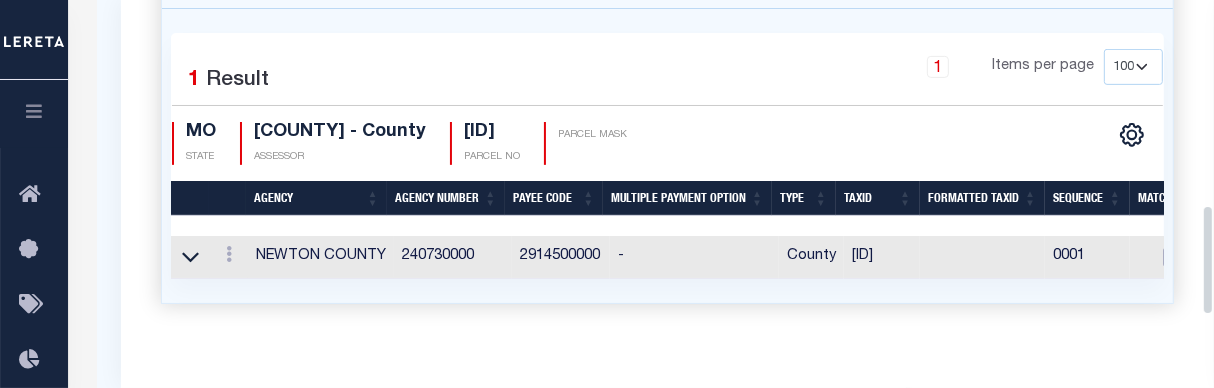 drag, startPoint x: 1208, startPoint y: 181, endPoint x: 1199, endPoint y: 277, distance: 96.42095 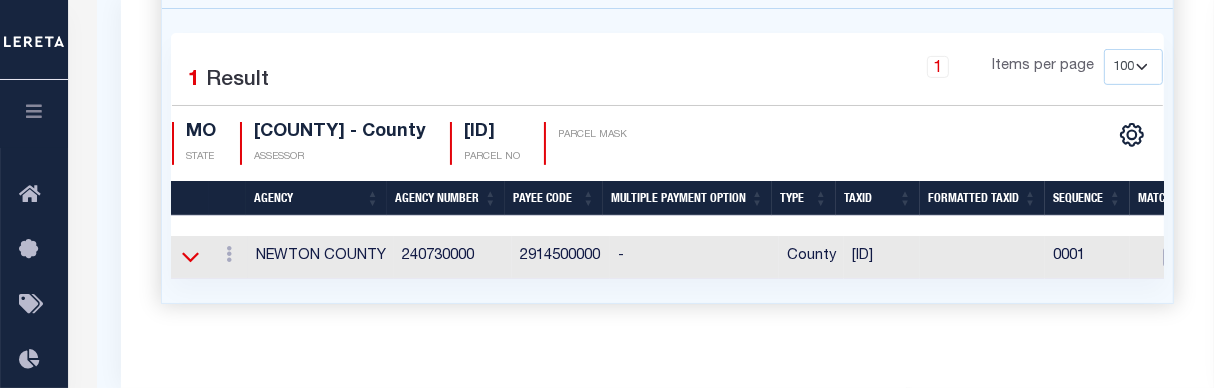 click 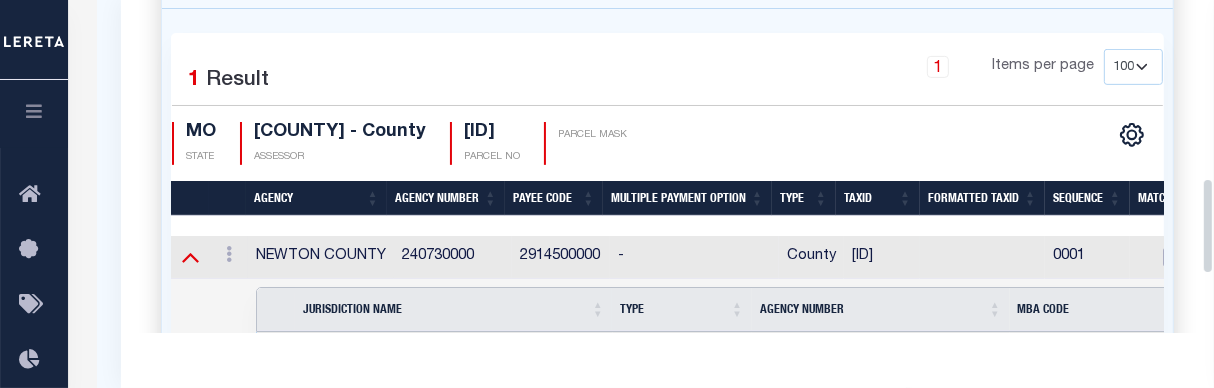 click 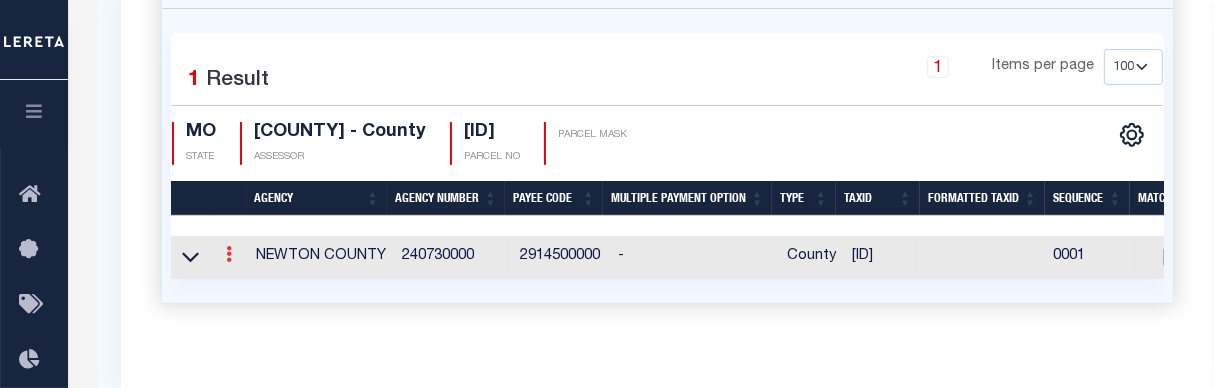 click at bounding box center (229, 257) 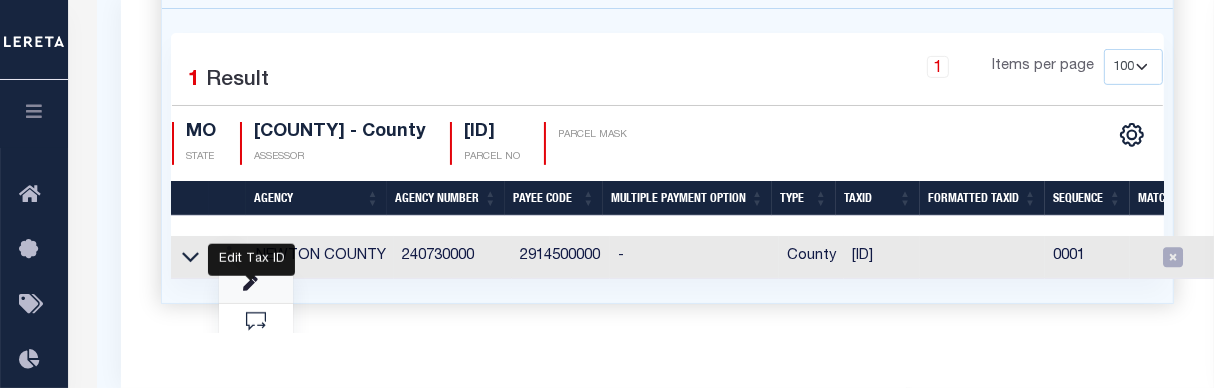 click at bounding box center (250, 284) 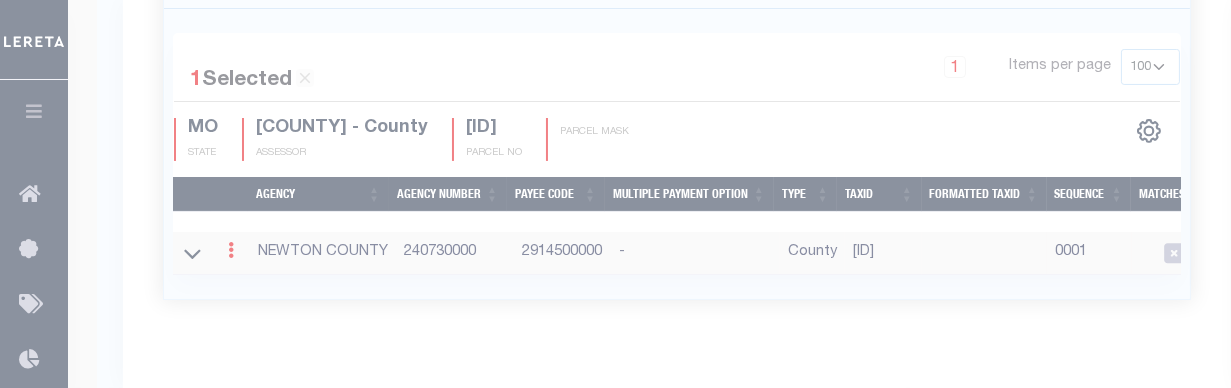 scroll, scrollTop: 0, scrollLeft: 0, axis: both 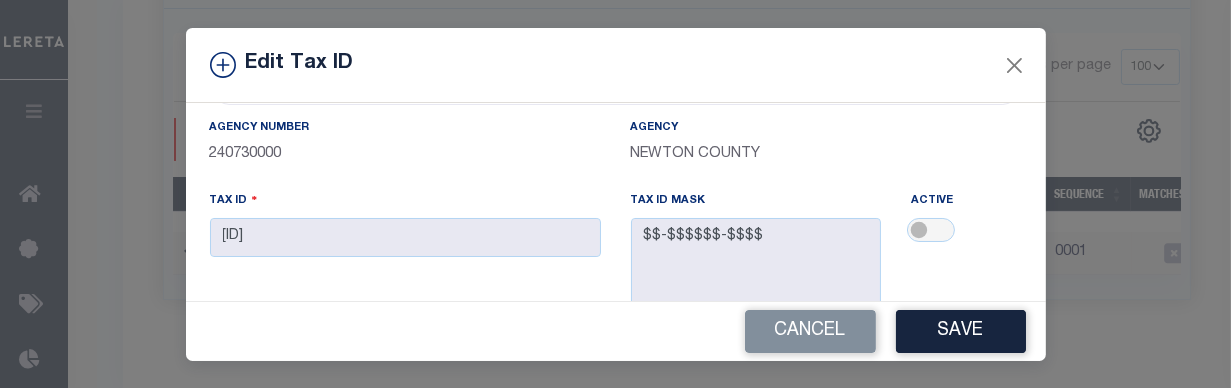 click at bounding box center [966, 232] 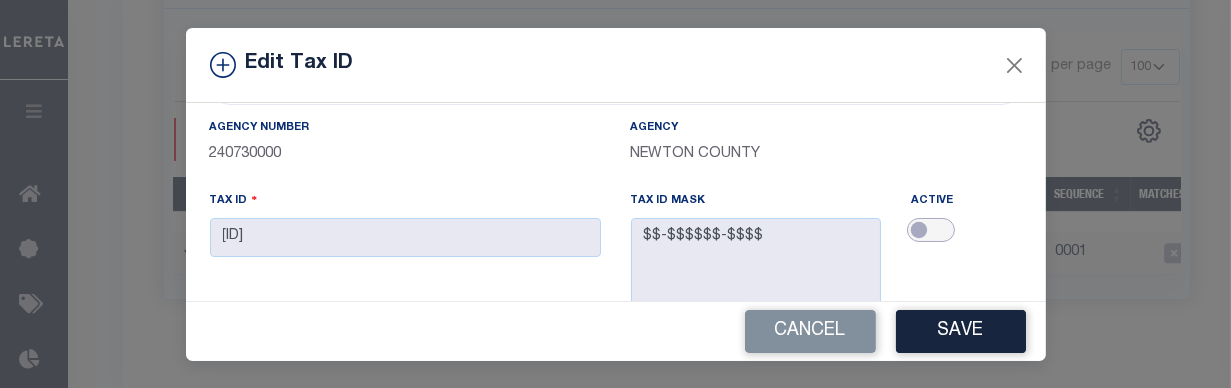 click at bounding box center (931, 230) 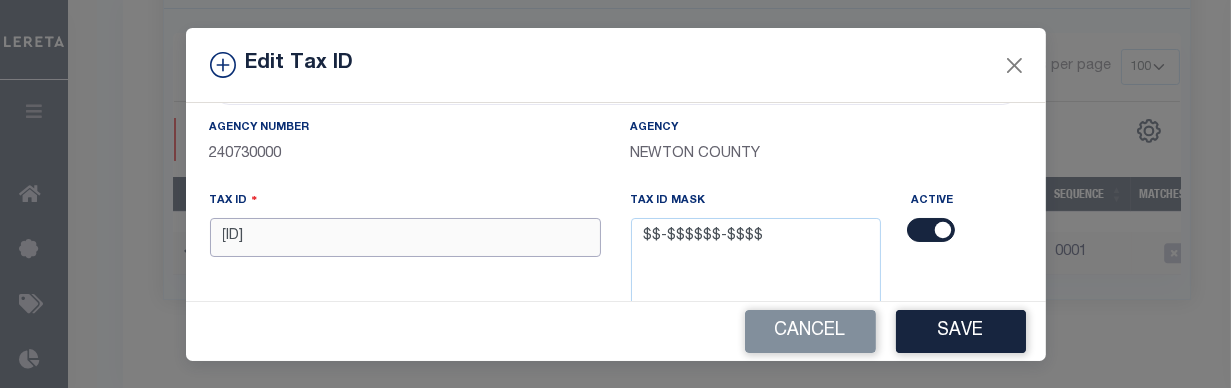 click on "[ID]" at bounding box center (405, 237) 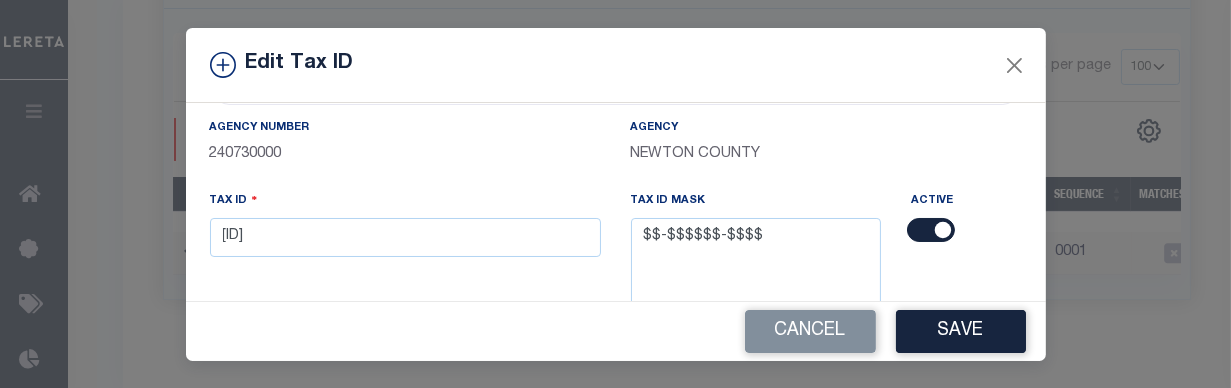 click on "Save" at bounding box center (961, 331) 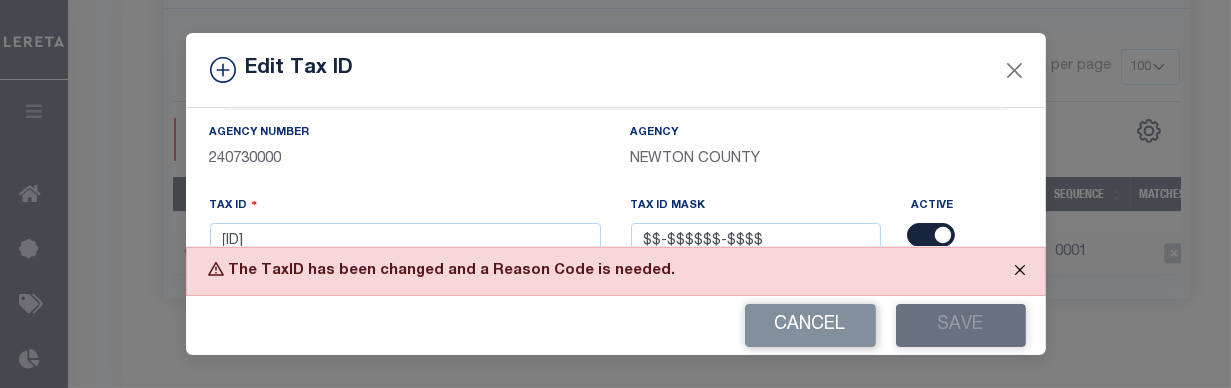 click at bounding box center [1020, 270] 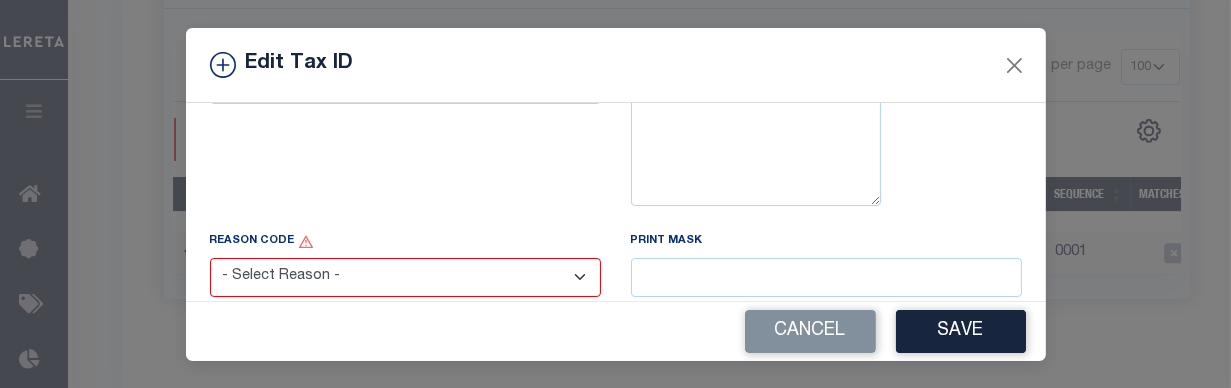 scroll, scrollTop: 290, scrollLeft: 0, axis: vertical 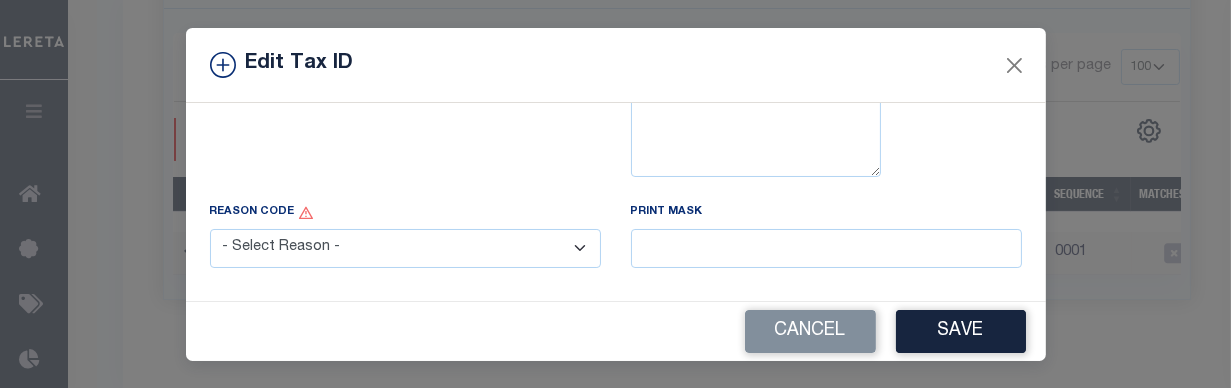 click on "- Select Reason -
099 - Other (Provide additional detail)
ACT - Agency Changed Tax ID or Tax ID Format
CMB - Parcel/Lien combined with another on collateral.
ICR - Lender Requested Installment Change
PPR - PCL Split (Covered by LGL)" at bounding box center [405, 248] 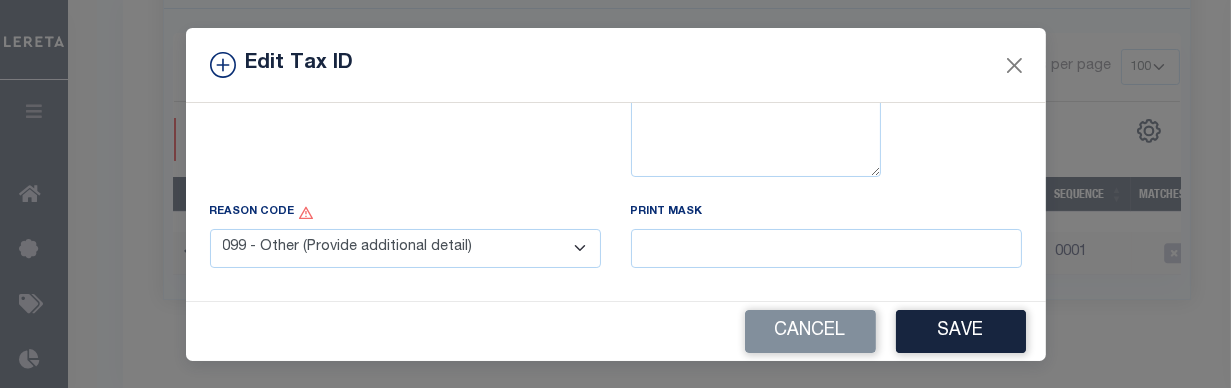 click on "- Select Reason -
099 - Other (Provide additional detail)
ACT - Agency Changed Tax ID or Tax ID Format
CMB - Parcel/Lien combined with another on collateral.
ICR - Lender Requested Installment Change
PPR - PCL Split (Covered by LGL)" at bounding box center (405, 248) 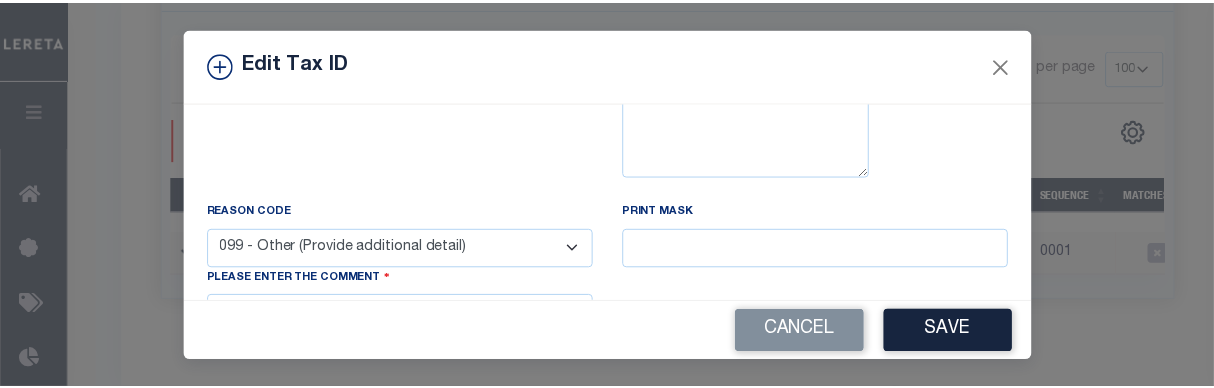 scroll, scrollTop: 338, scrollLeft: 0, axis: vertical 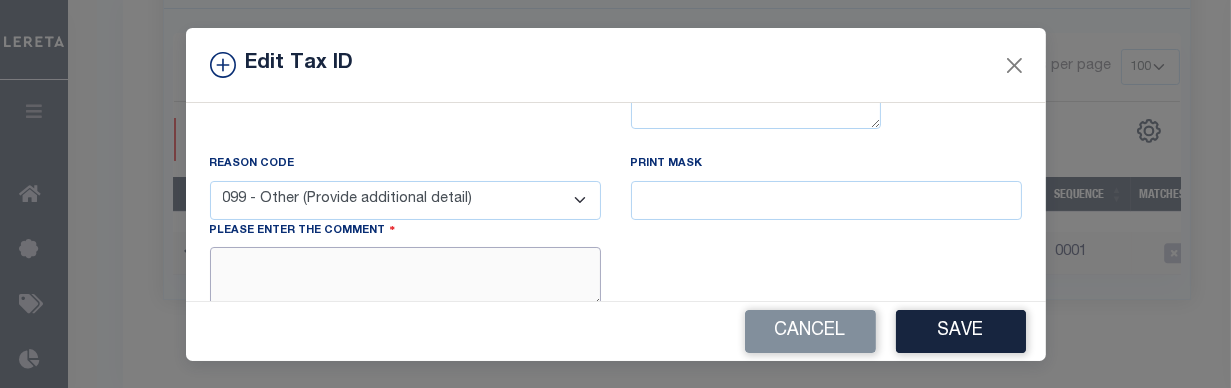 click at bounding box center (405, 277) 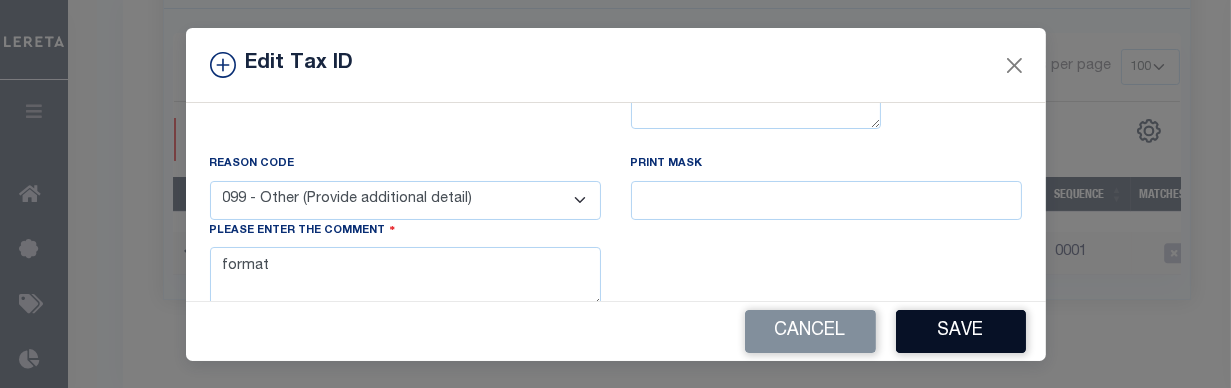 click on "Save" at bounding box center (961, 331) 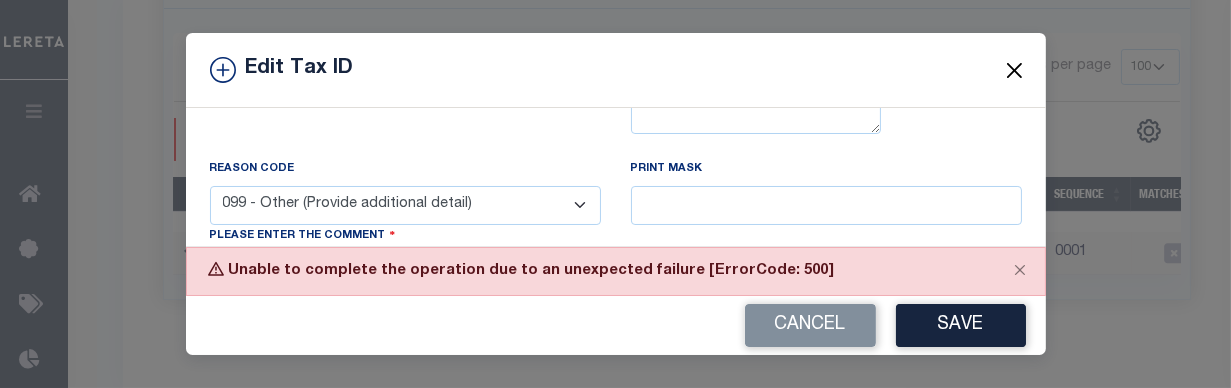 click at bounding box center [1014, 70] 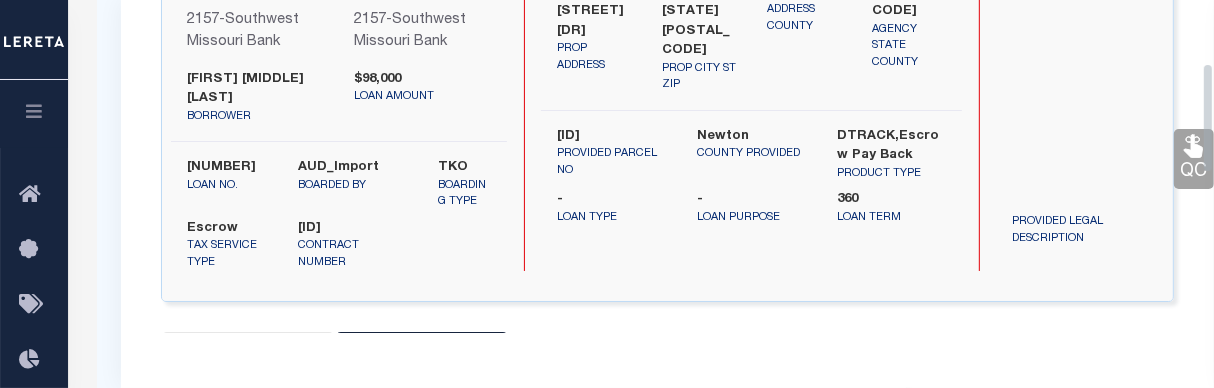 scroll, scrollTop: 0, scrollLeft: 0, axis: both 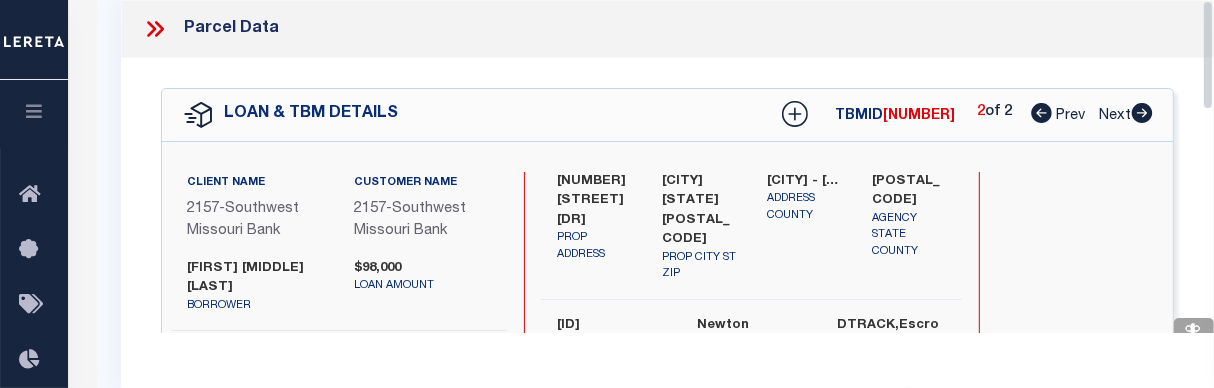 drag, startPoint x: 1212, startPoint y: 258, endPoint x: 1216, endPoint y: 17, distance: 241.03319 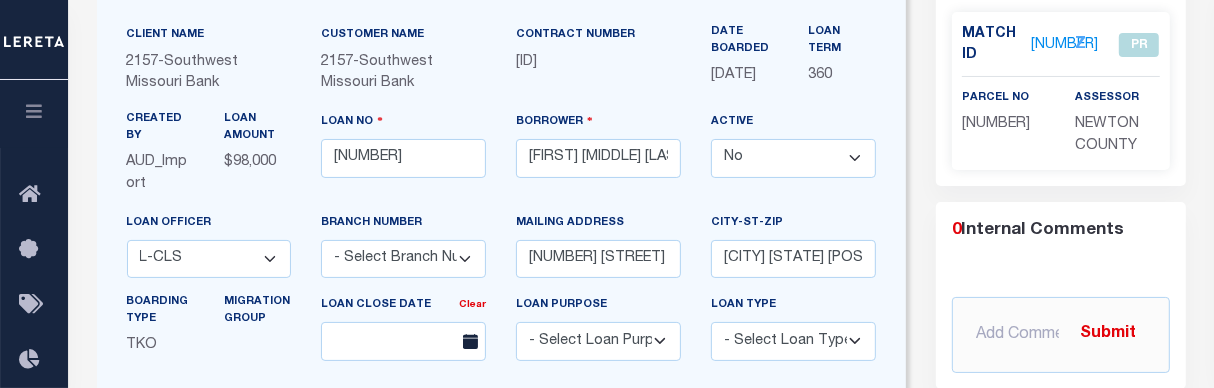 scroll, scrollTop: 0, scrollLeft: 0, axis: both 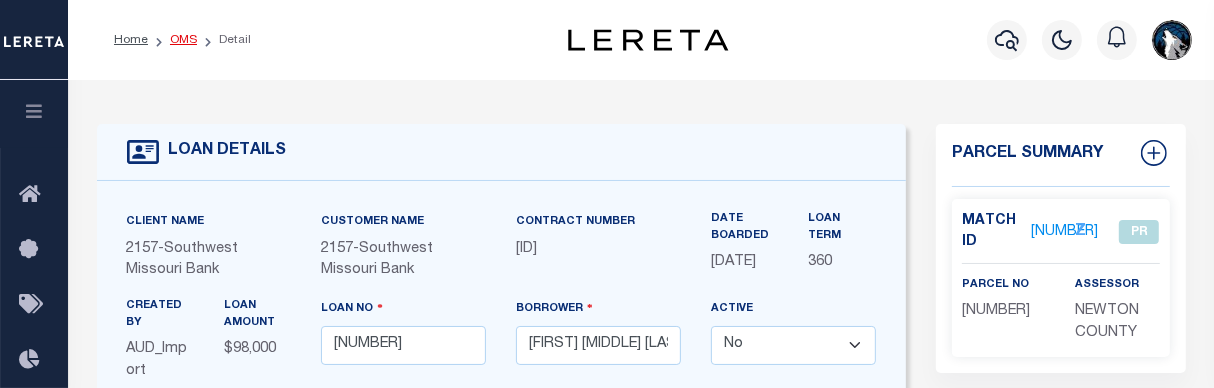 click on "OMS" at bounding box center [183, 40] 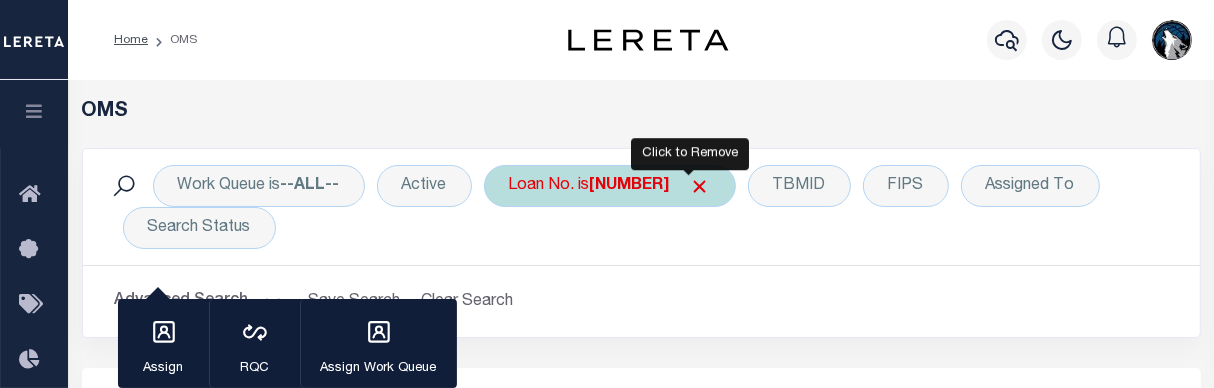 click at bounding box center (700, 186) 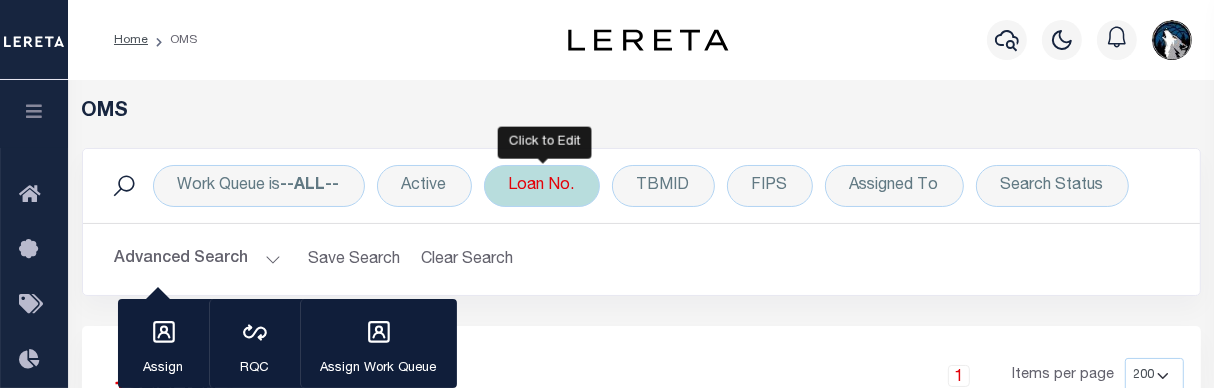 click on "Loan No." at bounding box center (542, 186) 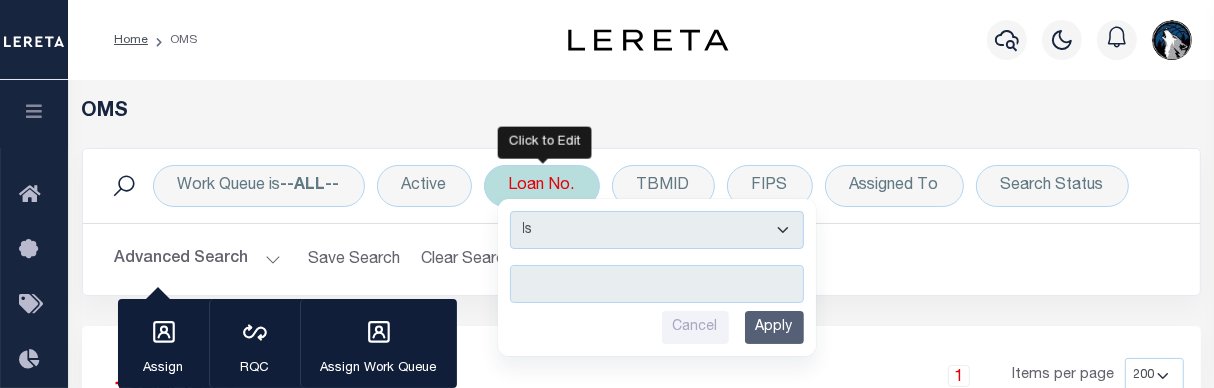 click at bounding box center (657, 284) 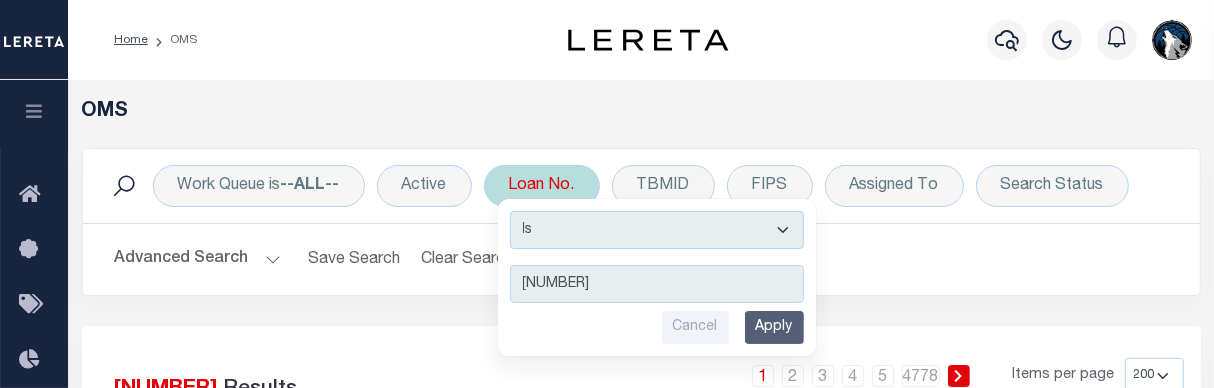 click on "Apply" at bounding box center [774, 327] 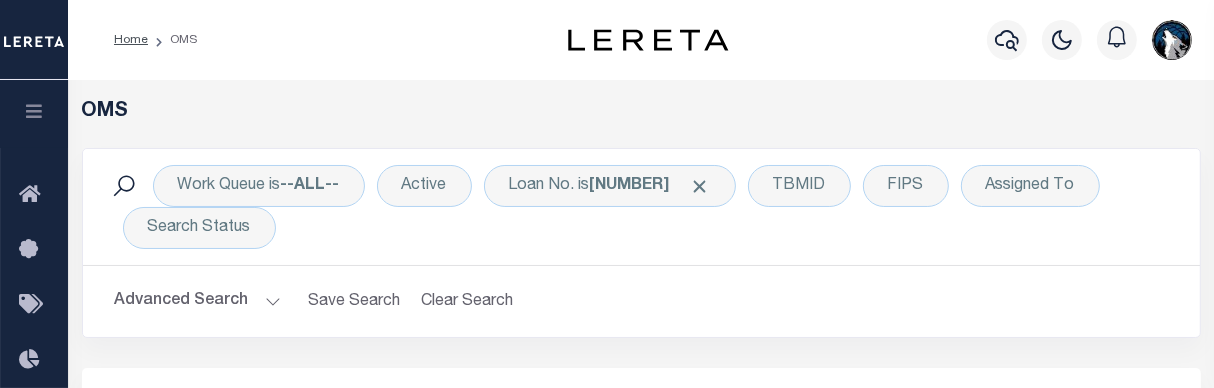 scroll, scrollTop: 310, scrollLeft: 0, axis: vertical 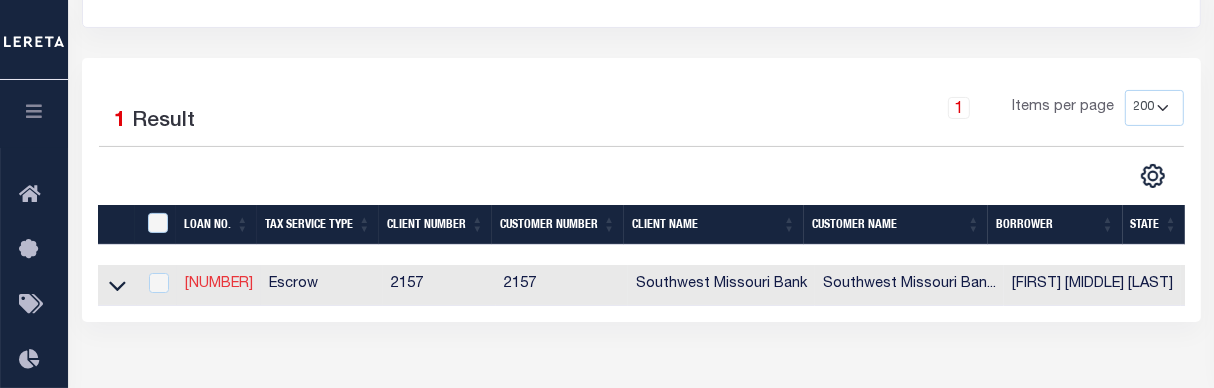 click on "[NUMBER]" at bounding box center (219, 284) 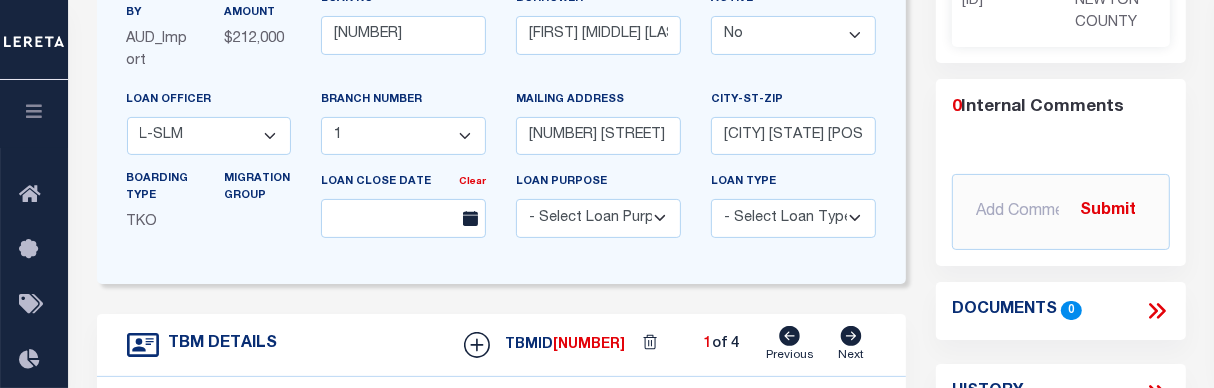 scroll, scrollTop: 0, scrollLeft: 0, axis: both 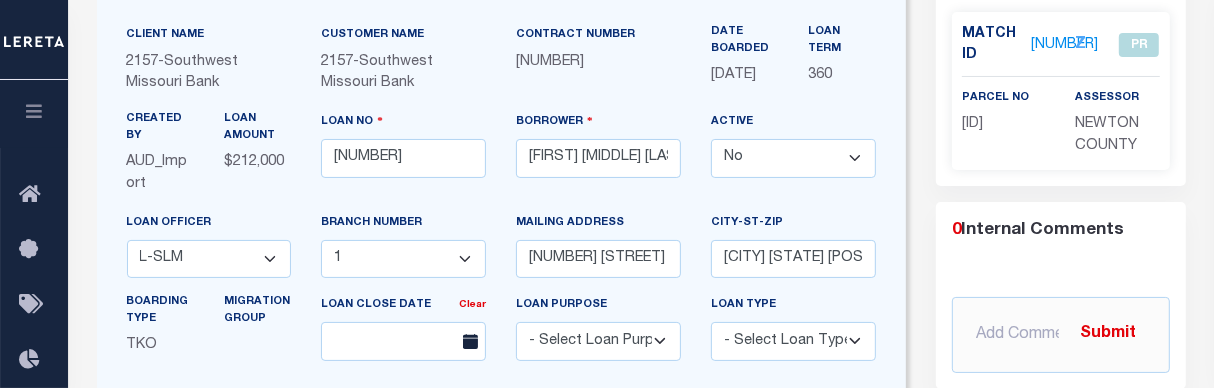 click on "[NUMBER]" at bounding box center [1064, 45] 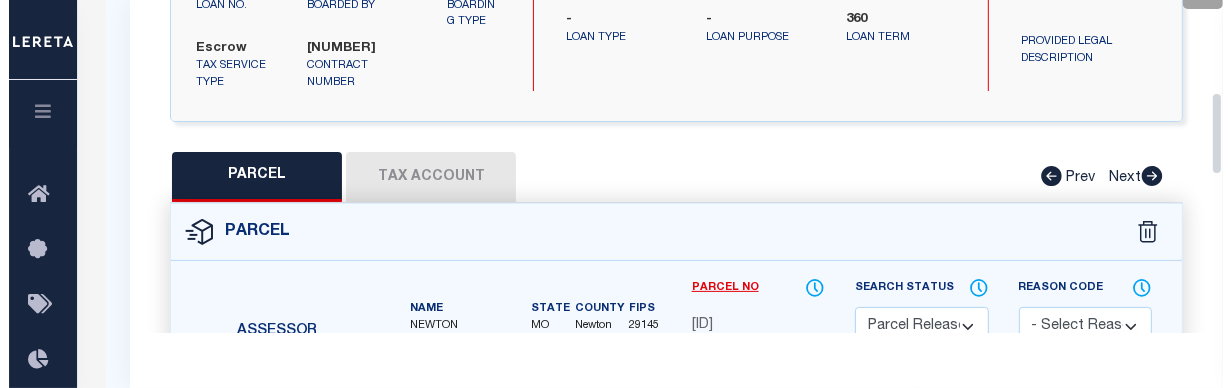 scroll, scrollTop: 481, scrollLeft: 0, axis: vertical 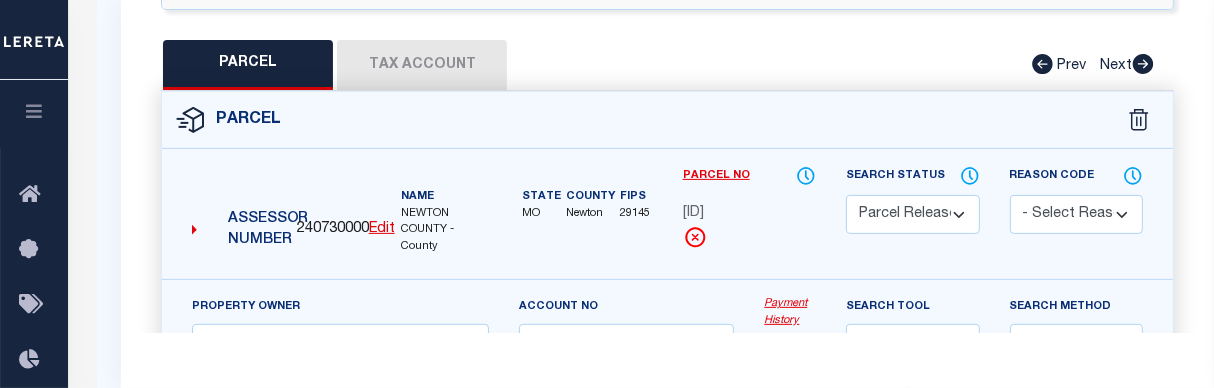 drag, startPoint x: 1208, startPoint y: 61, endPoint x: 1214, endPoint y: 181, distance: 120.14991 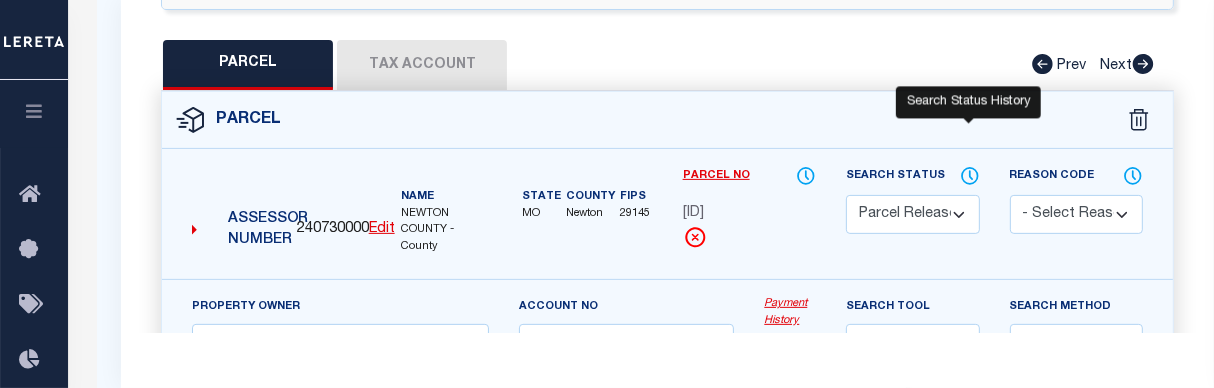 click 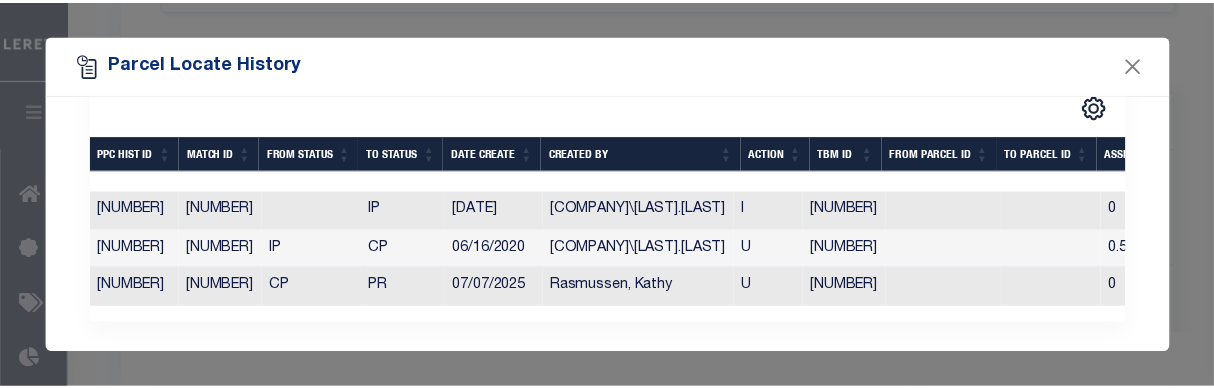 scroll, scrollTop: 148, scrollLeft: 0, axis: vertical 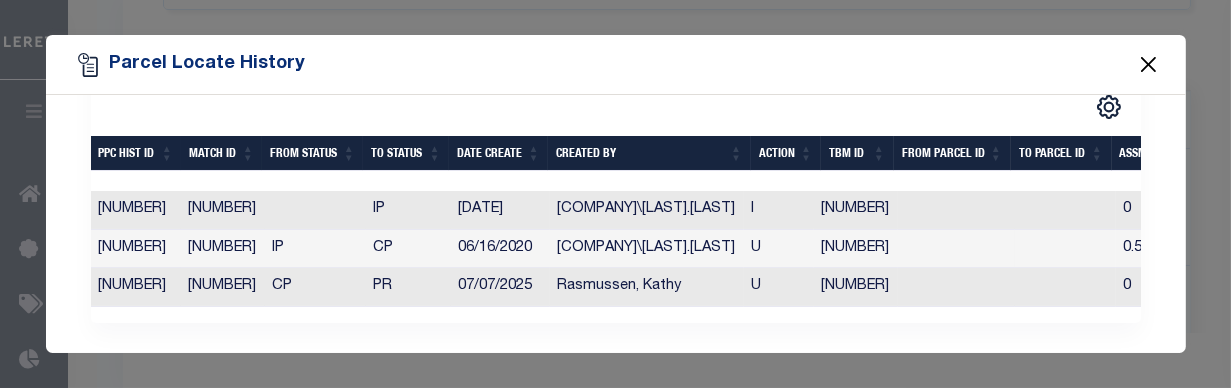 click at bounding box center (1148, 65) 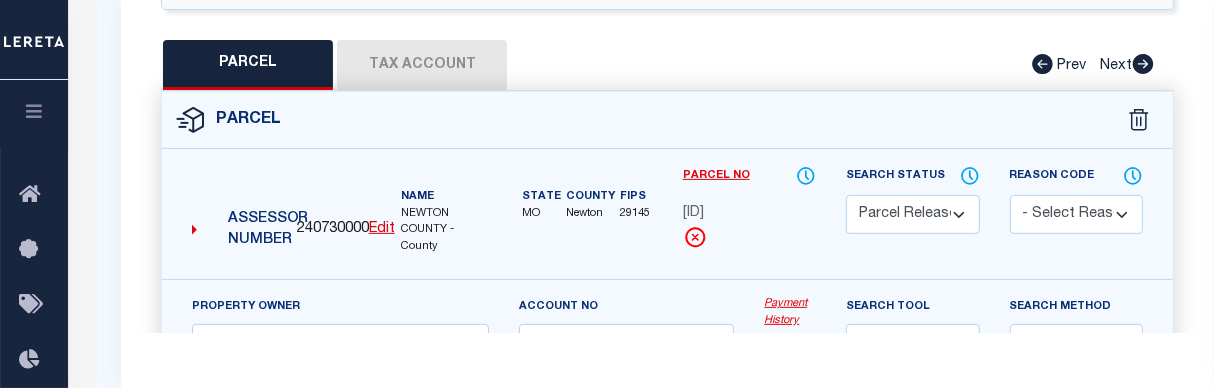 scroll, scrollTop: 0, scrollLeft: 0, axis: both 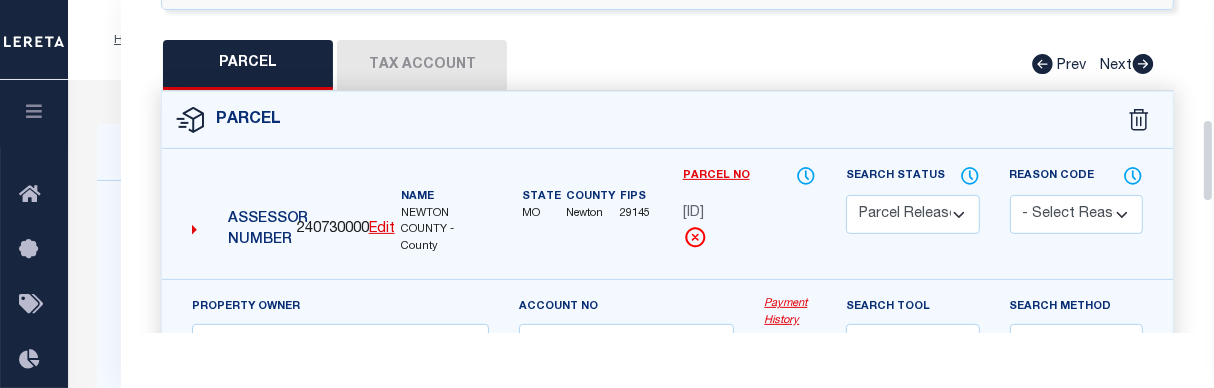 click on "Tax Account" at bounding box center (422, 65) 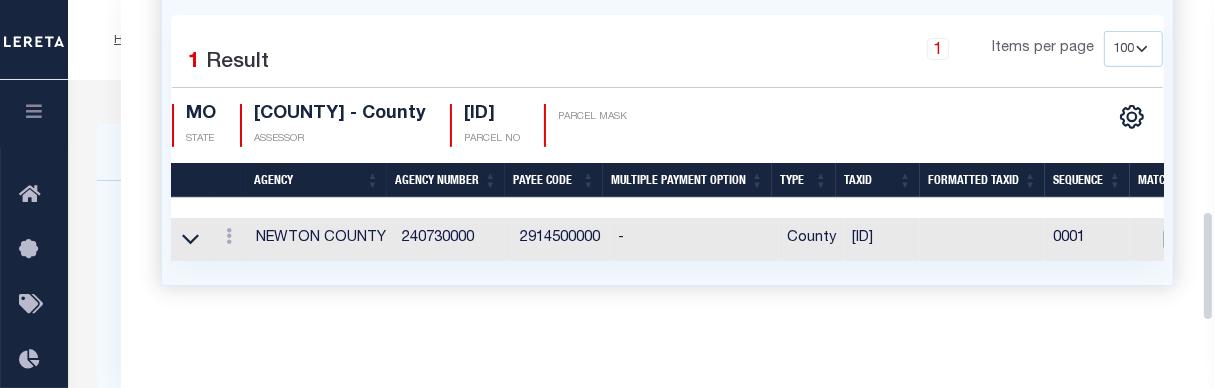 scroll, scrollTop: 636, scrollLeft: 0, axis: vertical 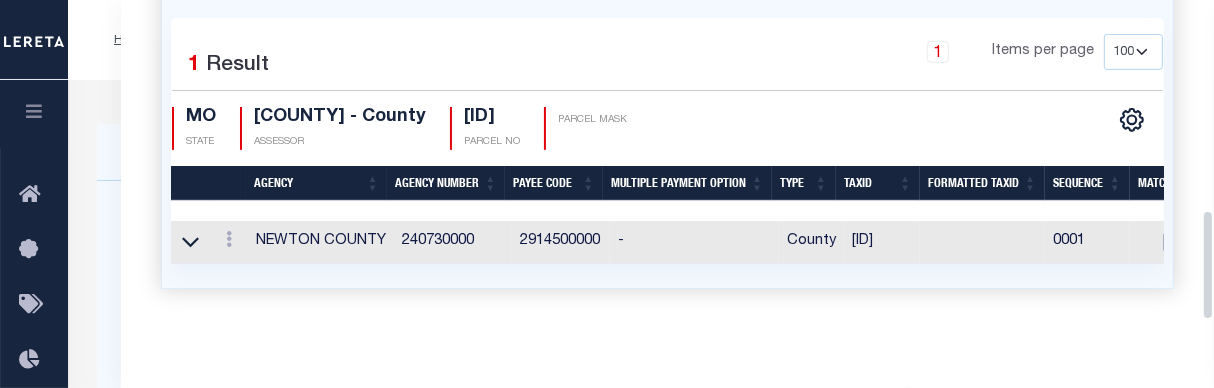 drag, startPoint x: 1209, startPoint y: 181, endPoint x: 1205, endPoint y: 233, distance: 52.153618 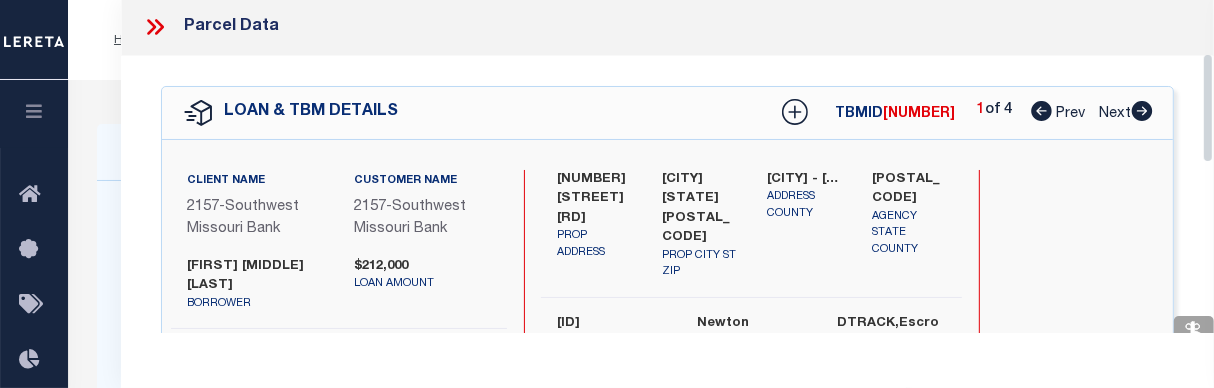 scroll, scrollTop: 0, scrollLeft: 0, axis: both 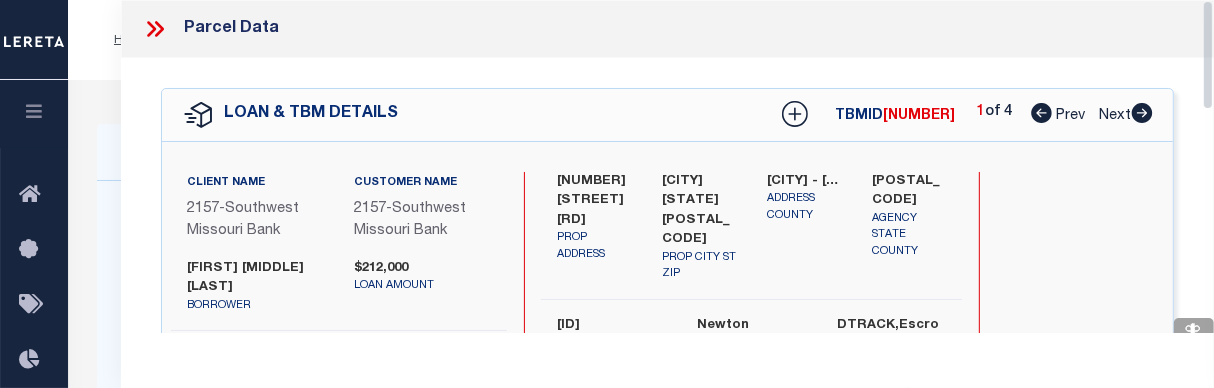drag, startPoint x: 1212, startPoint y: 233, endPoint x: 1193, endPoint y: 1, distance: 232.77672 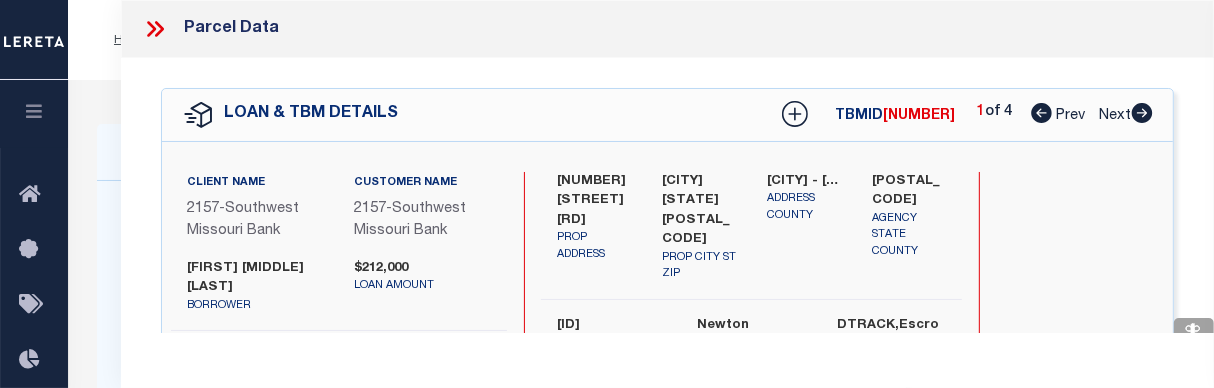 click 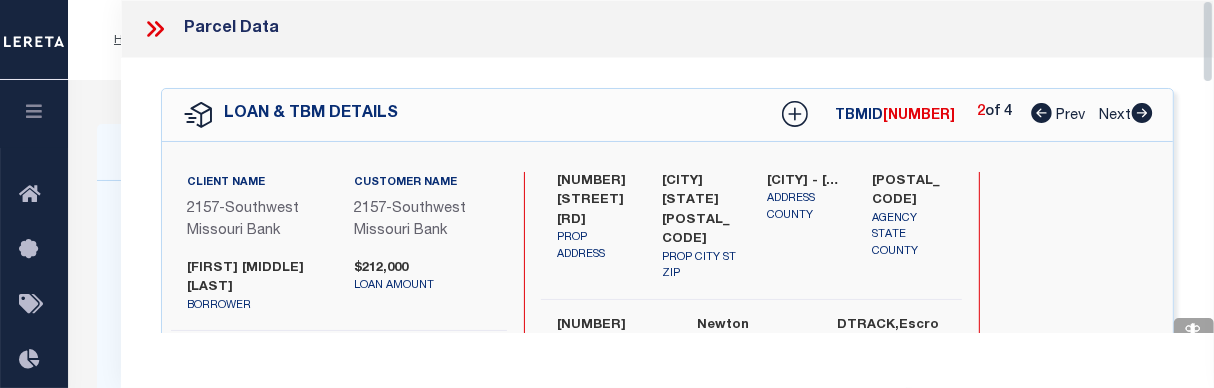 scroll, scrollTop: 454, scrollLeft: 0, axis: vertical 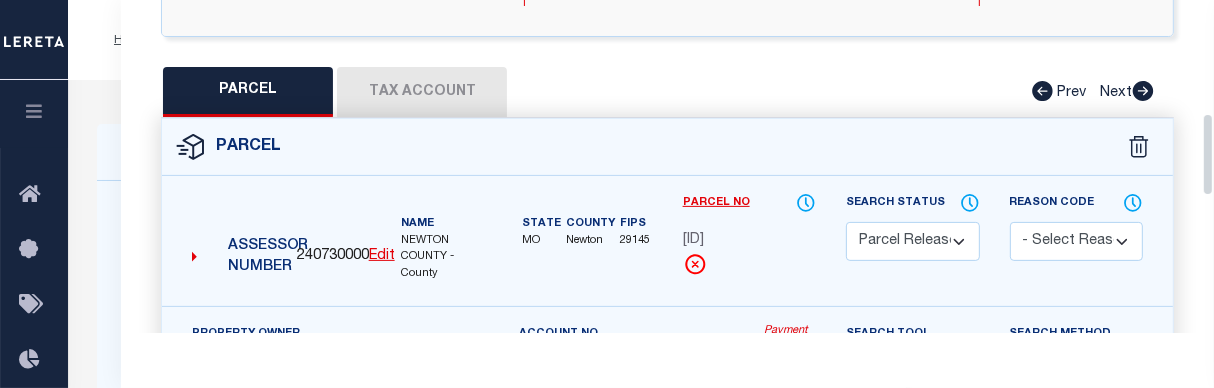 drag, startPoint x: 1205, startPoint y: 42, endPoint x: 1205, endPoint y: 155, distance: 113 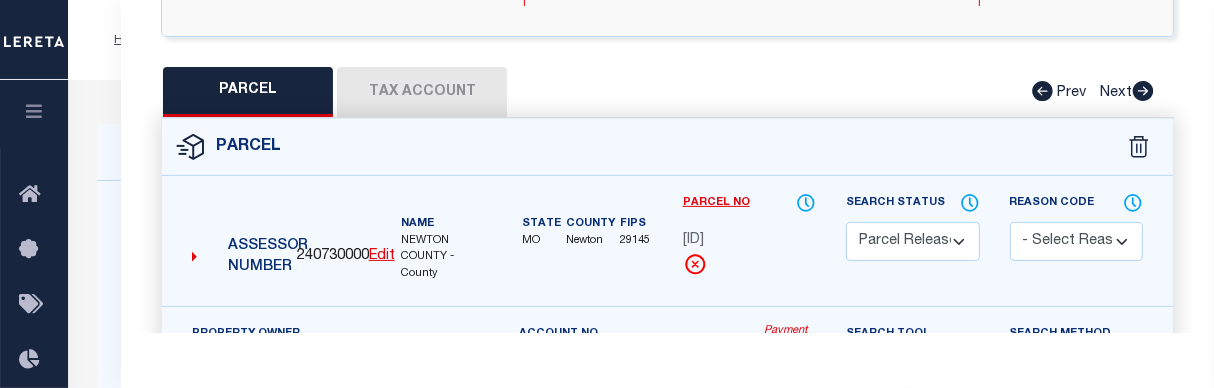 click on "Tax Account" at bounding box center (422, 92) 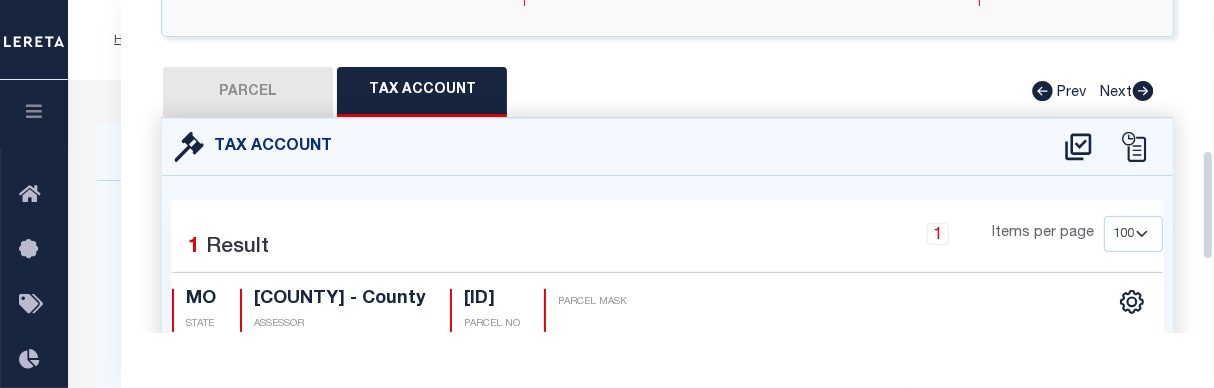drag, startPoint x: 1201, startPoint y: 169, endPoint x: 1199, endPoint y: 194, distance: 25.079872 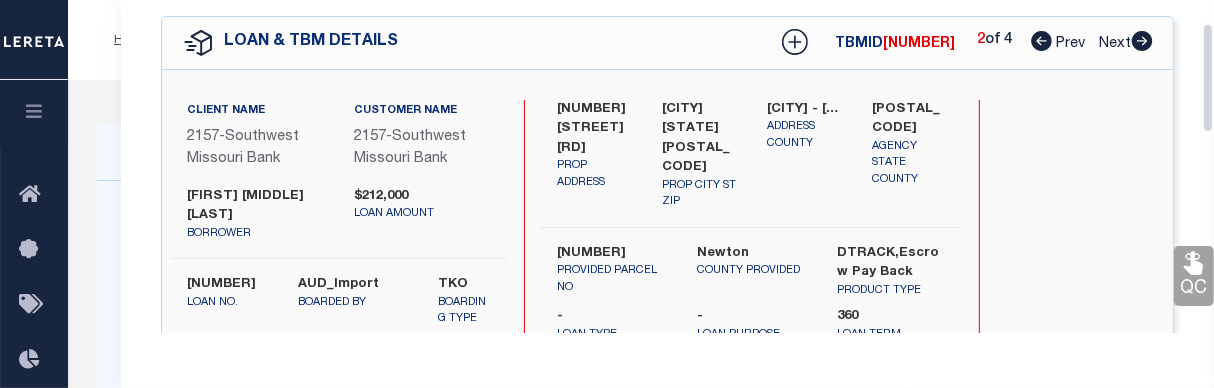 drag, startPoint x: 1208, startPoint y: 193, endPoint x: 1191, endPoint y: 65, distance: 129.12398 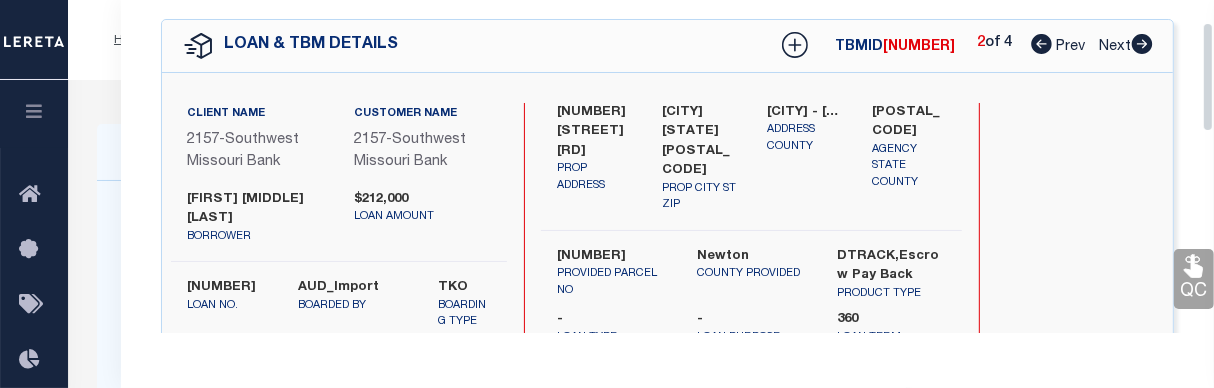 click 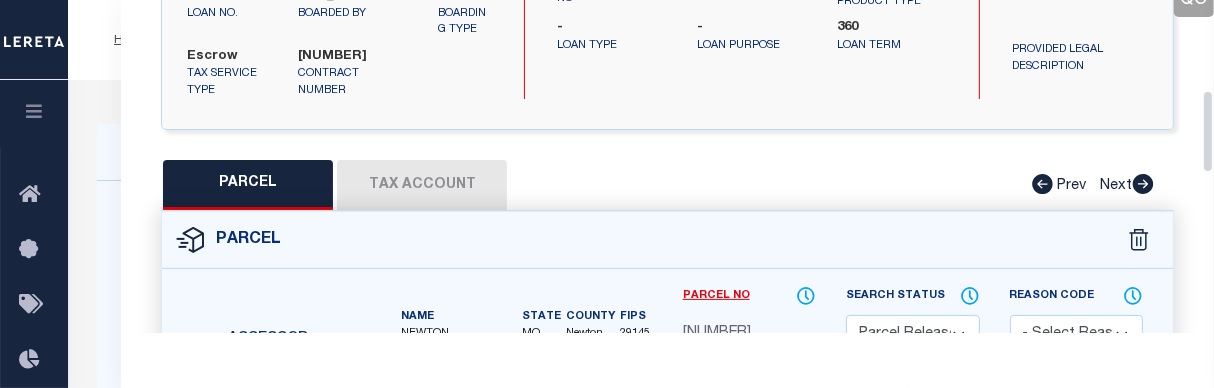 drag, startPoint x: 1208, startPoint y: 88, endPoint x: 1215, endPoint y: 189, distance: 101.24229 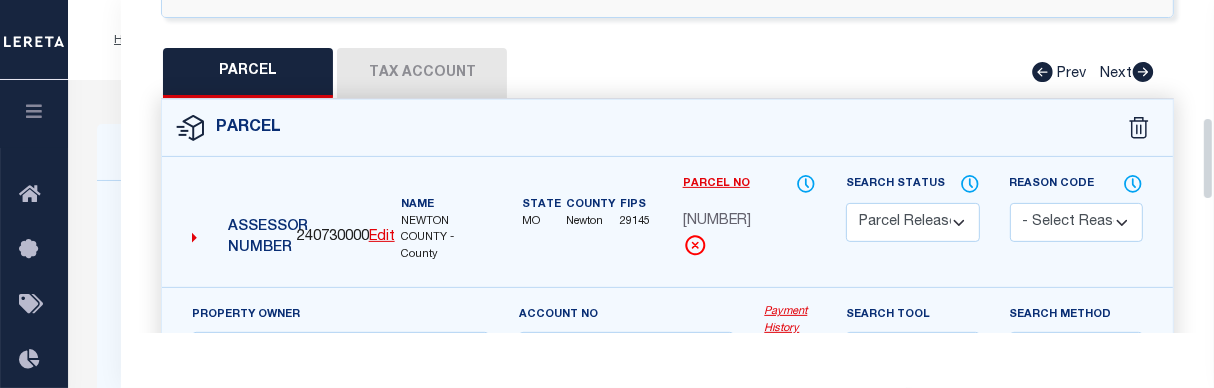 click on "Tax Account" at bounding box center [422, 73] 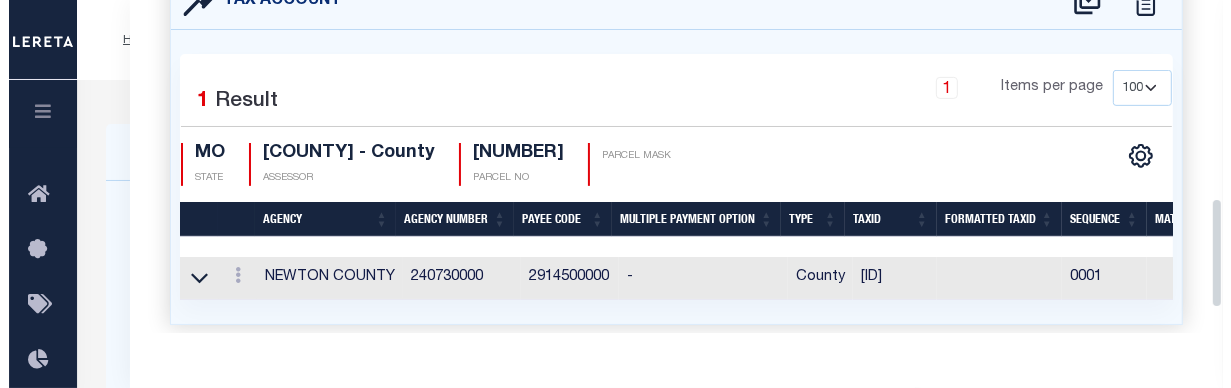 scroll, scrollTop: 606, scrollLeft: 0, axis: vertical 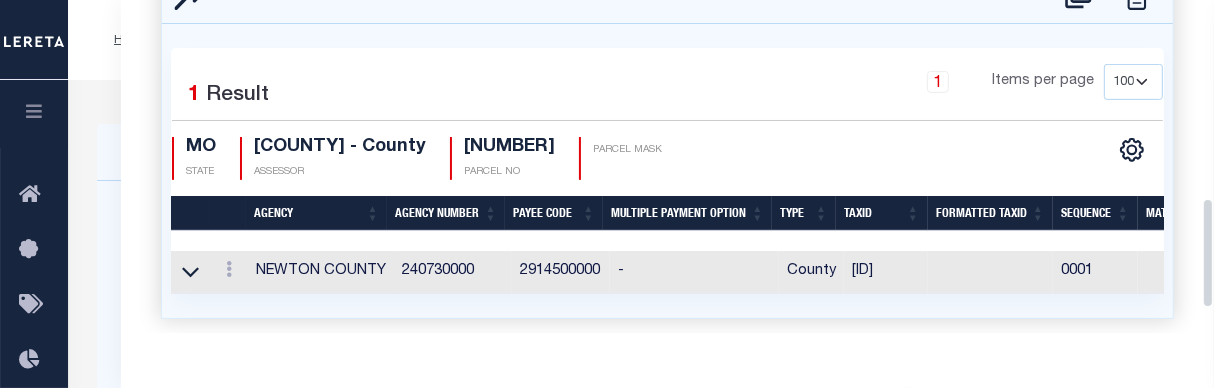 drag, startPoint x: 1208, startPoint y: 159, endPoint x: 1208, endPoint y: 203, distance: 44 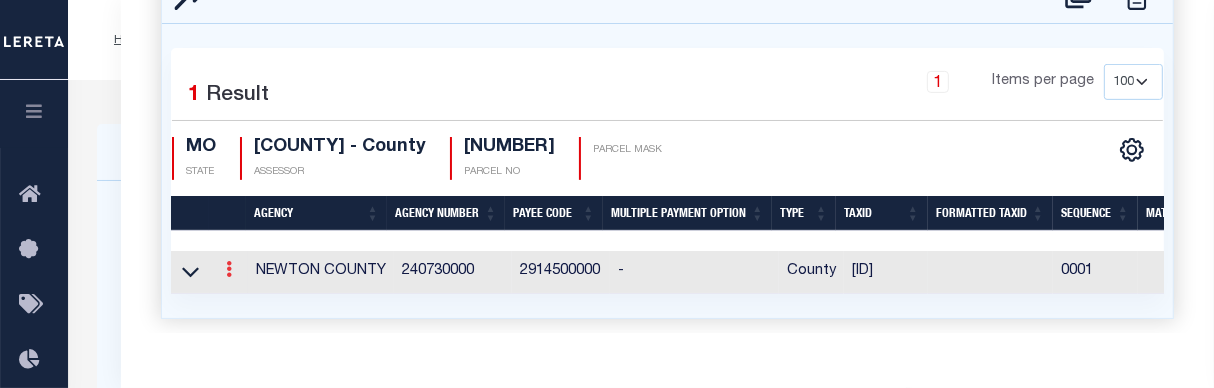 click at bounding box center [229, 272] 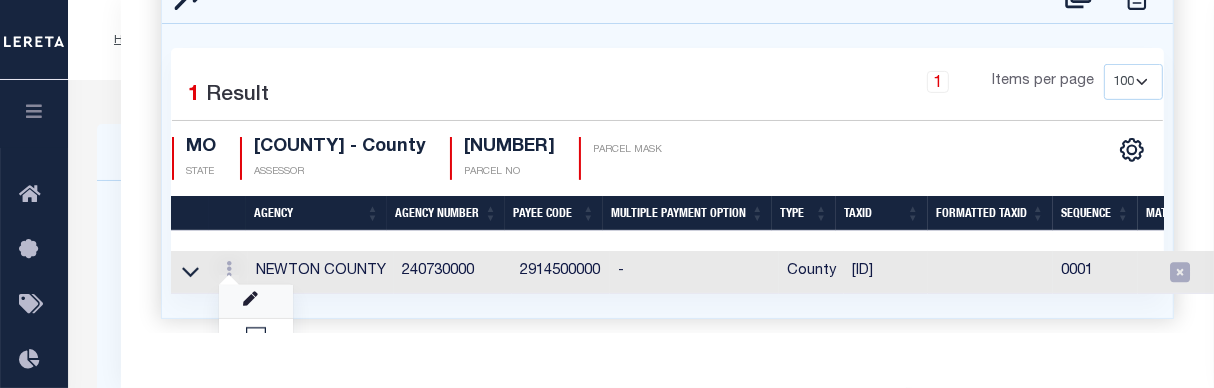 click at bounding box center [250, 299] 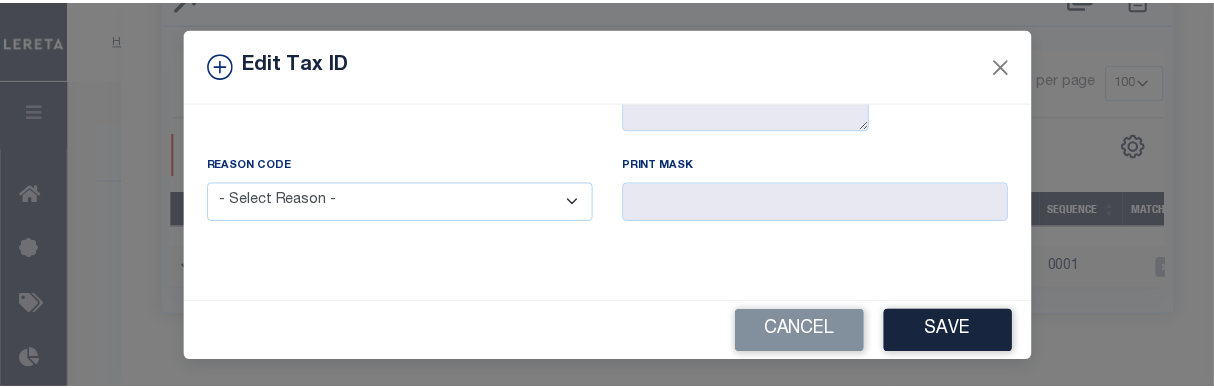 scroll, scrollTop: 0, scrollLeft: 0, axis: both 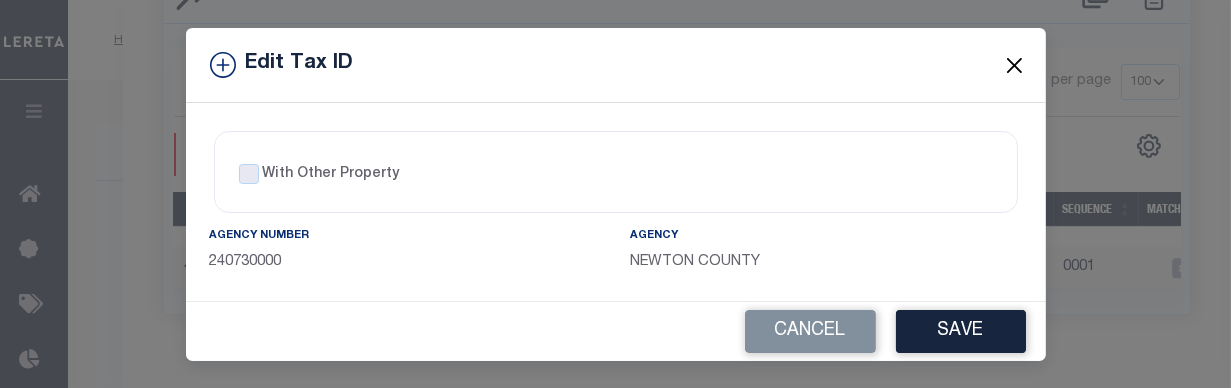 click at bounding box center [1014, 65] 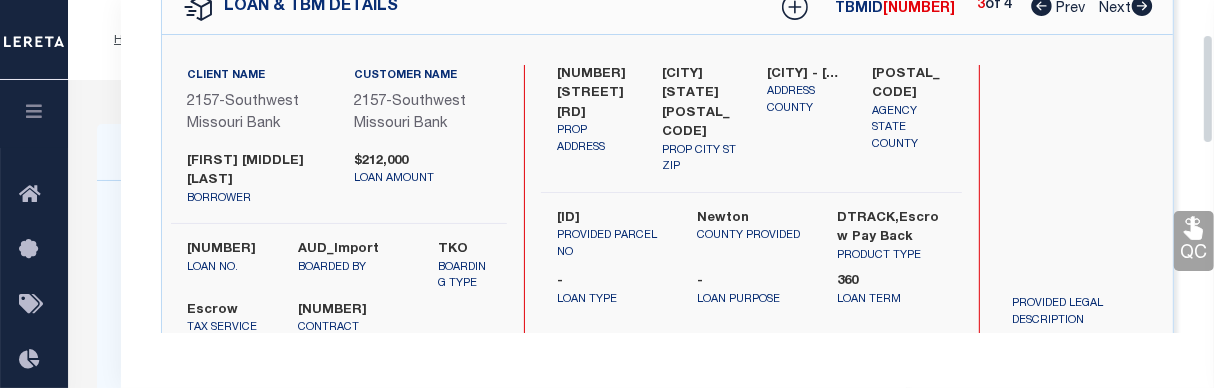 scroll, scrollTop: 104, scrollLeft: 0, axis: vertical 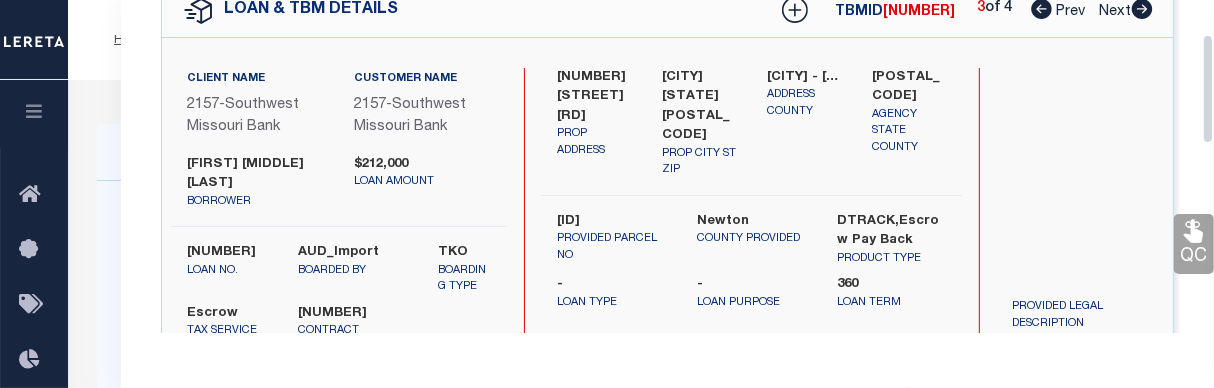 drag, startPoint x: 1208, startPoint y: 273, endPoint x: 1197, endPoint y: 106, distance: 167.36188 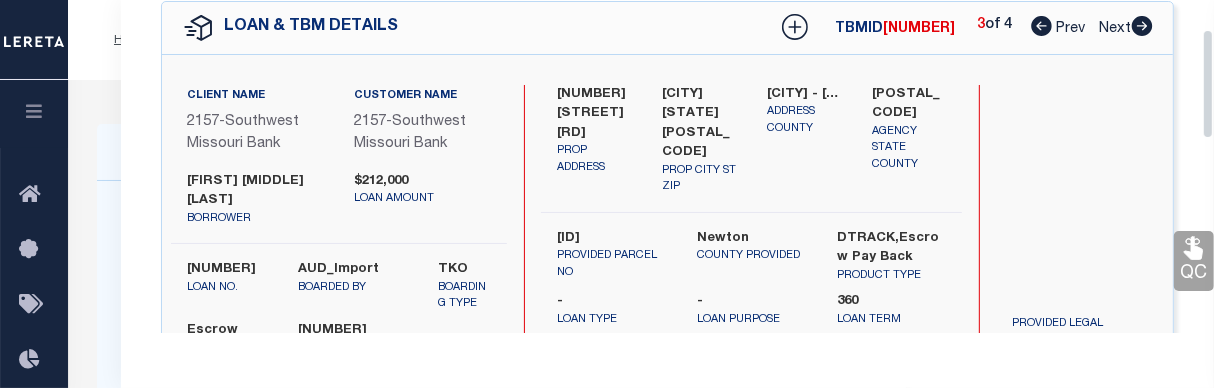 scroll, scrollTop: 0, scrollLeft: 0, axis: both 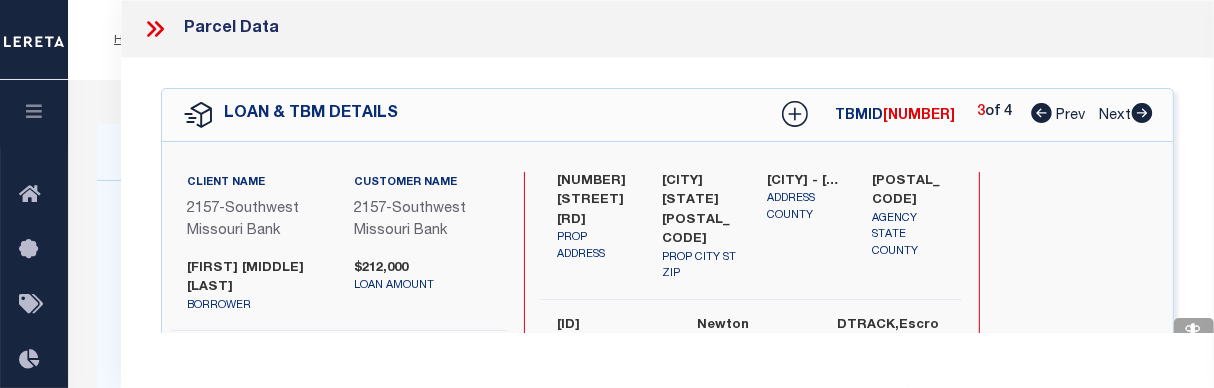 drag, startPoint x: 1206, startPoint y: 81, endPoint x: 1199, endPoint y: 35, distance: 46.52956 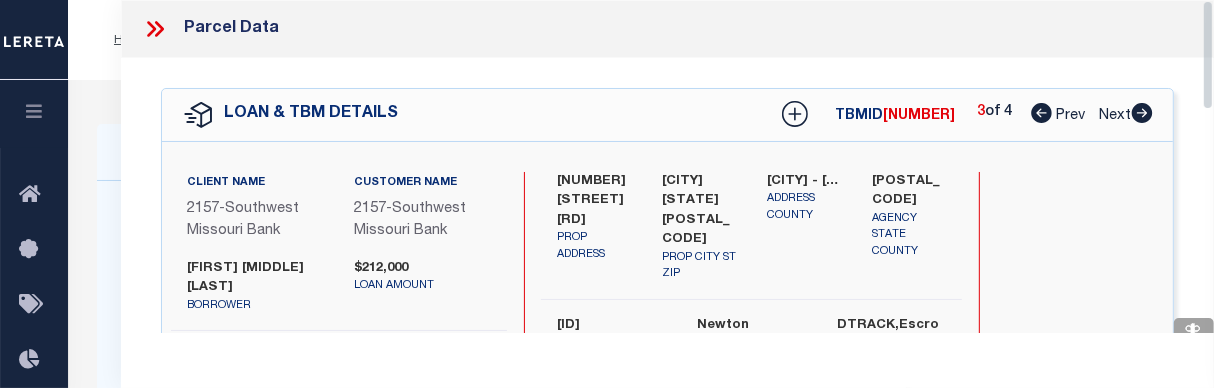 click 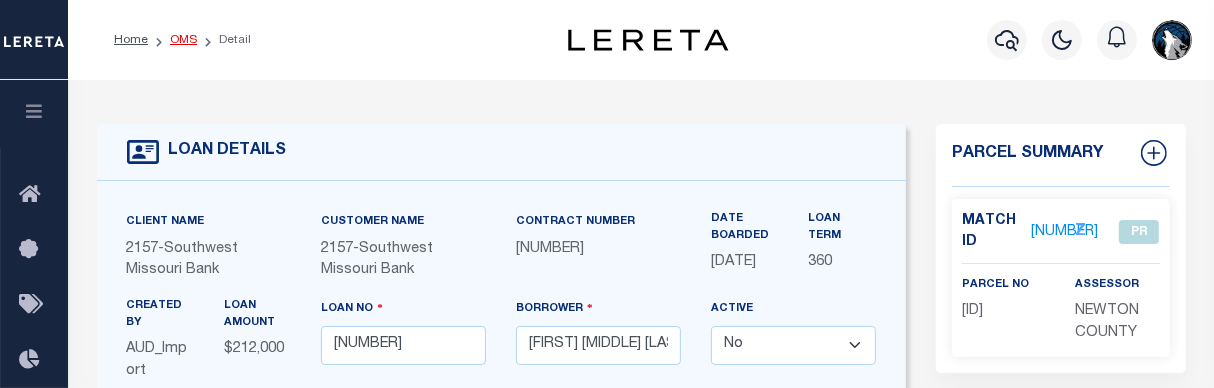 click on "OMS" at bounding box center (183, 40) 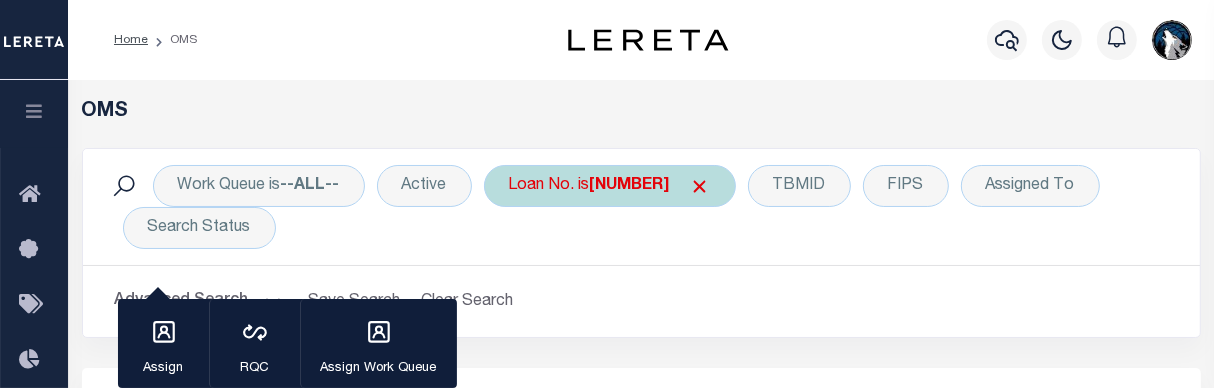click on "Loan No. is [NUMBER]" at bounding box center [610, 186] 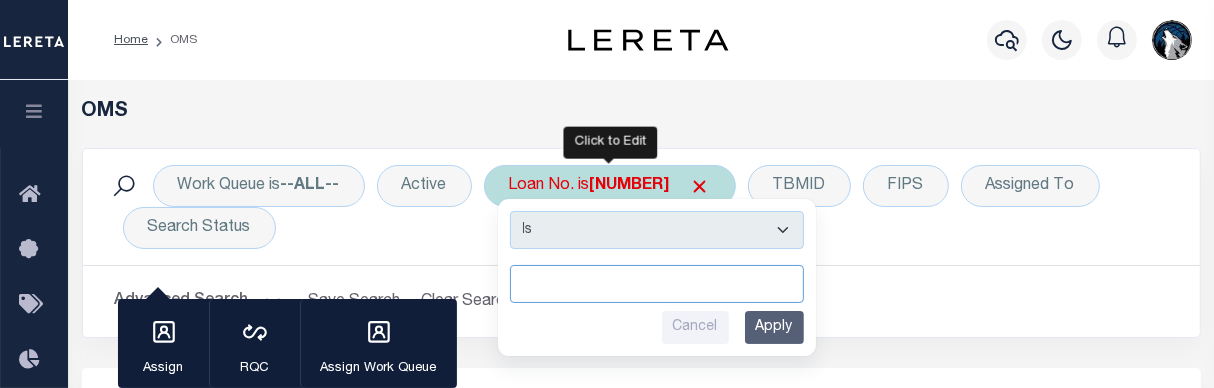 click at bounding box center [657, 284] 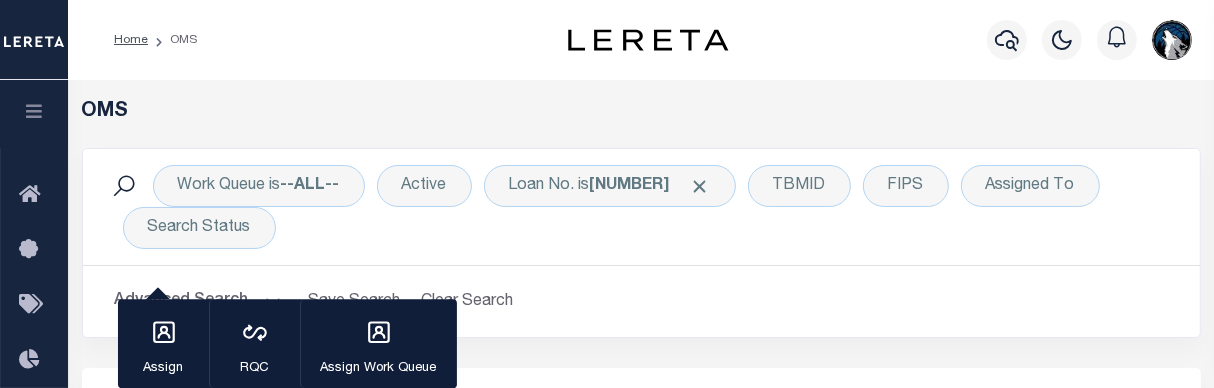 scroll, scrollTop: 337, scrollLeft: 0, axis: vertical 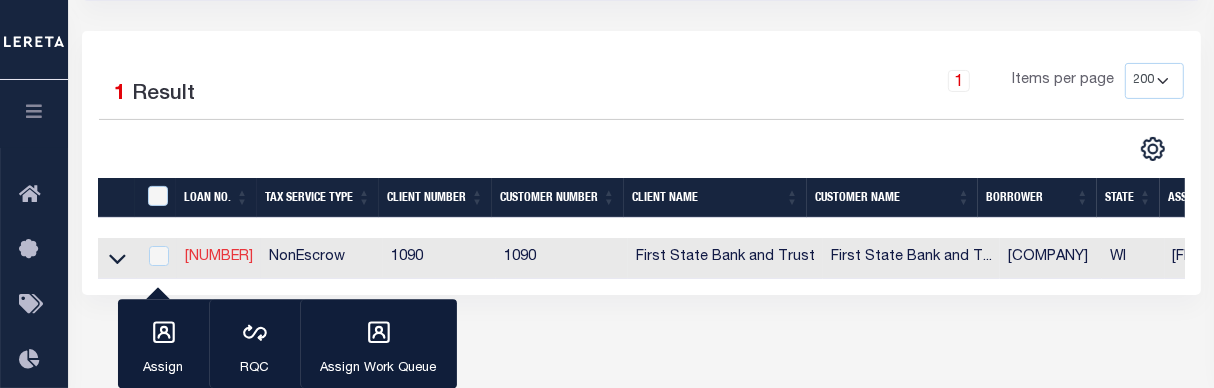 click on "[NUMBER]" at bounding box center (219, 257) 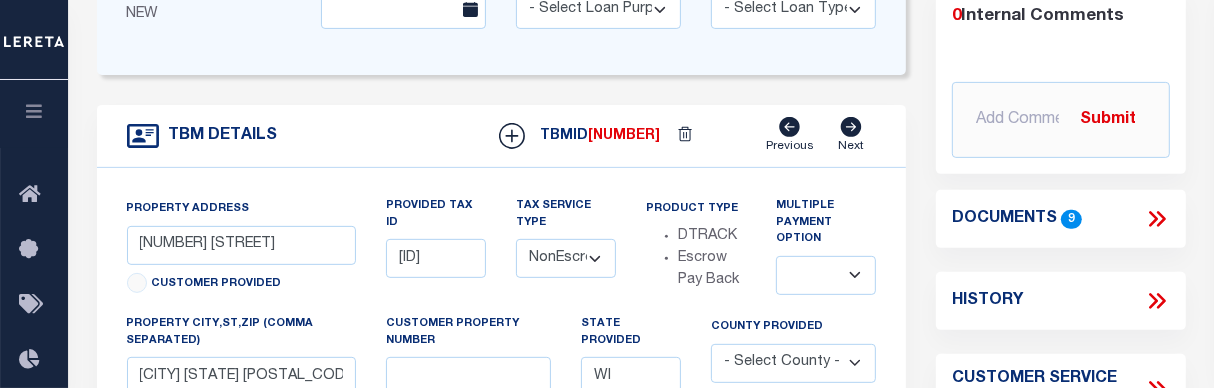 scroll, scrollTop: 570, scrollLeft: 0, axis: vertical 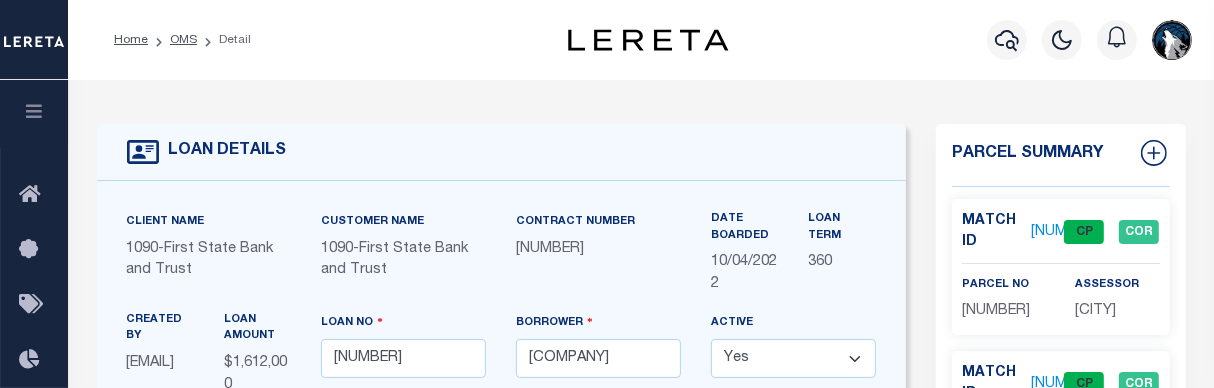 click on "[NUMBER]" at bounding box center (1064, 232) 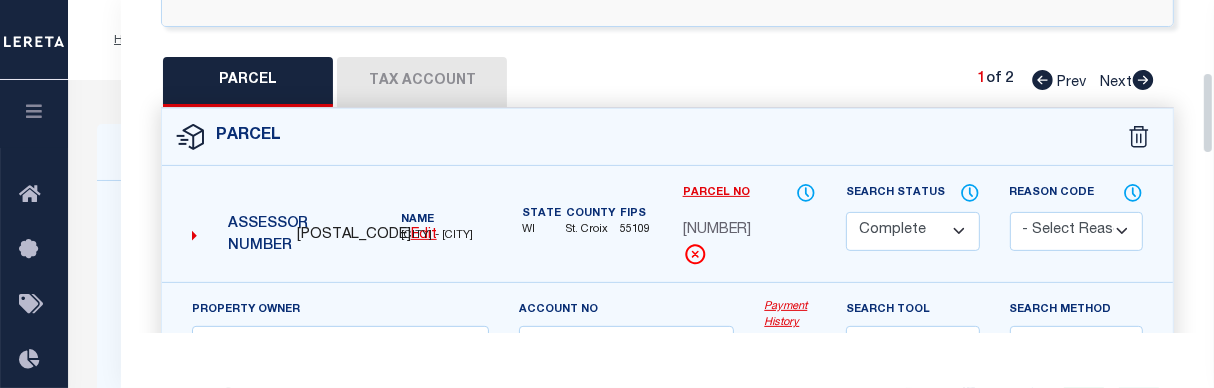 scroll, scrollTop: 488, scrollLeft: 0, axis: vertical 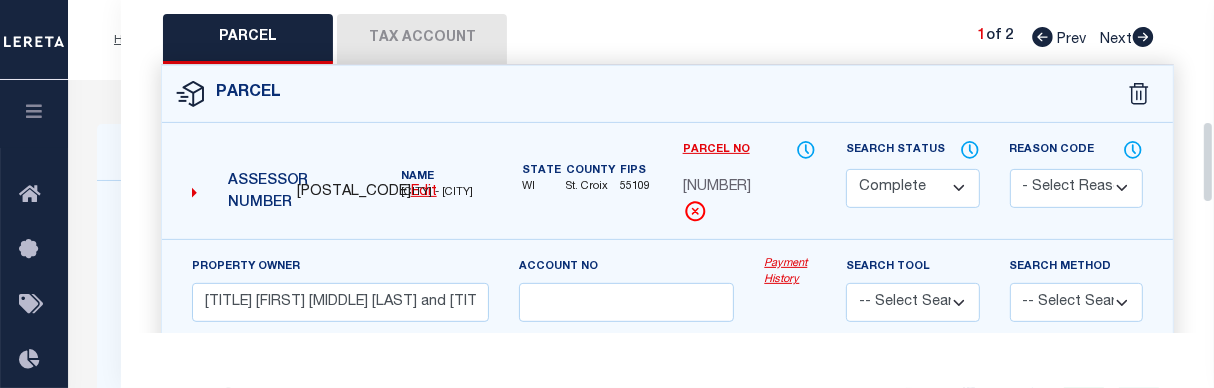 drag, startPoint x: 1205, startPoint y: 37, endPoint x: 1205, endPoint y: 159, distance: 122 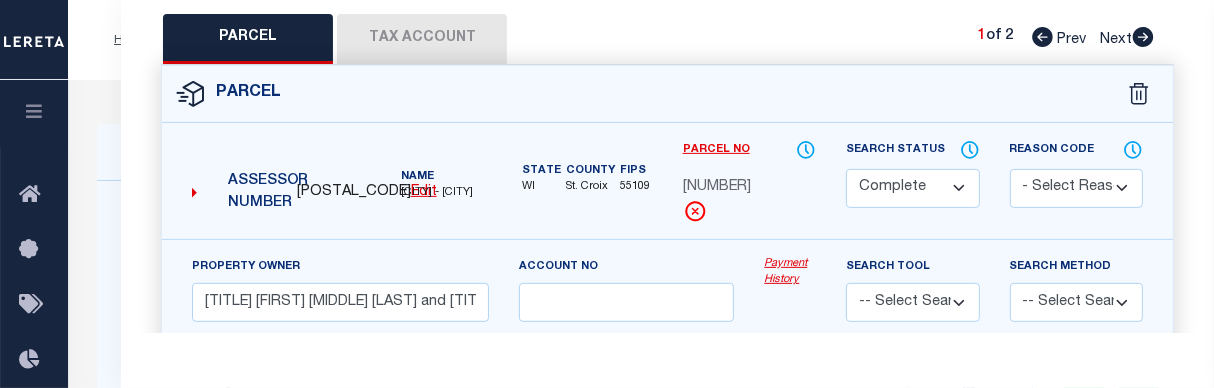 click on "Tax Account" at bounding box center [422, 39] 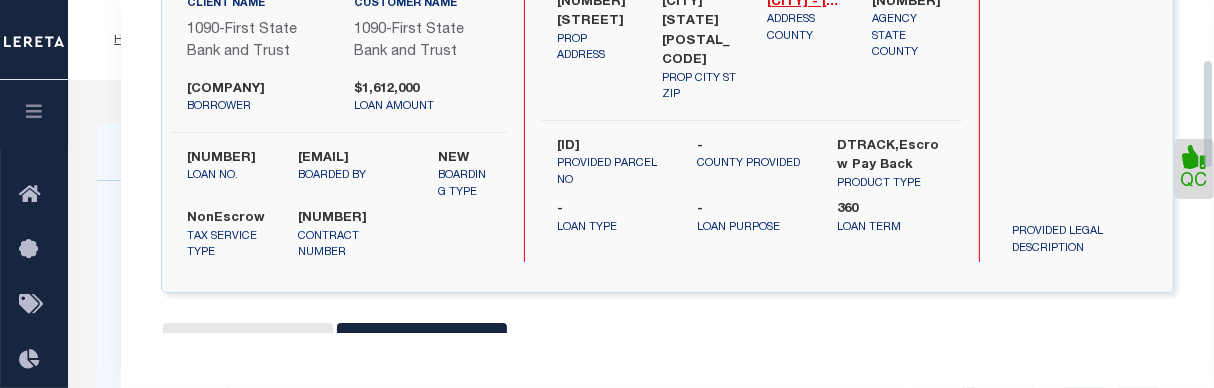 scroll, scrollTop: 0, scrollLeft: 0, axis: both 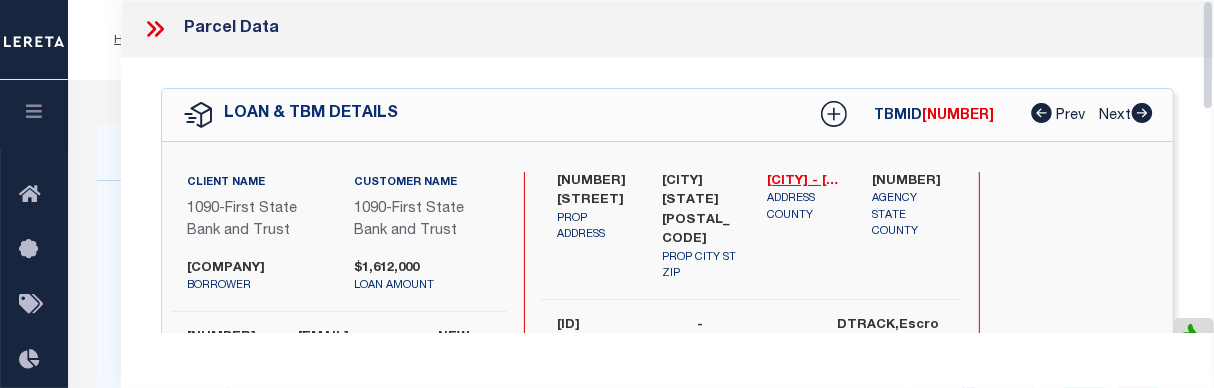 drag, startPoint x: 1208, startPoint y: 189, endPoint x: 1224, endPoint y: -18, distance: 207.61743 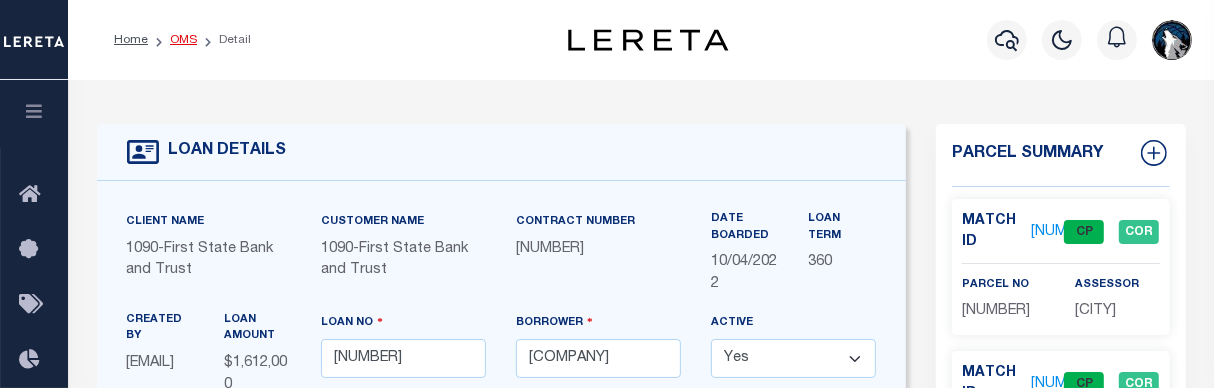 click on "OMS" at bounding box center (183, 40) 